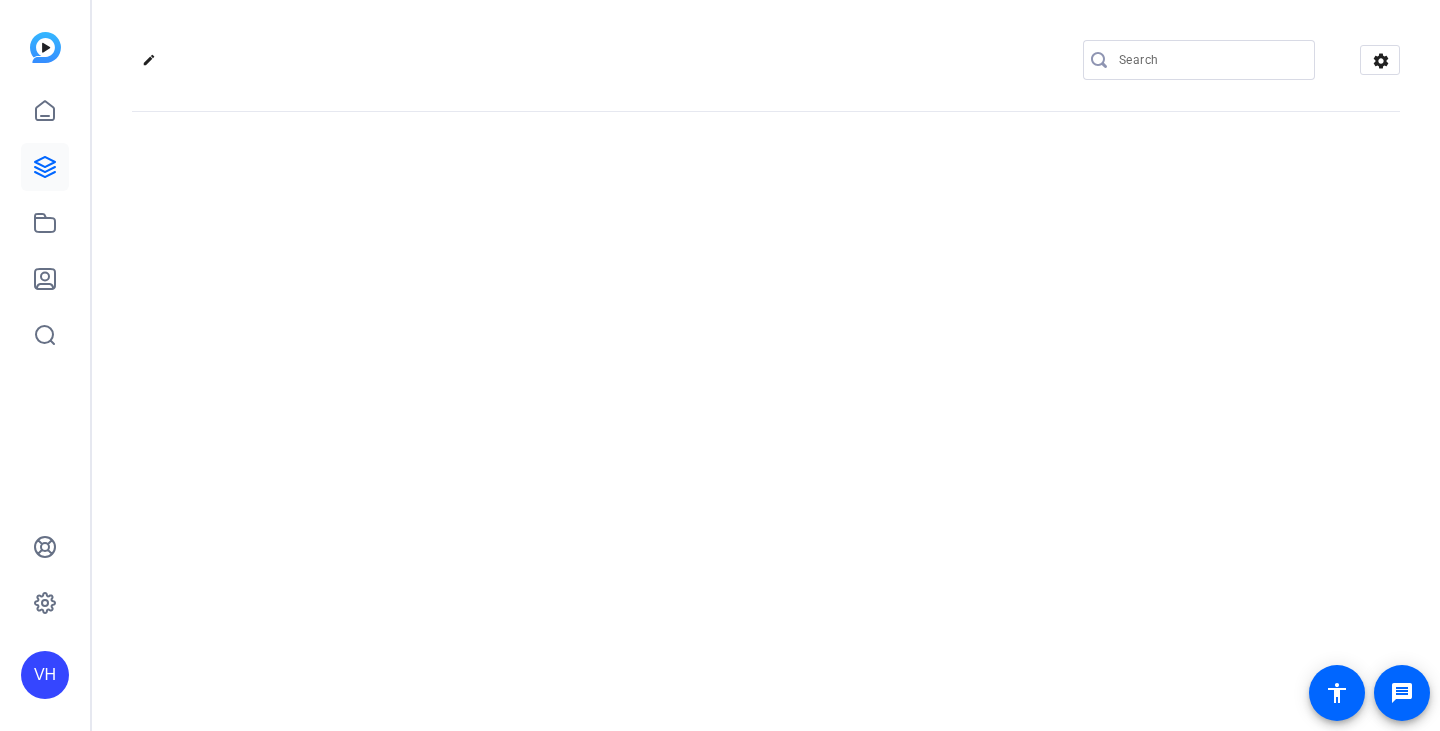 scroll, scrollTop: 0, scrollLeft: 0, axis: both 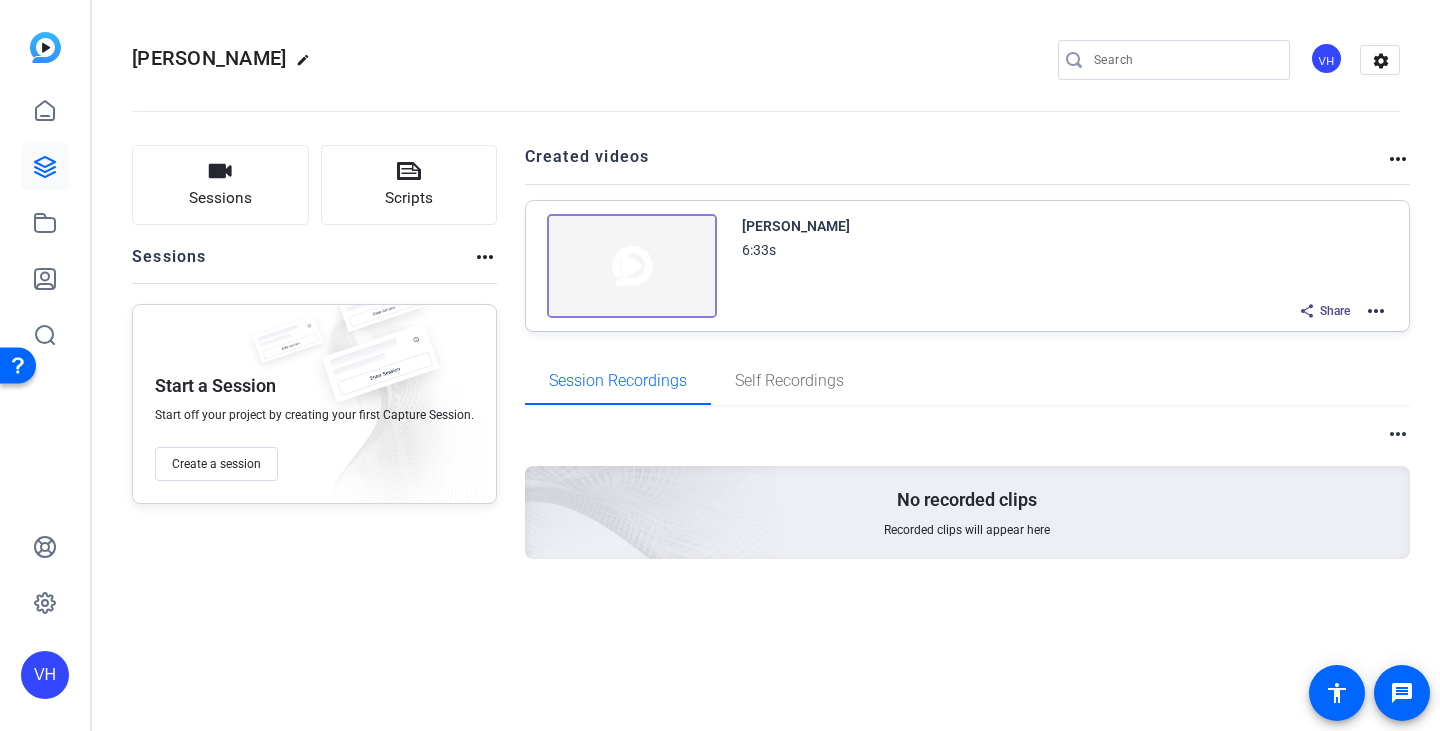 click on "more_horiz" 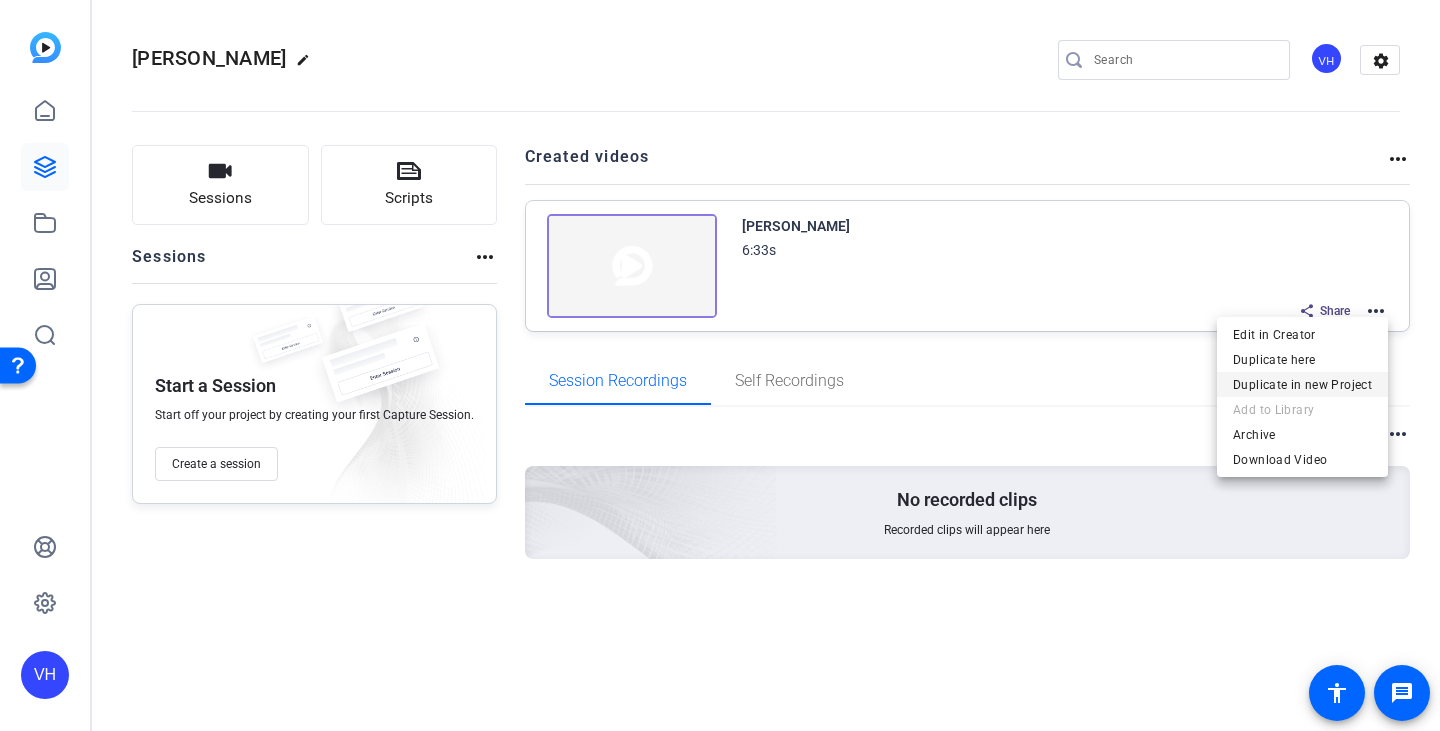 click on "Duplicate in new Project" at bounding box center (1302, 385) 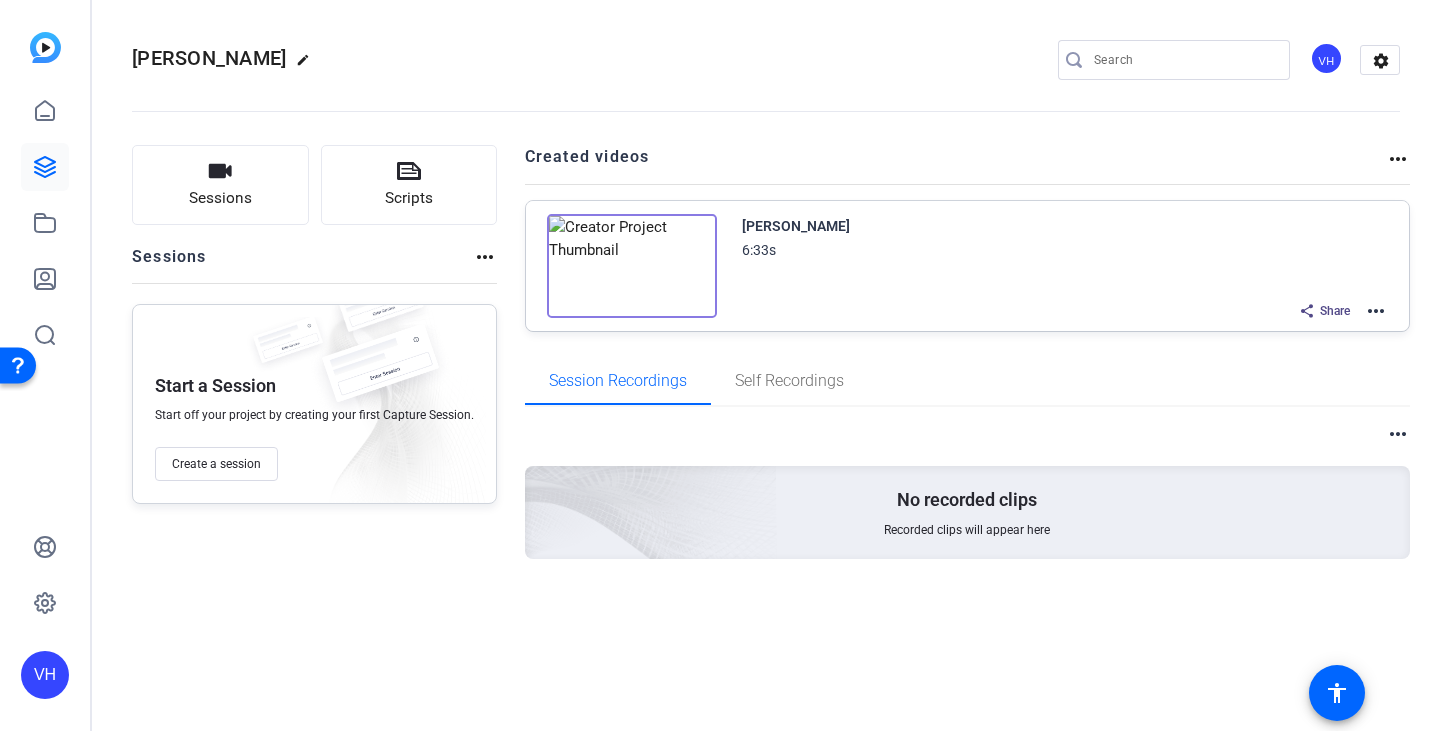 drag, startPoint x: 1389, startPoint y: 4, endPoint x: 1023, endPoint y: 52, distance: 369.13412 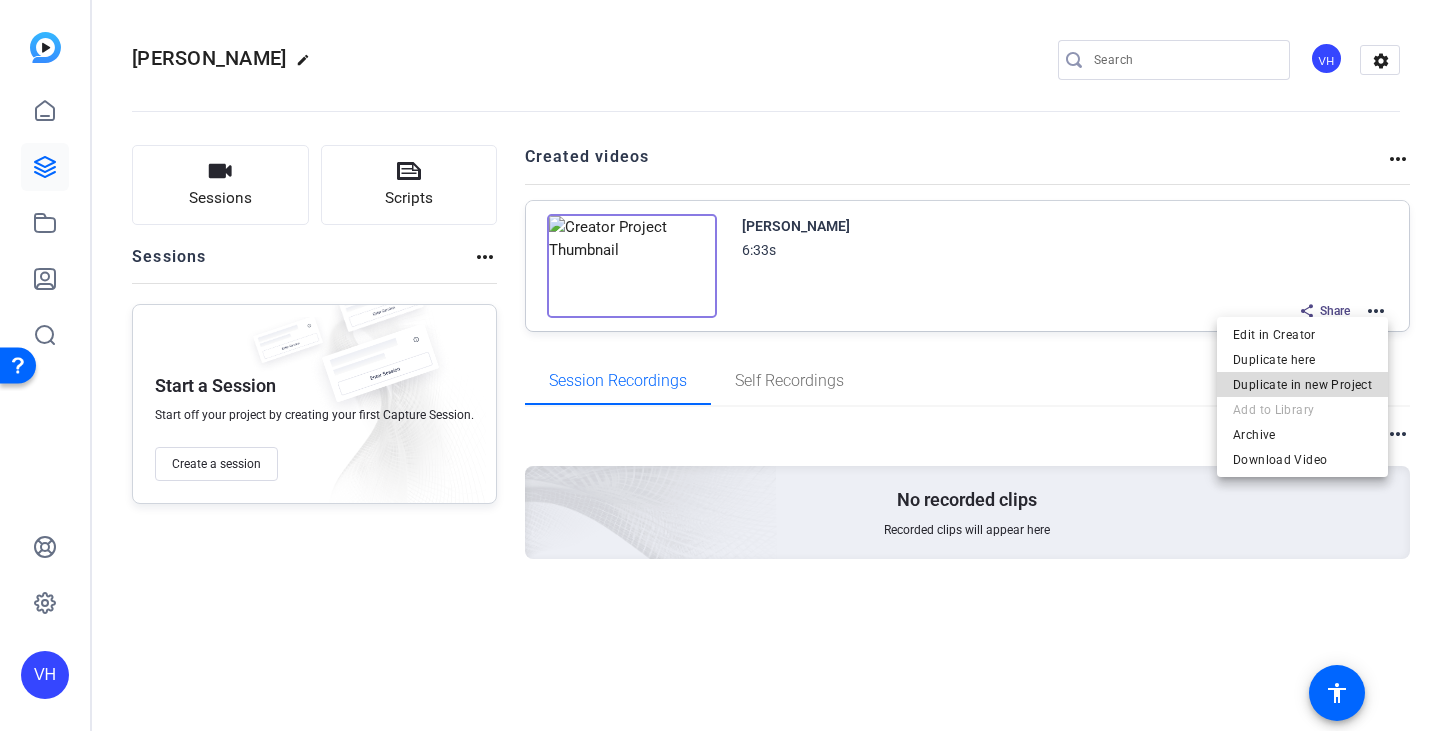 click on "Duplicate in new Project" at bounding box center [1302, 385] 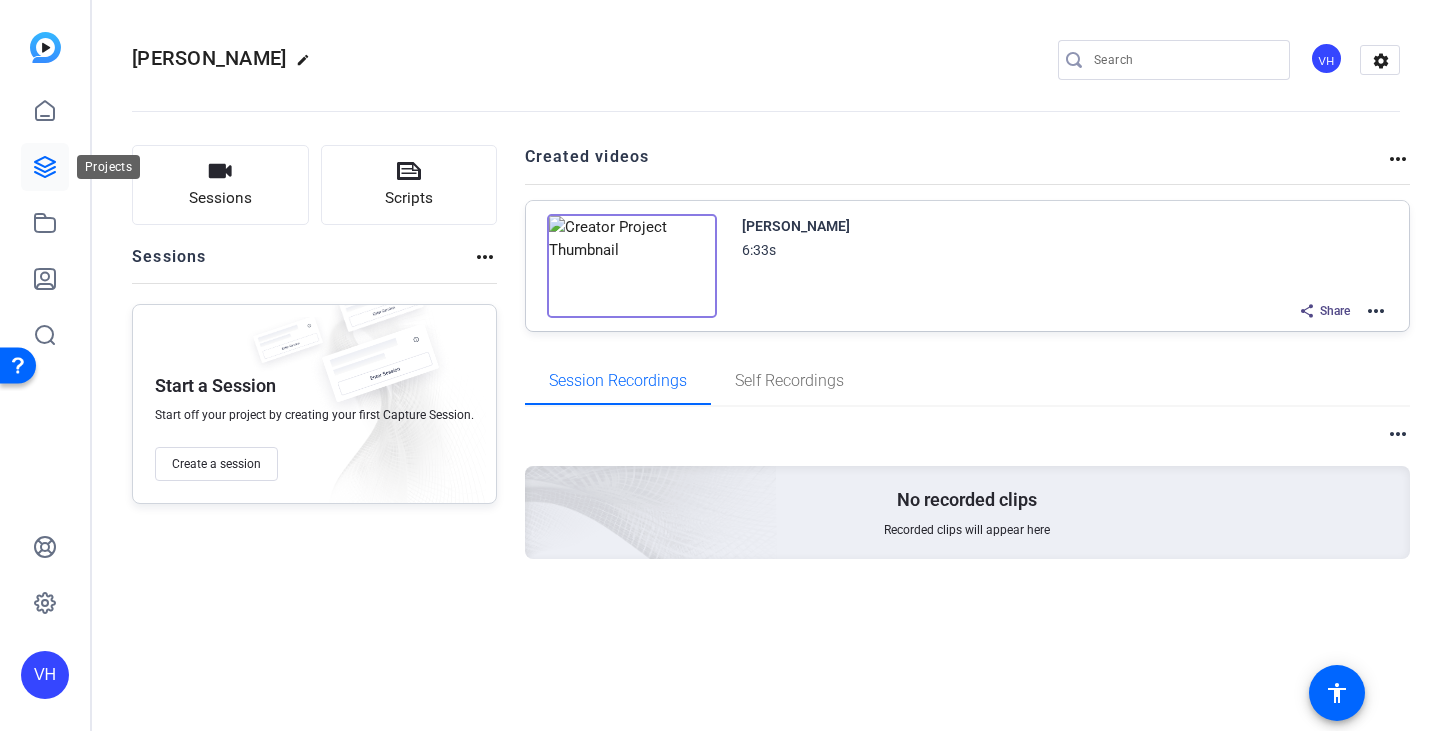 click 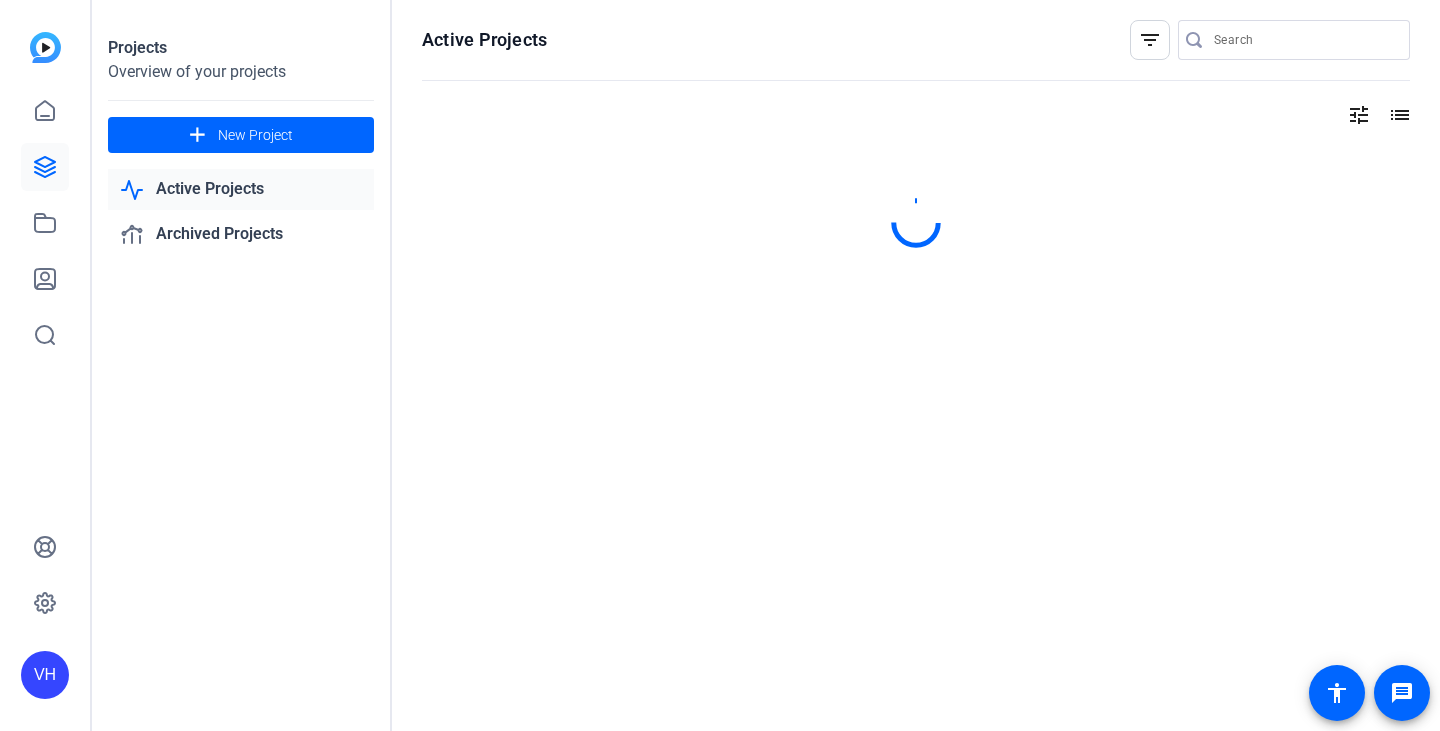 scroll, scrollTop: 0, scrollLeft: 0, axis: both 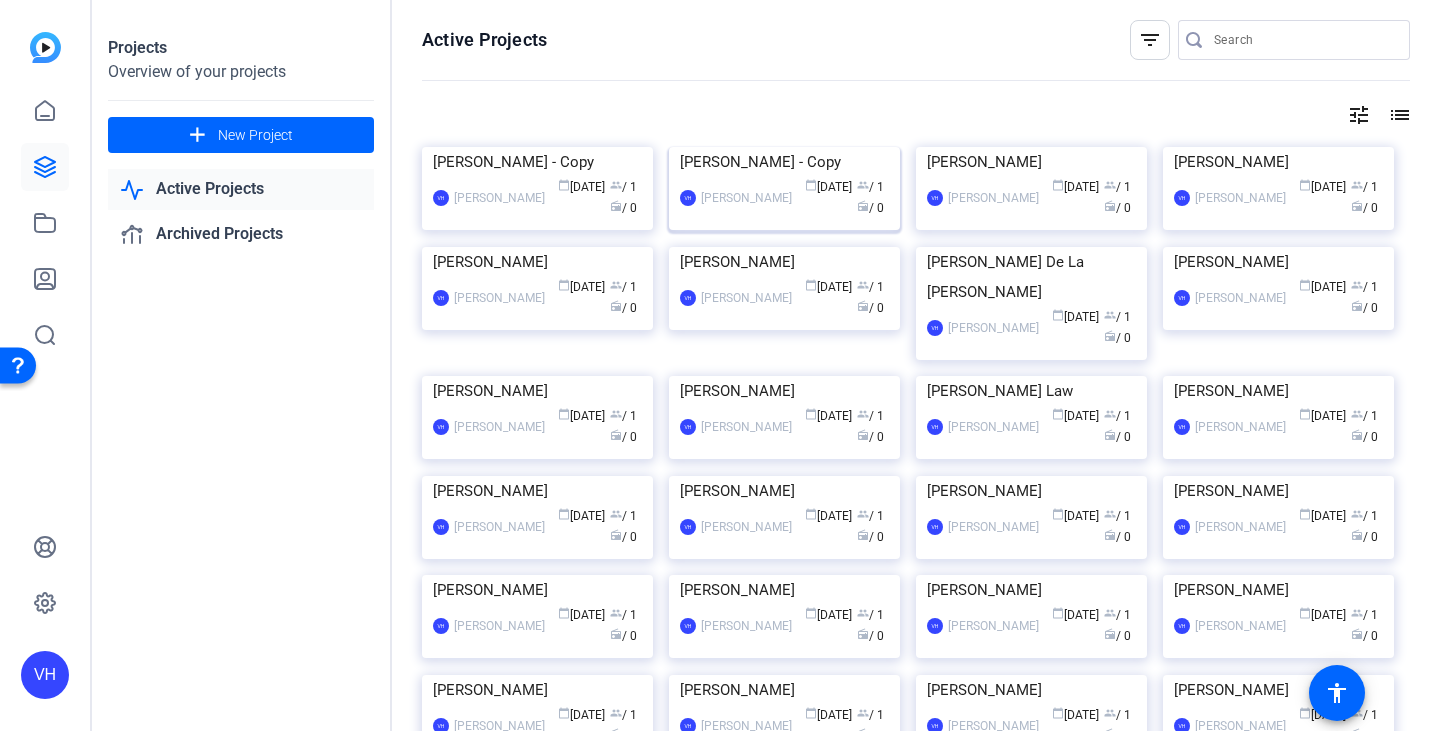 click 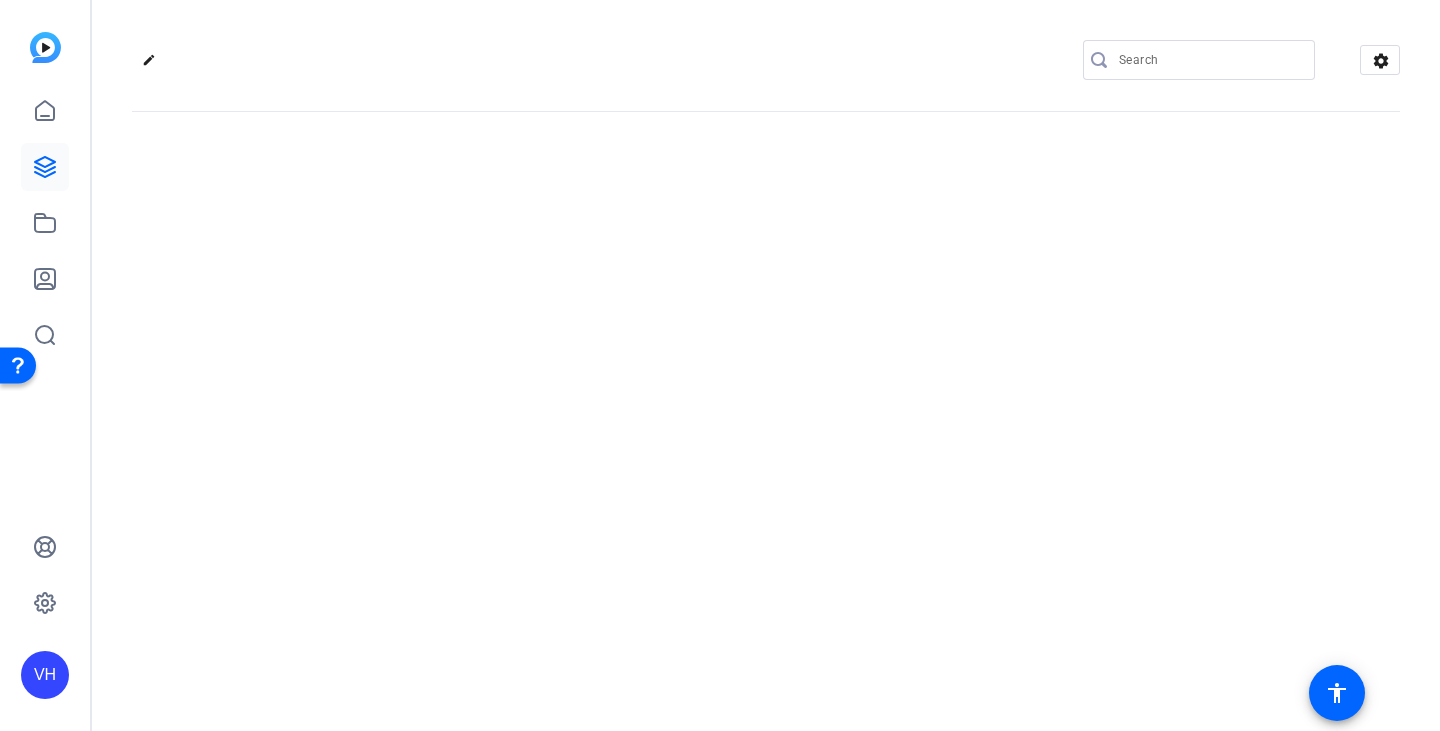 click on "edit" 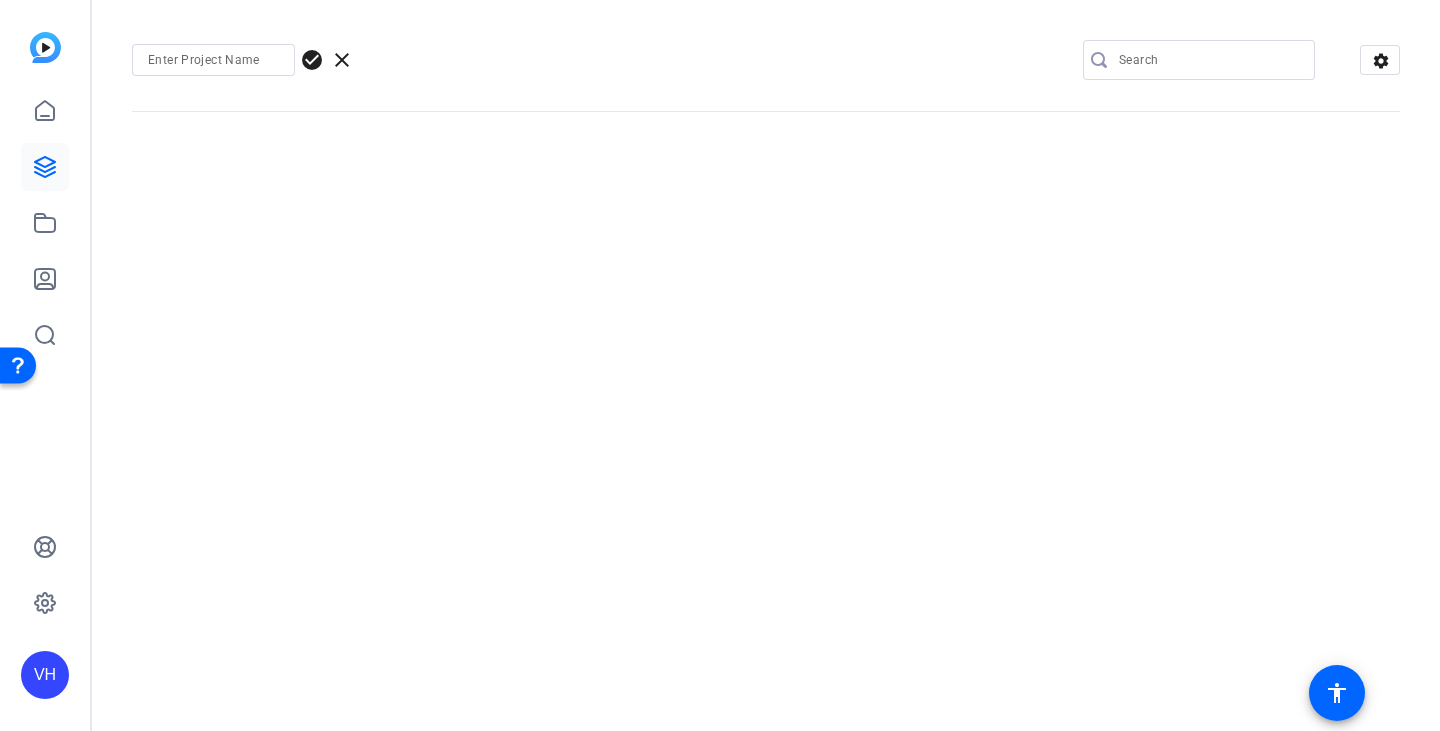click at bounding box center [213, 60] 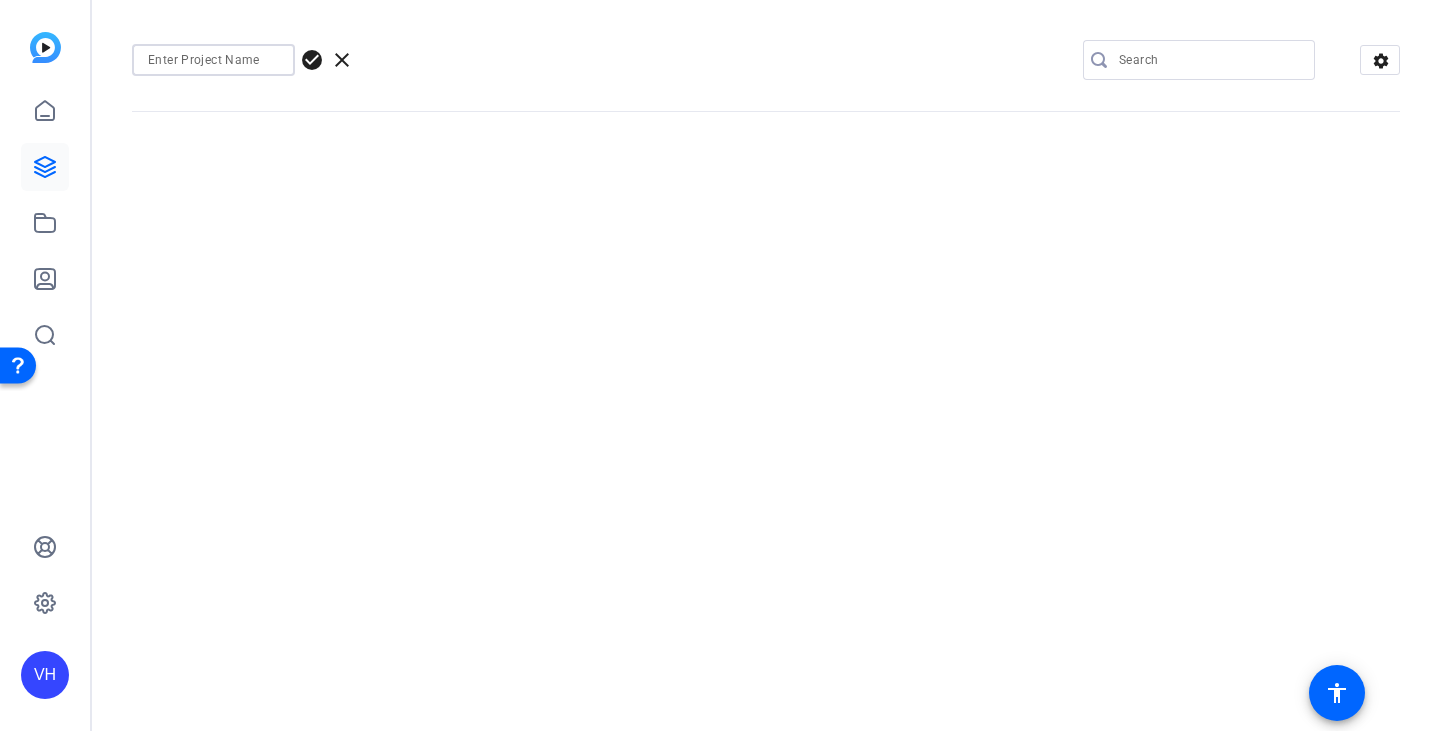 paste on "Eva Fisher" 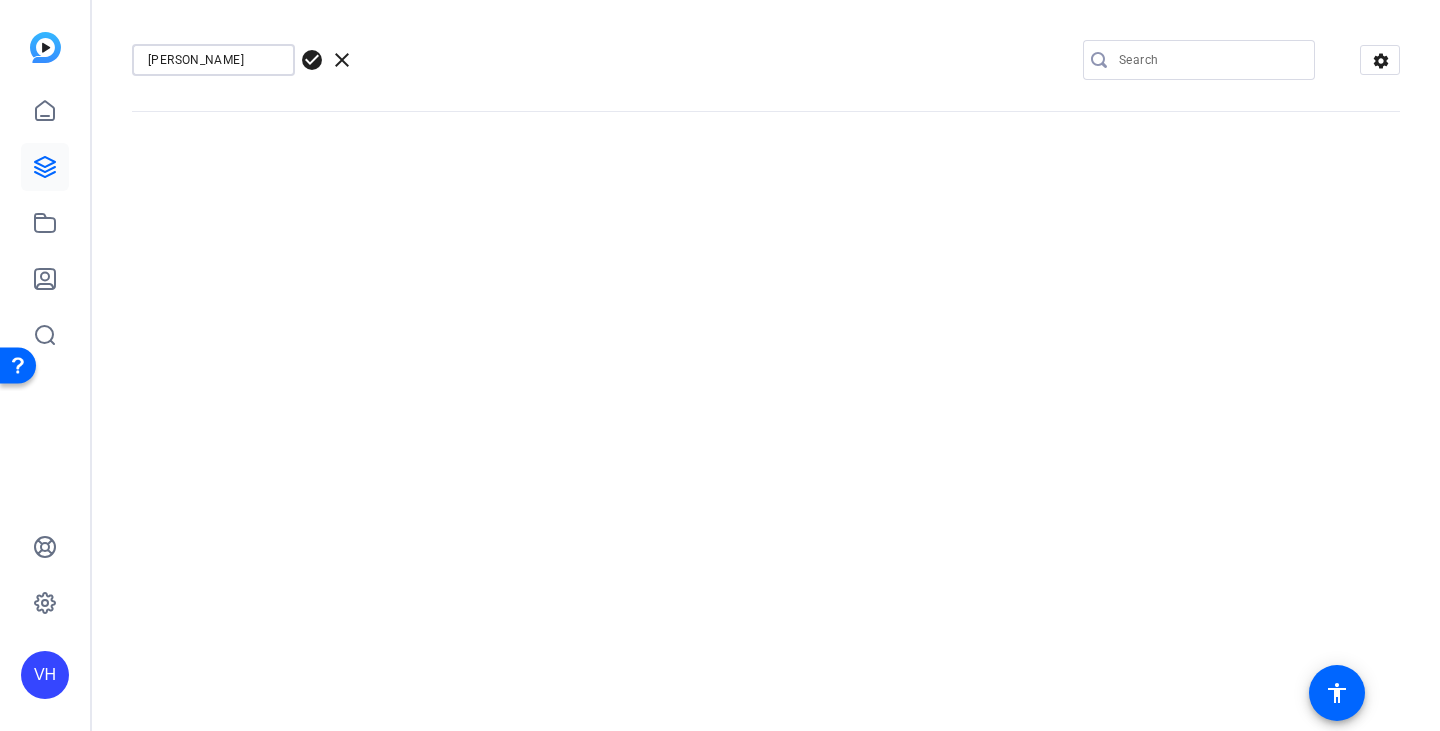 type on "Eva Fisher" 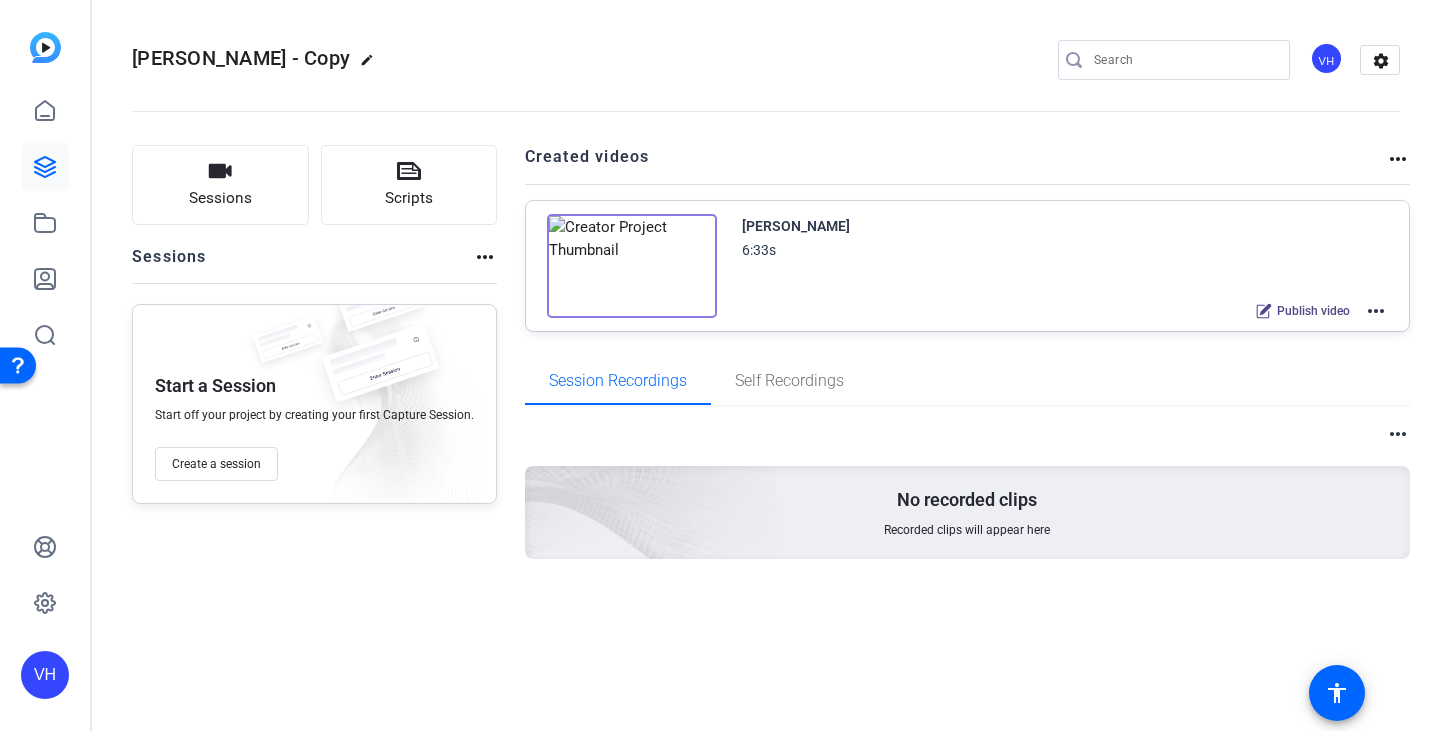 click on "edit" 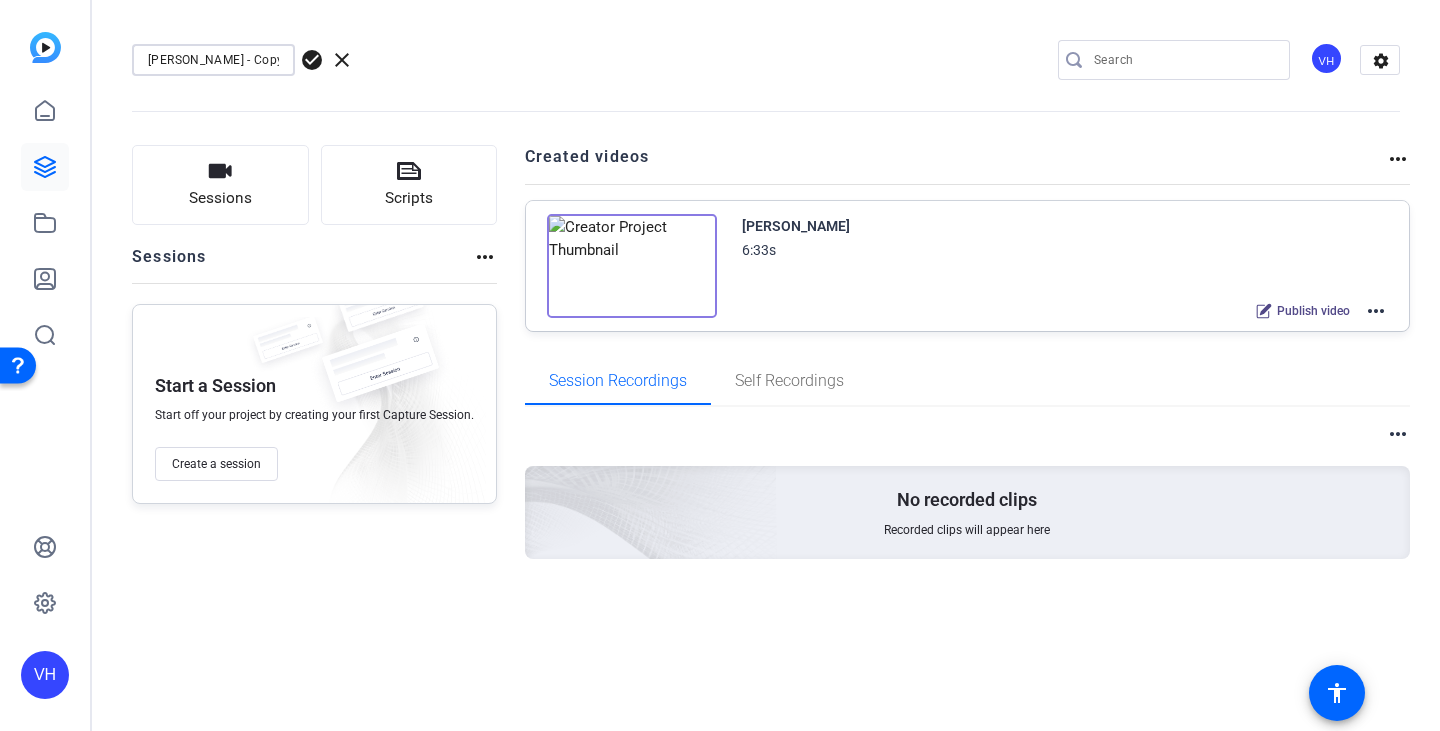 drag, startPoint x: 277, startPoint y: 58, endPoint x: 89, endPoint y: 59, distance: 188.00266 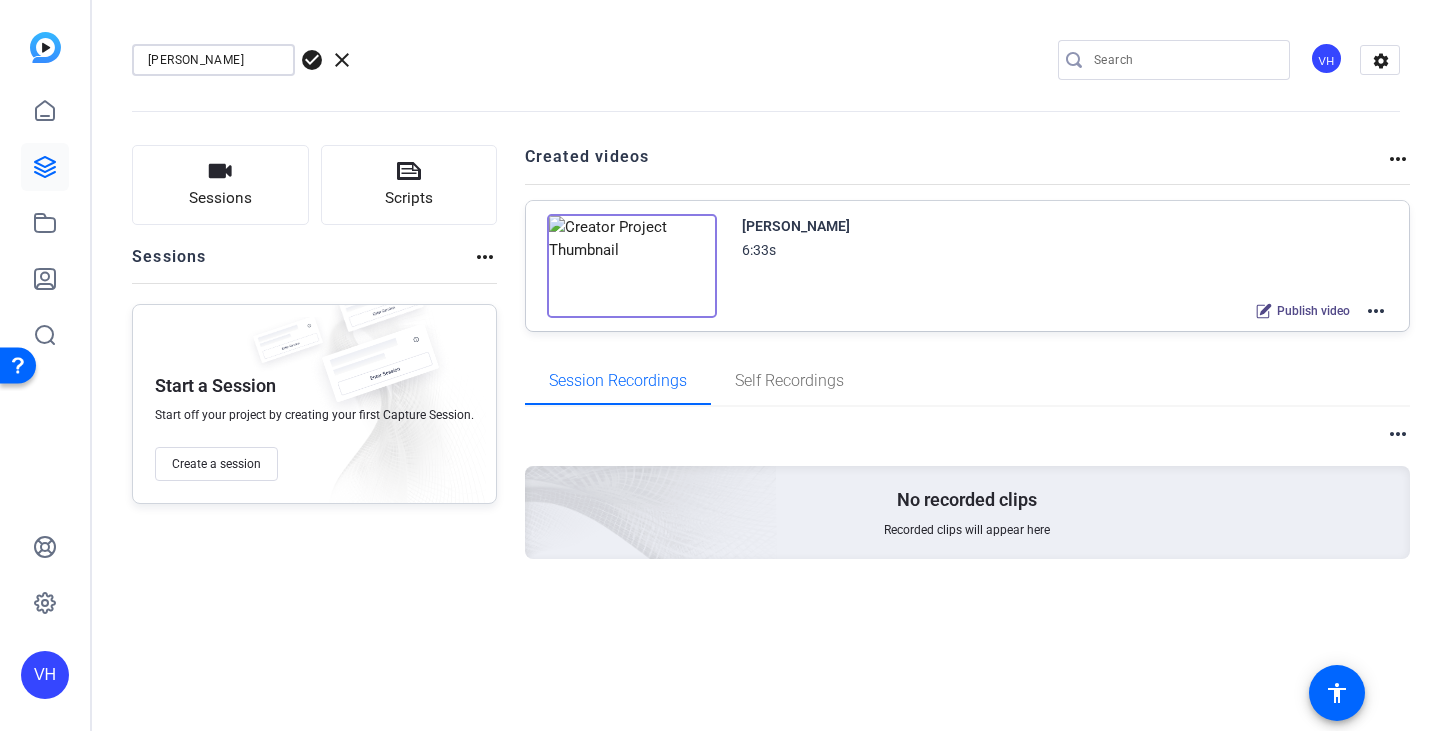 type on "Eva Fisher" 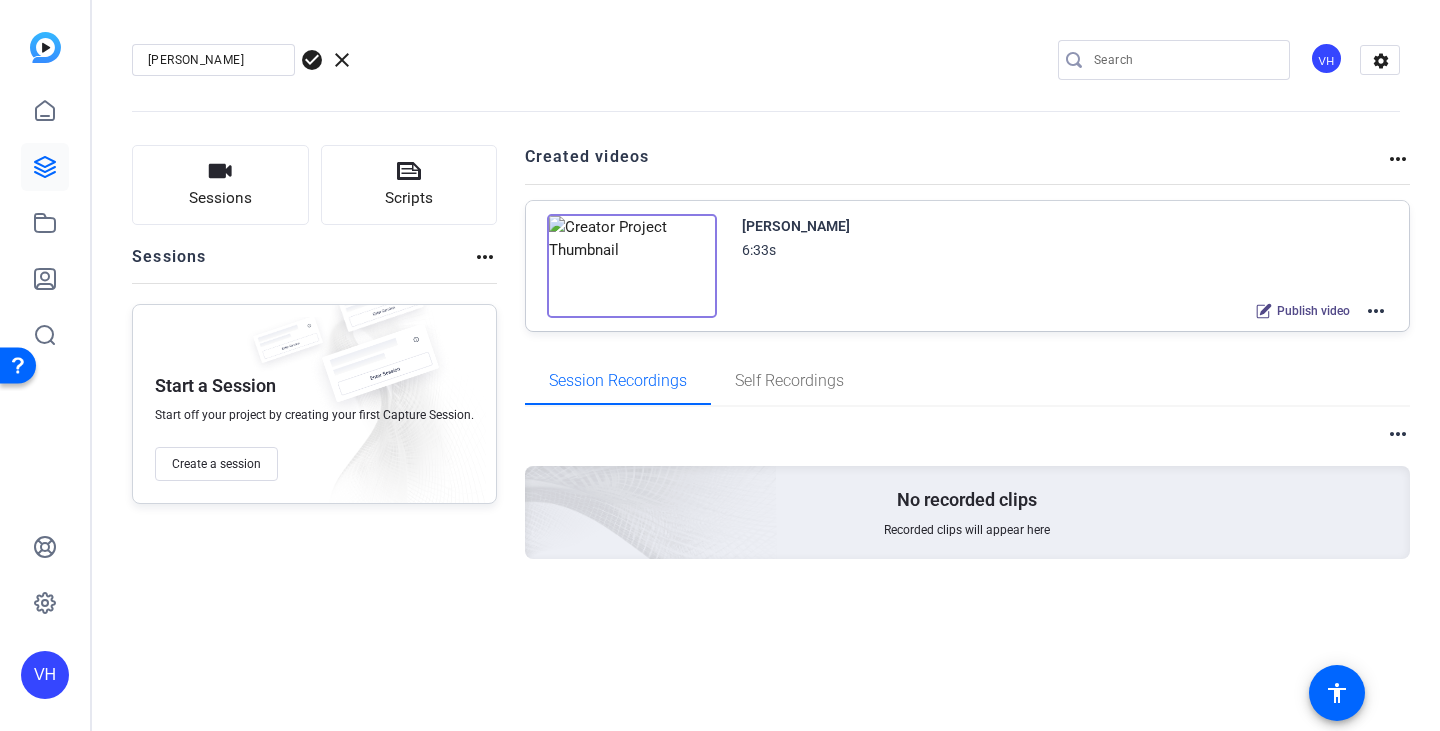 click on "check_circle" 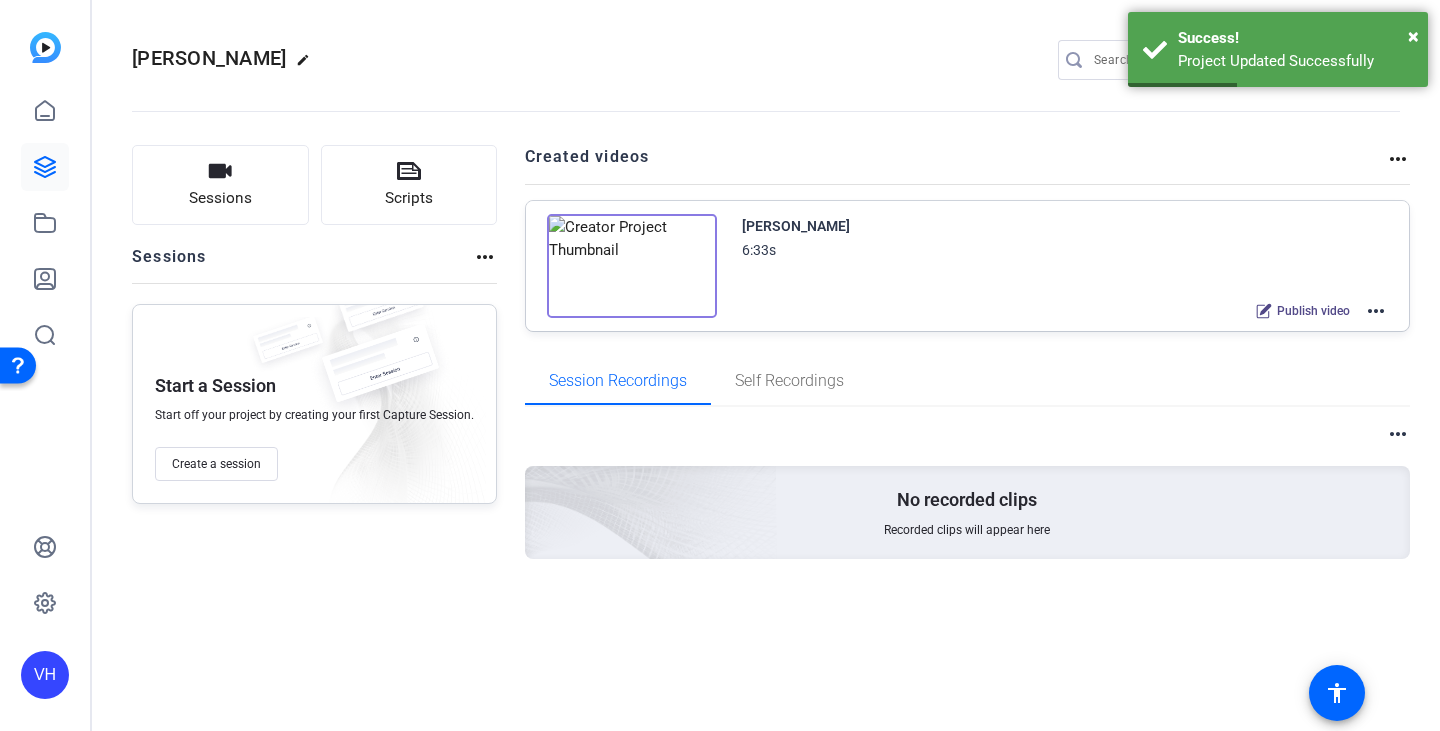 click on "more_horiz" 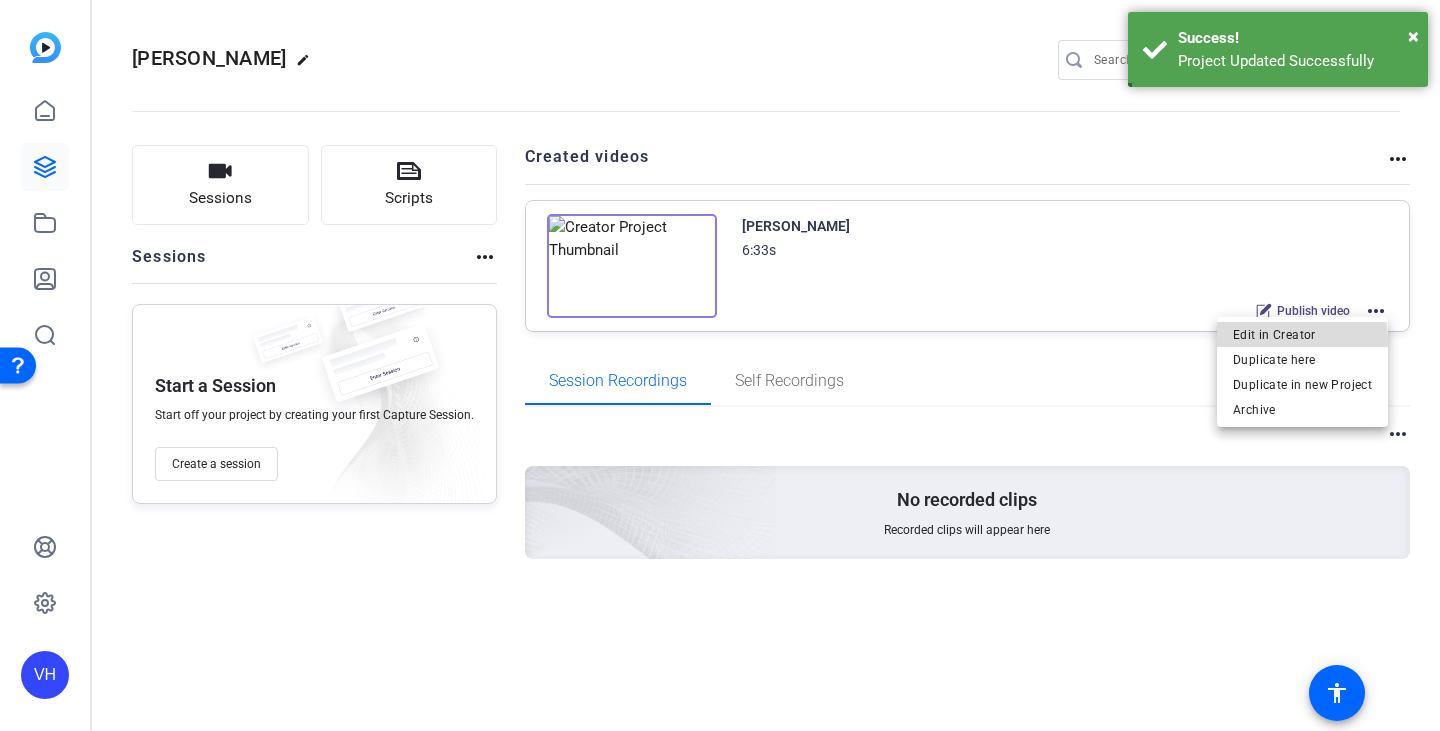 click on "Edit in Creator" at bounding box center (1302, 335) 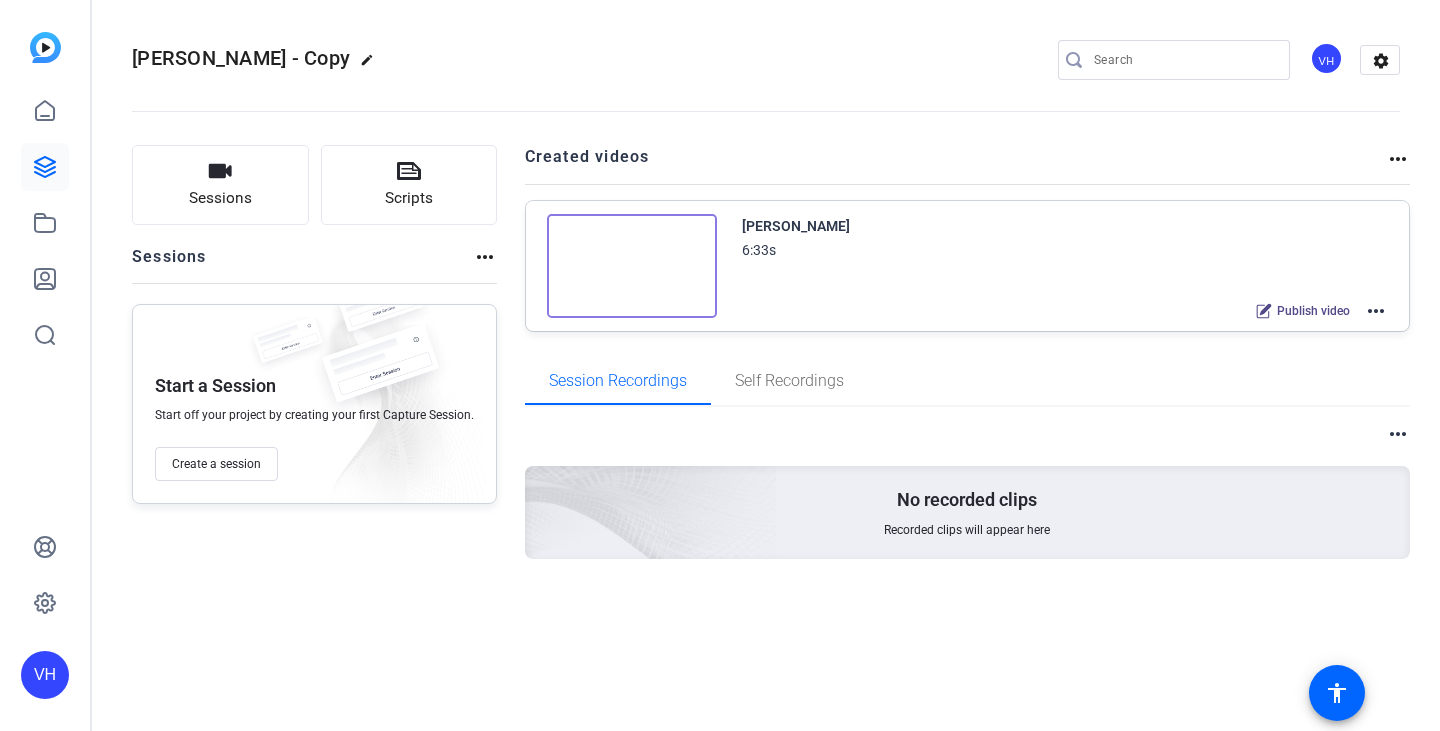 scroll, scrollTop: 0, scrollLeft: 0, axis: both 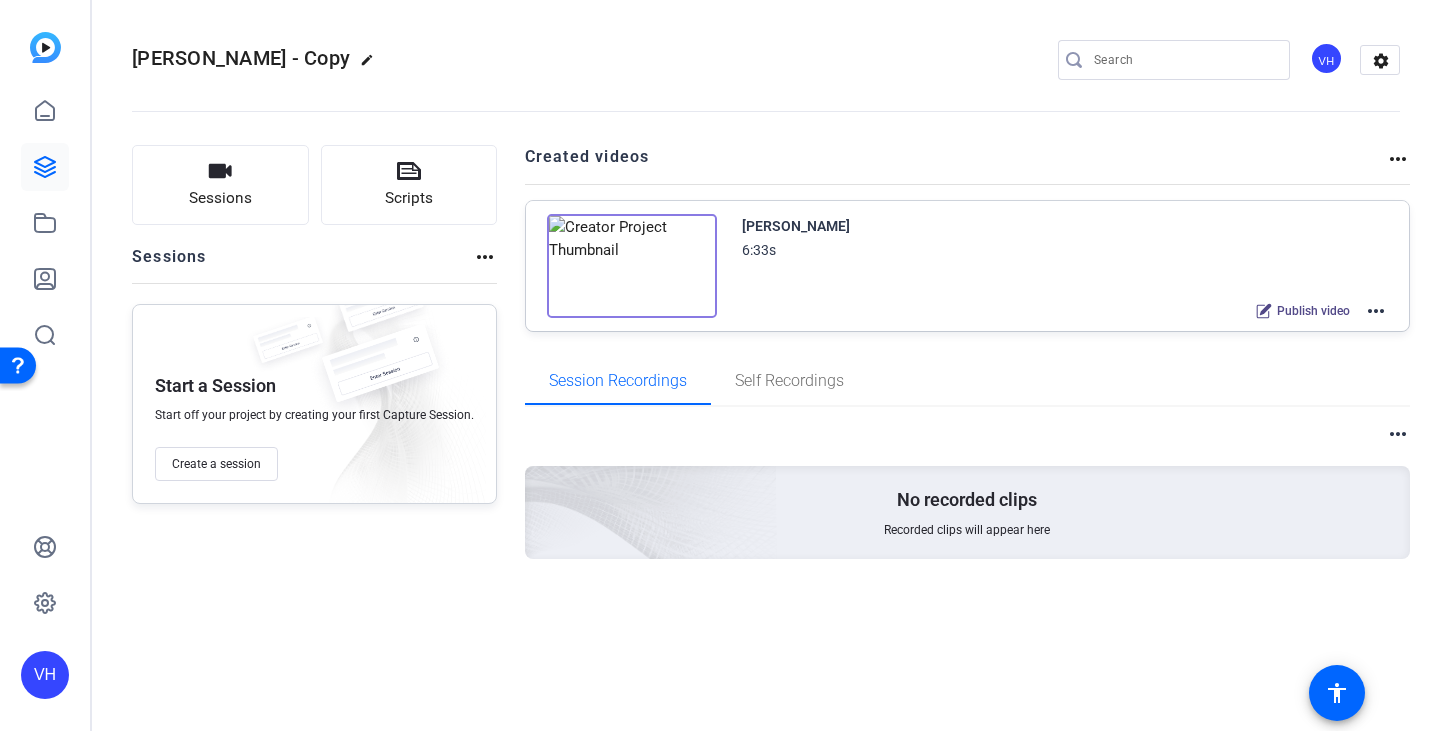 click on "edit" 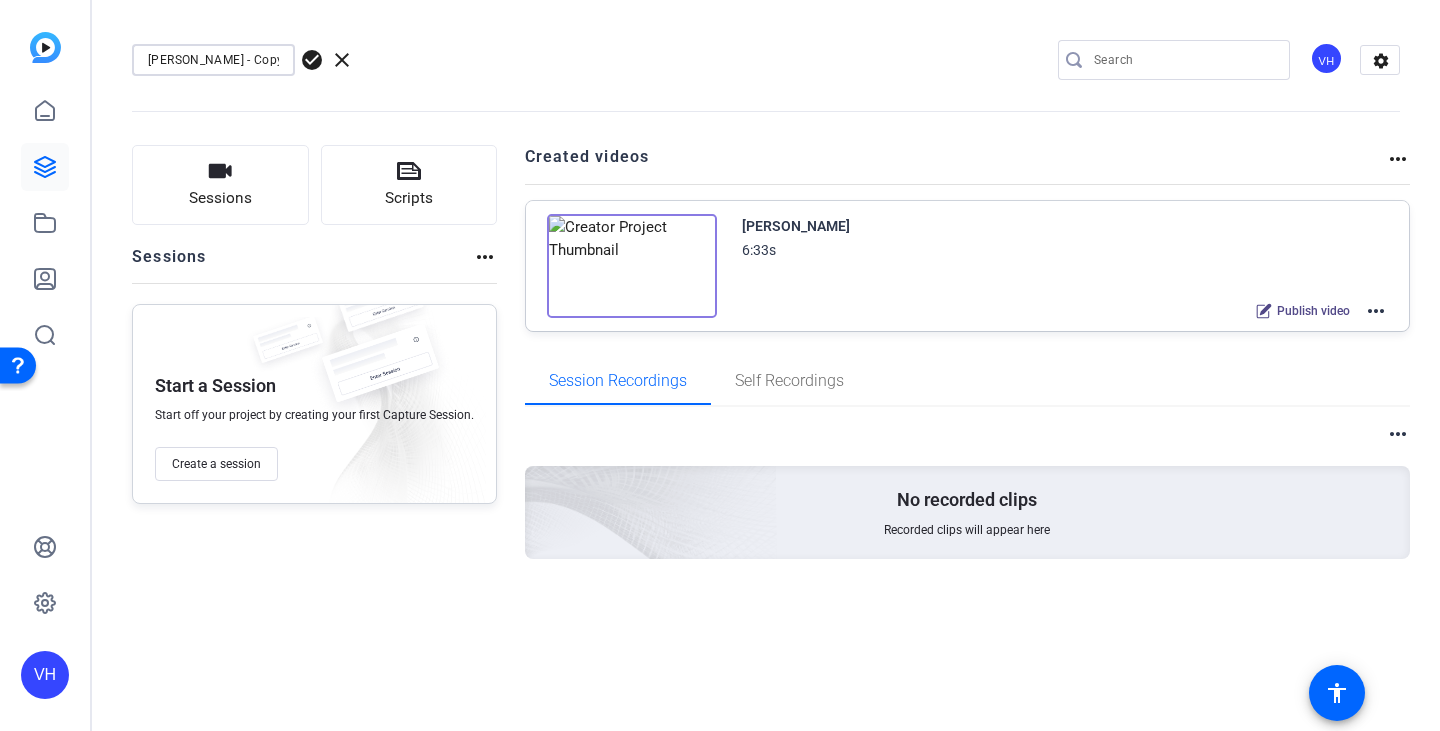 click on "[PERSON_NAME] - Copy" at bounding box center [213, 60] 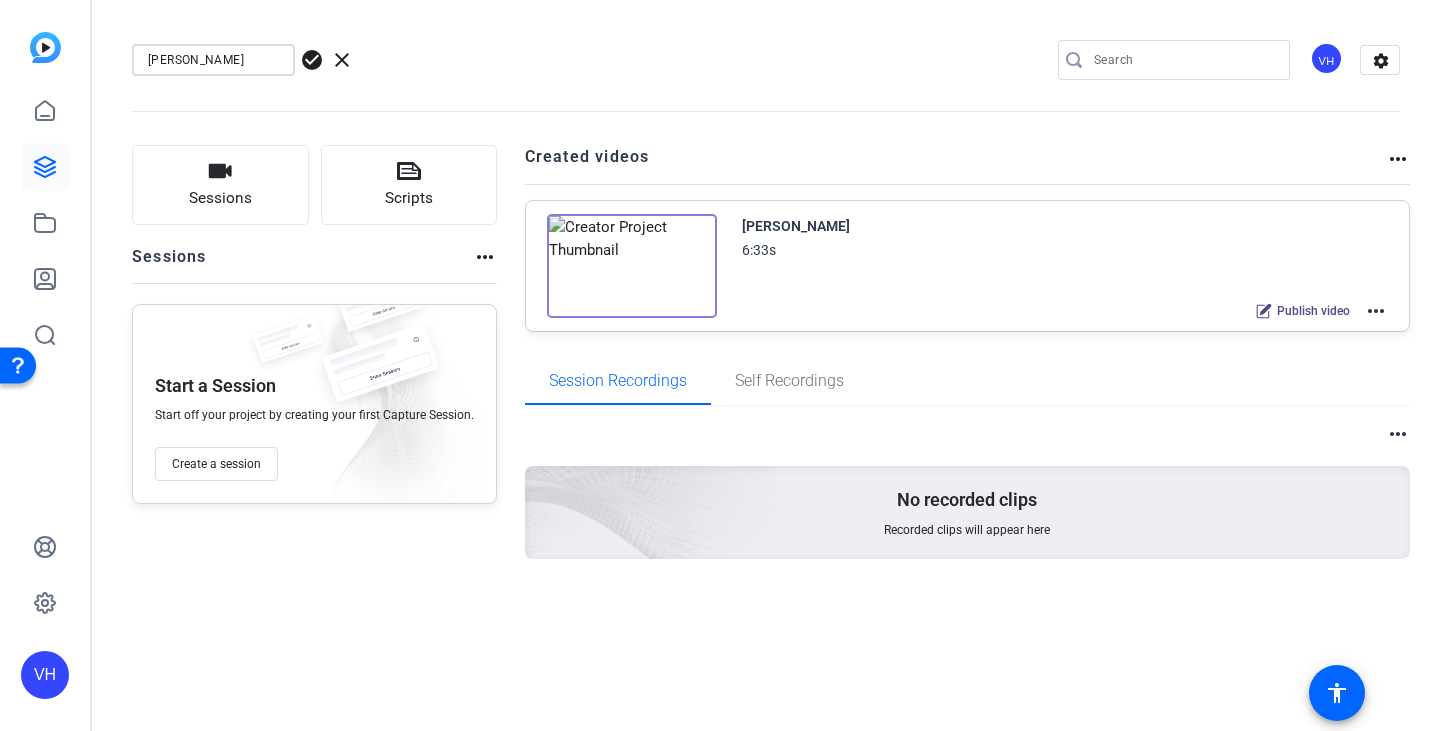 type on "Matt Poulos" 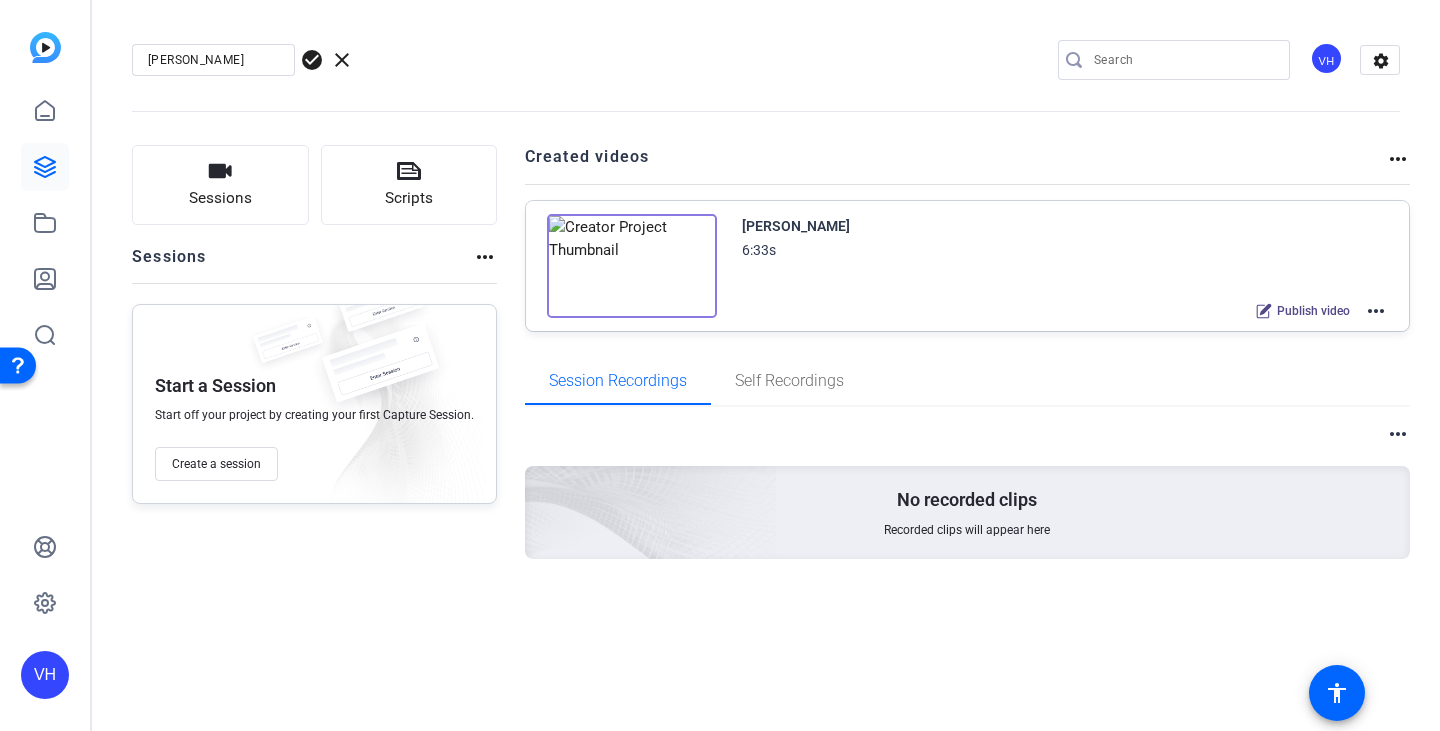 click on "check_circle" 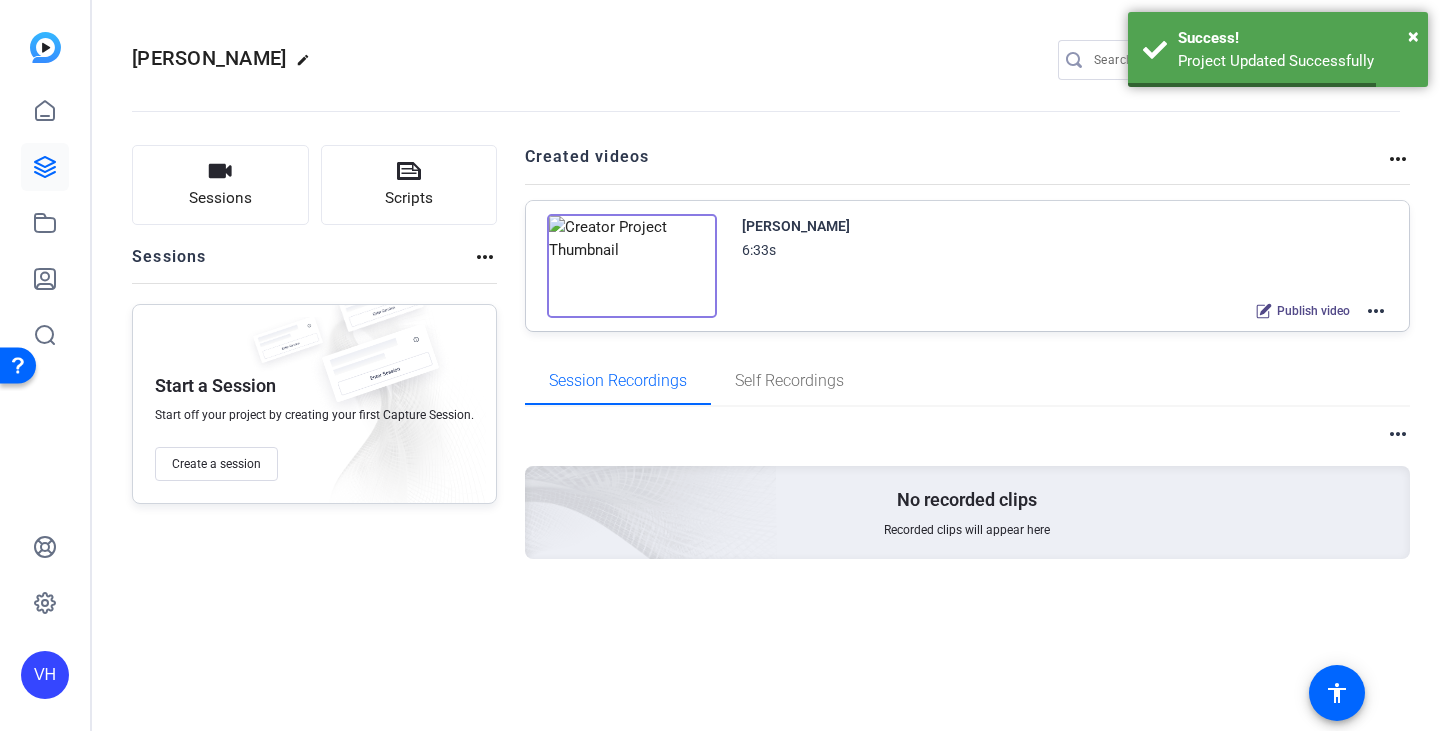 click on "more_horiz" 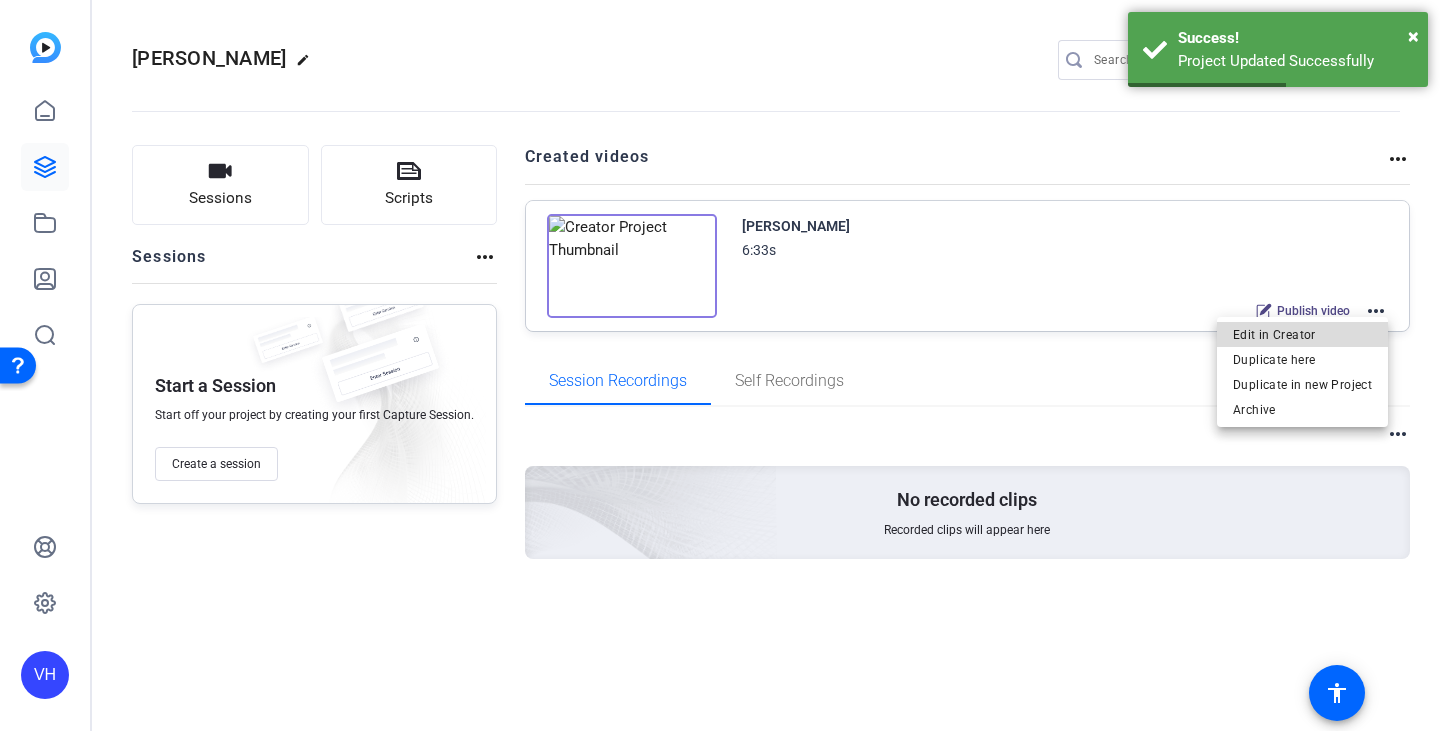 click on "Edit in Creator" at bounding box center [1302, 335] 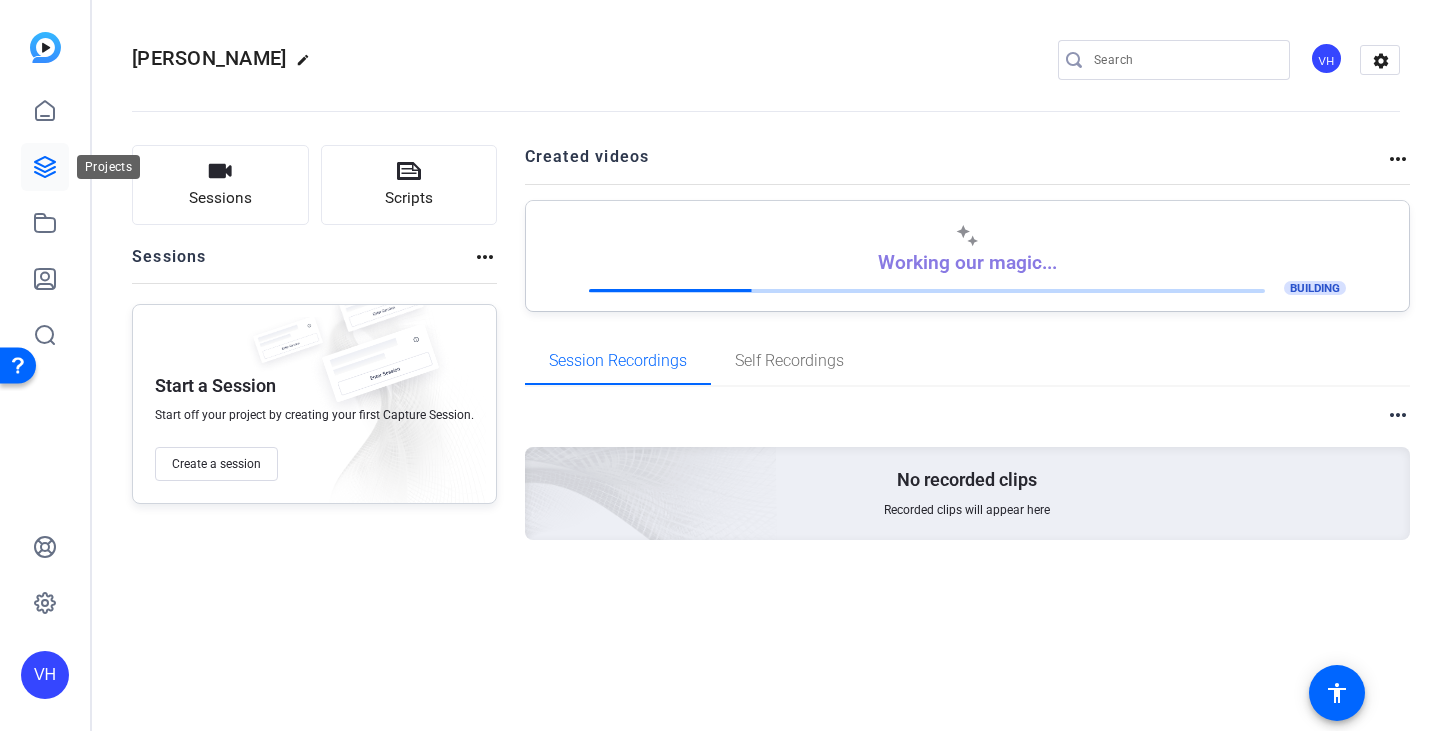 click 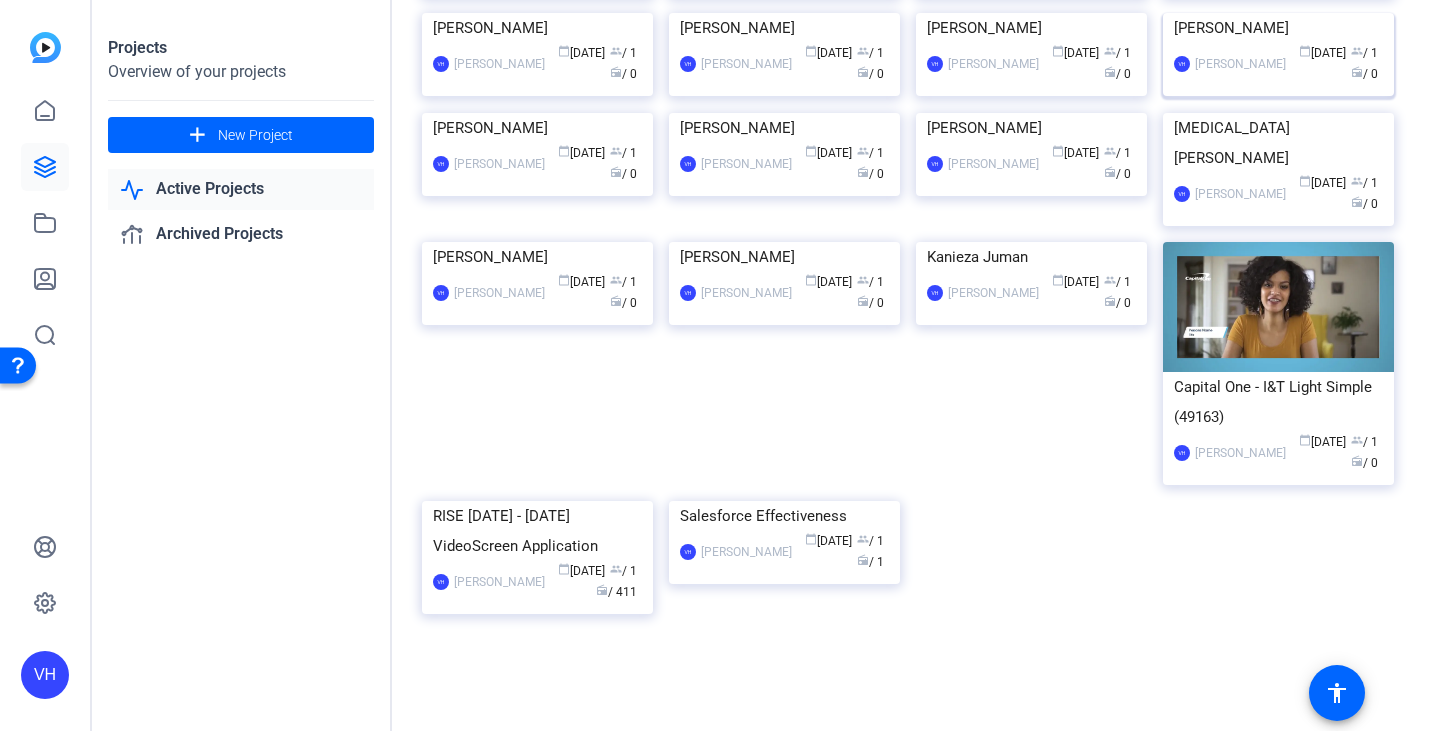 scroll, scrollTop: 2657, scrollLeft: 0, axis: vertical 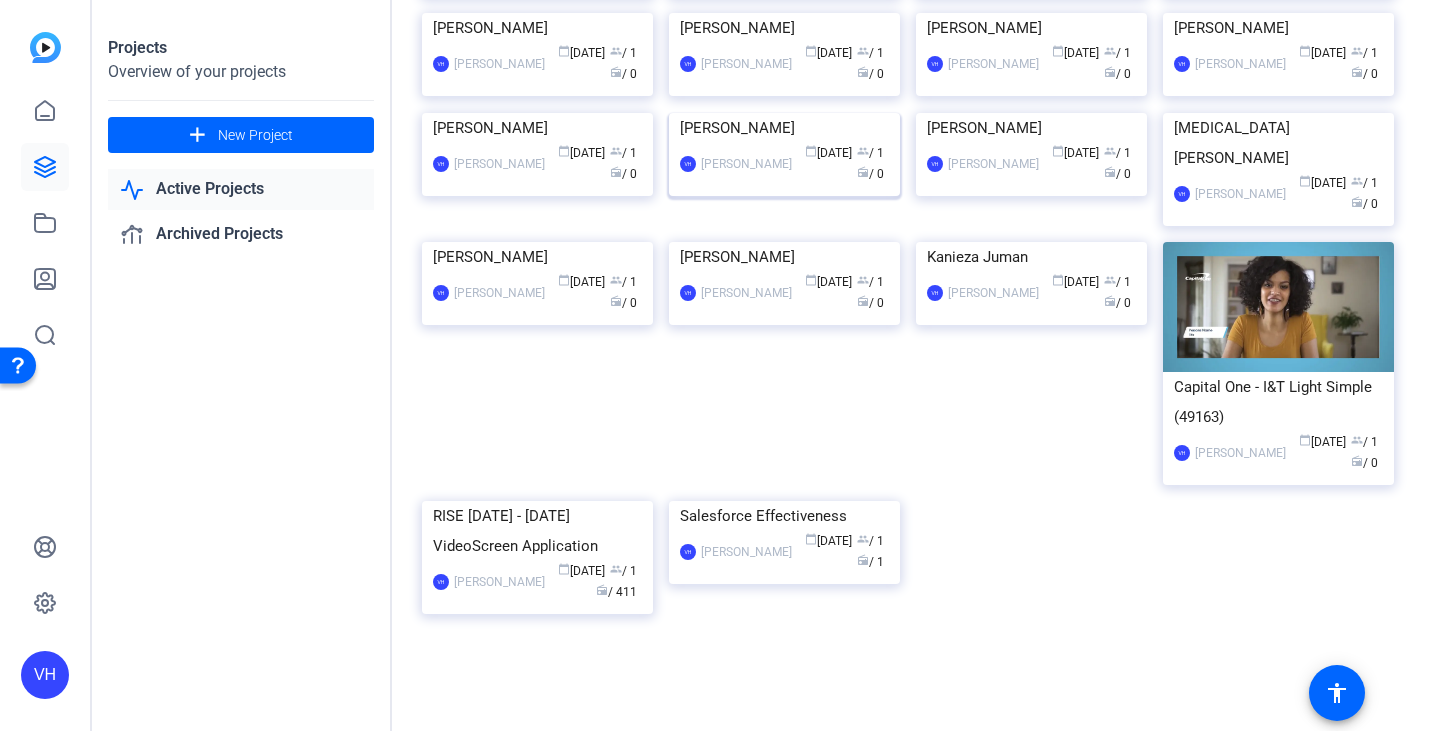 click 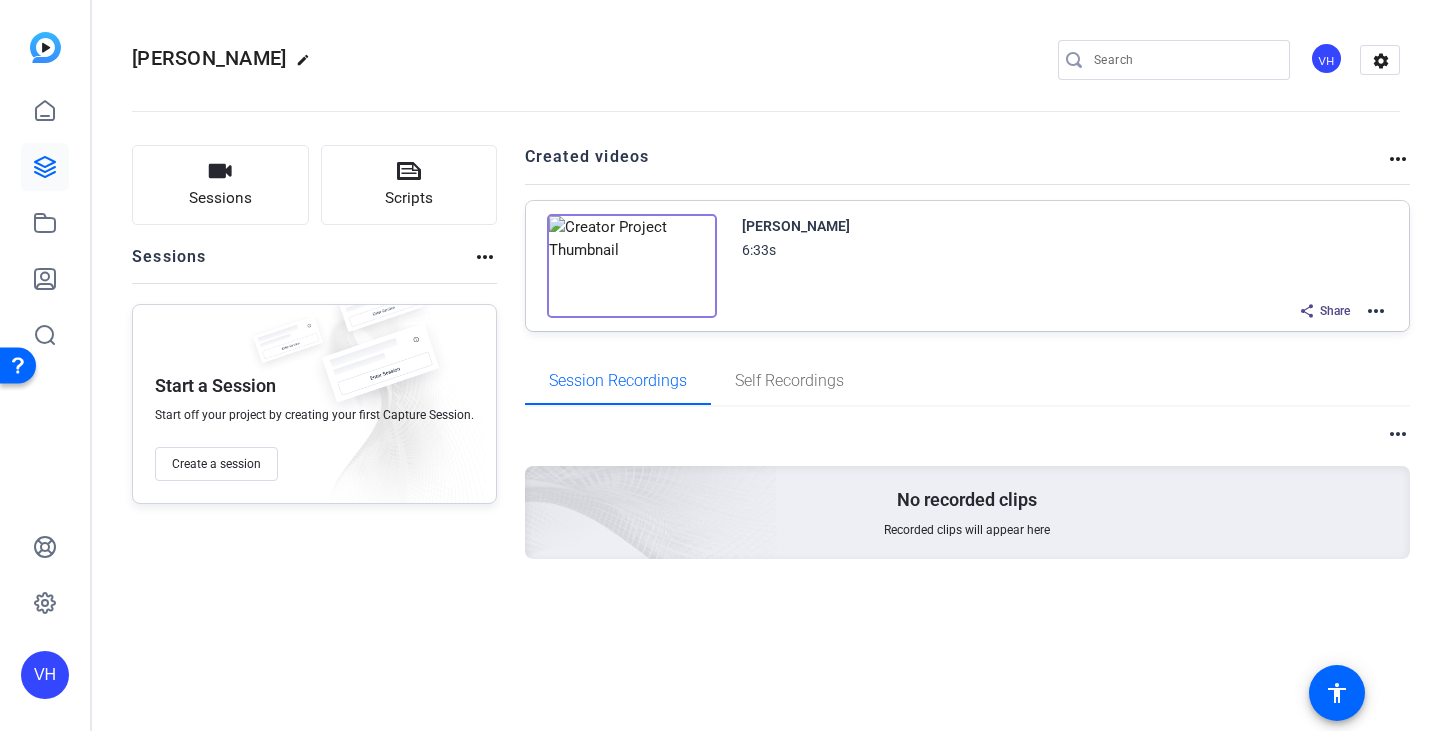 click on "more_horiz" 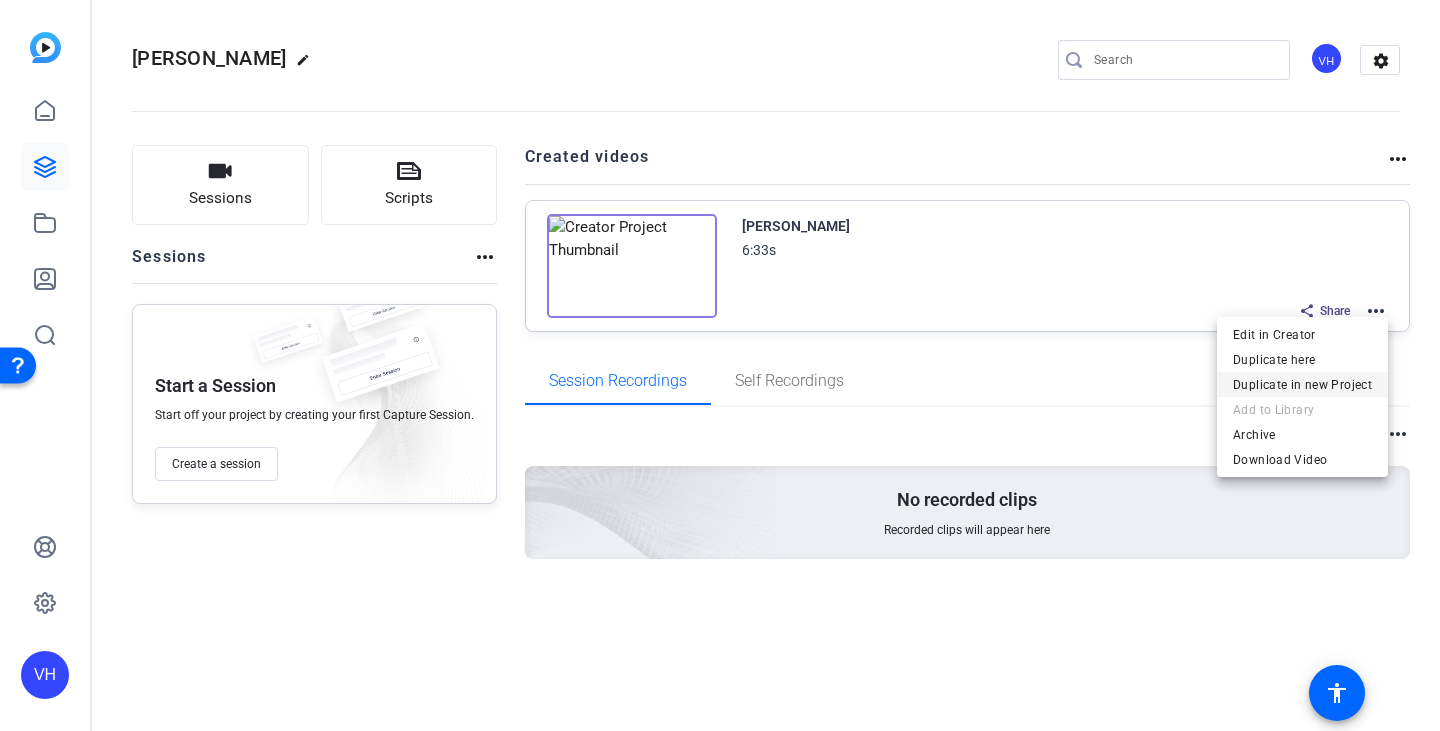 click on "Duplicate in new Project" at bounding box center (1302, 385) 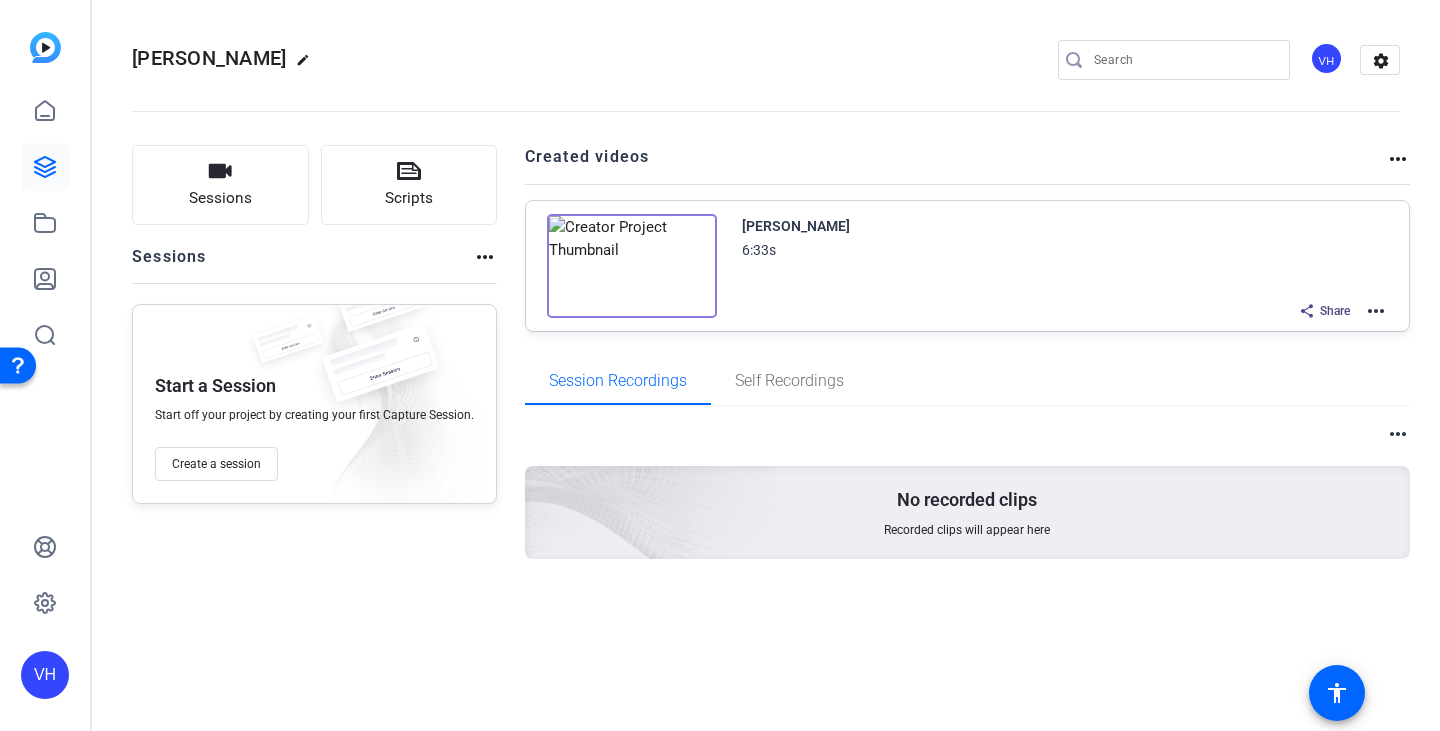 click on "more_horiz" 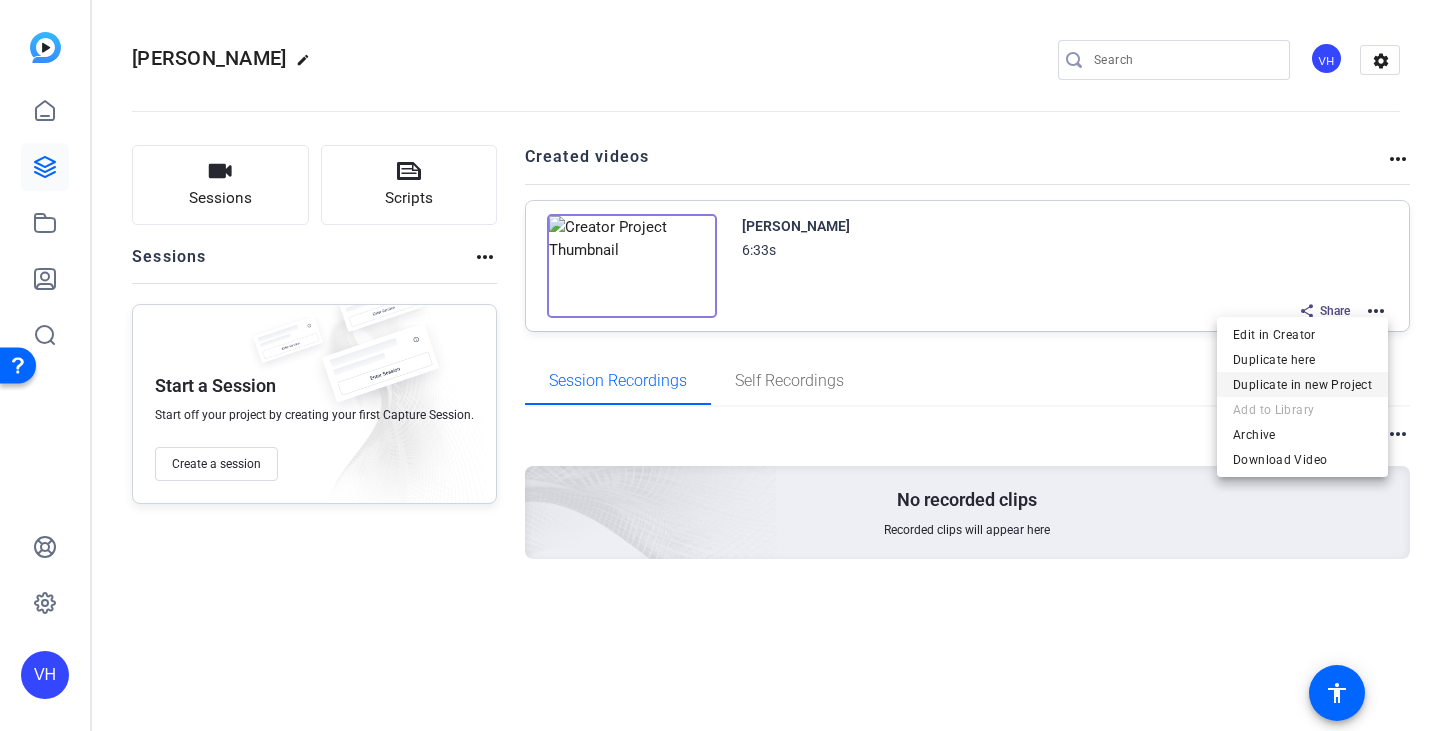 click on "Duplicate in new Project" at bounding box center (1302, 385) 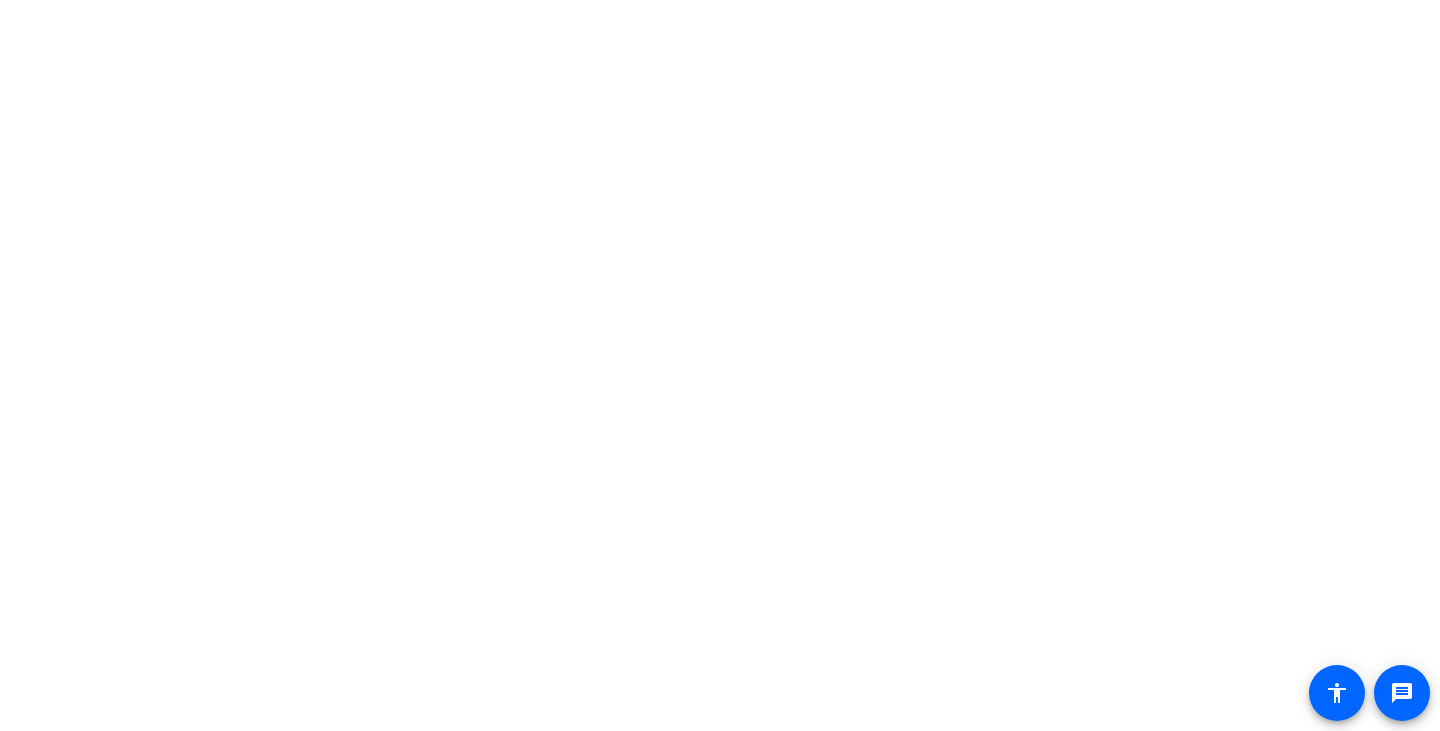 scroll, scrollTop: 0, scrollLeft: 0, axis: both 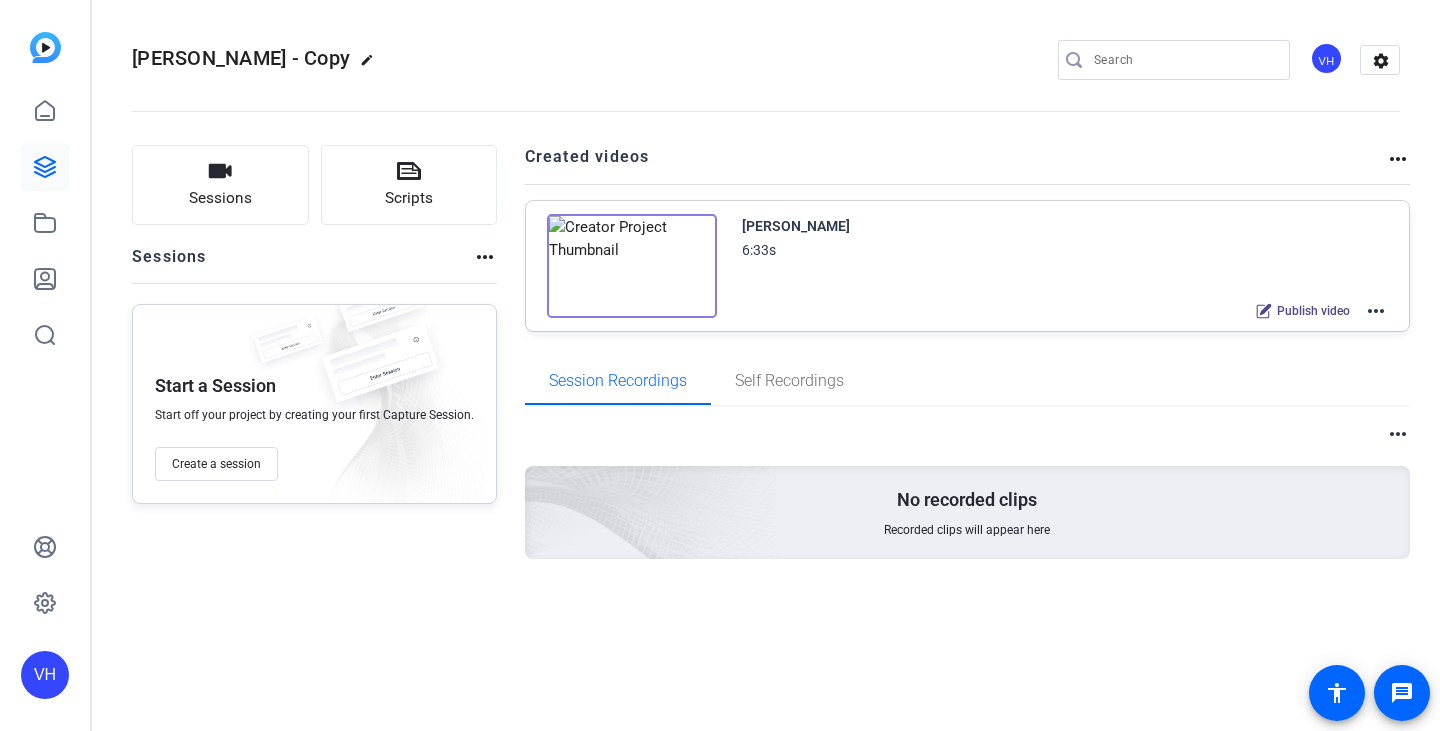 click on "edit" 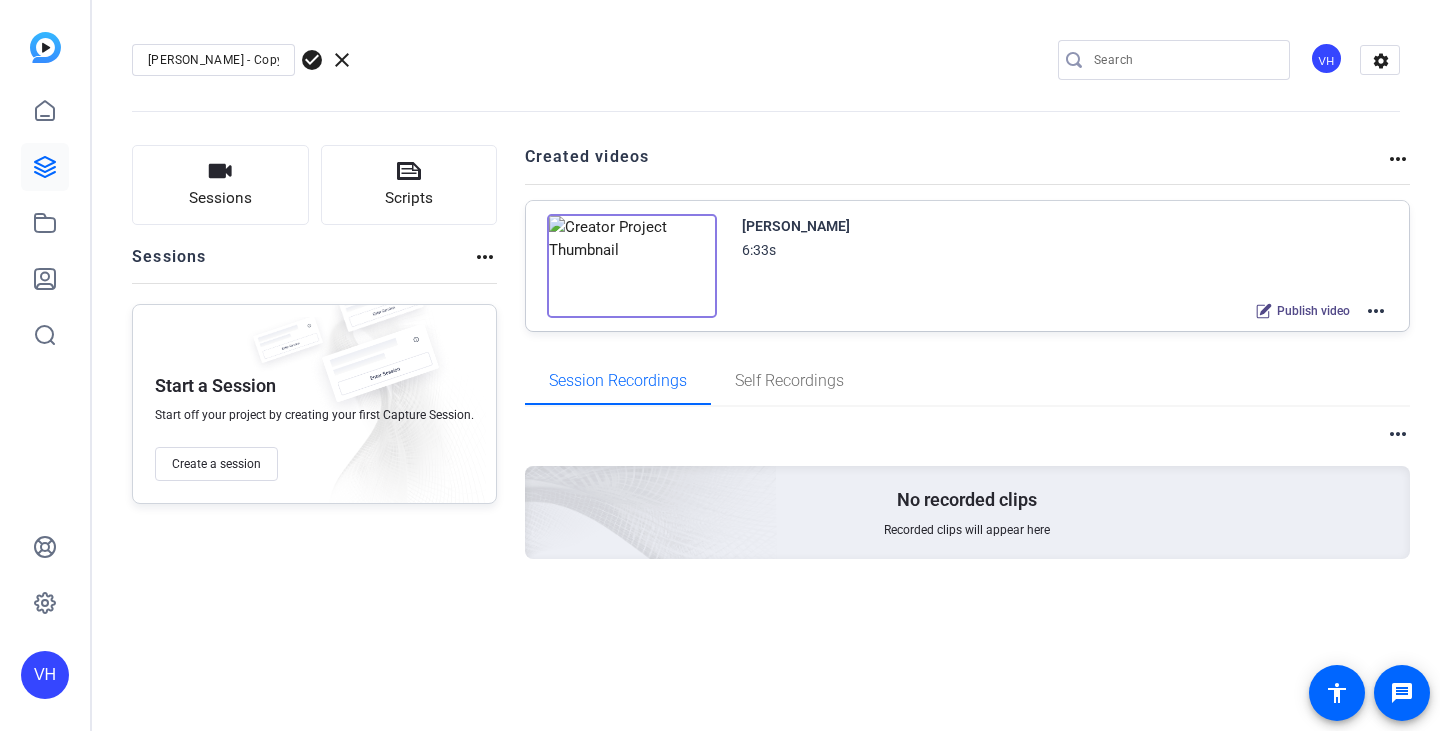 scroll, scrollTop: 0, scrollLeft: 0, axis: both 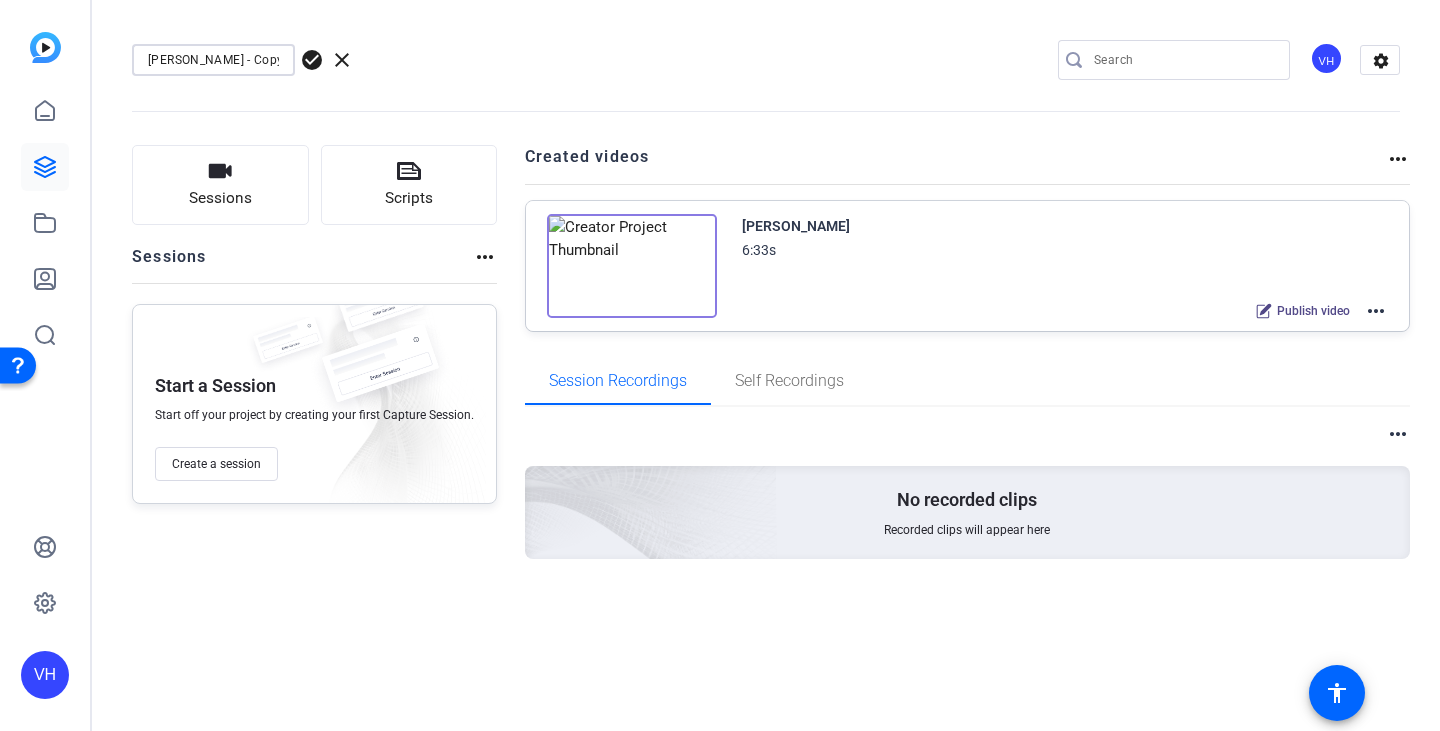 drag, startPoint x: 276, startPoint y: 55, endPoint x: 80, endPoint y: 64, distance: 196.20653 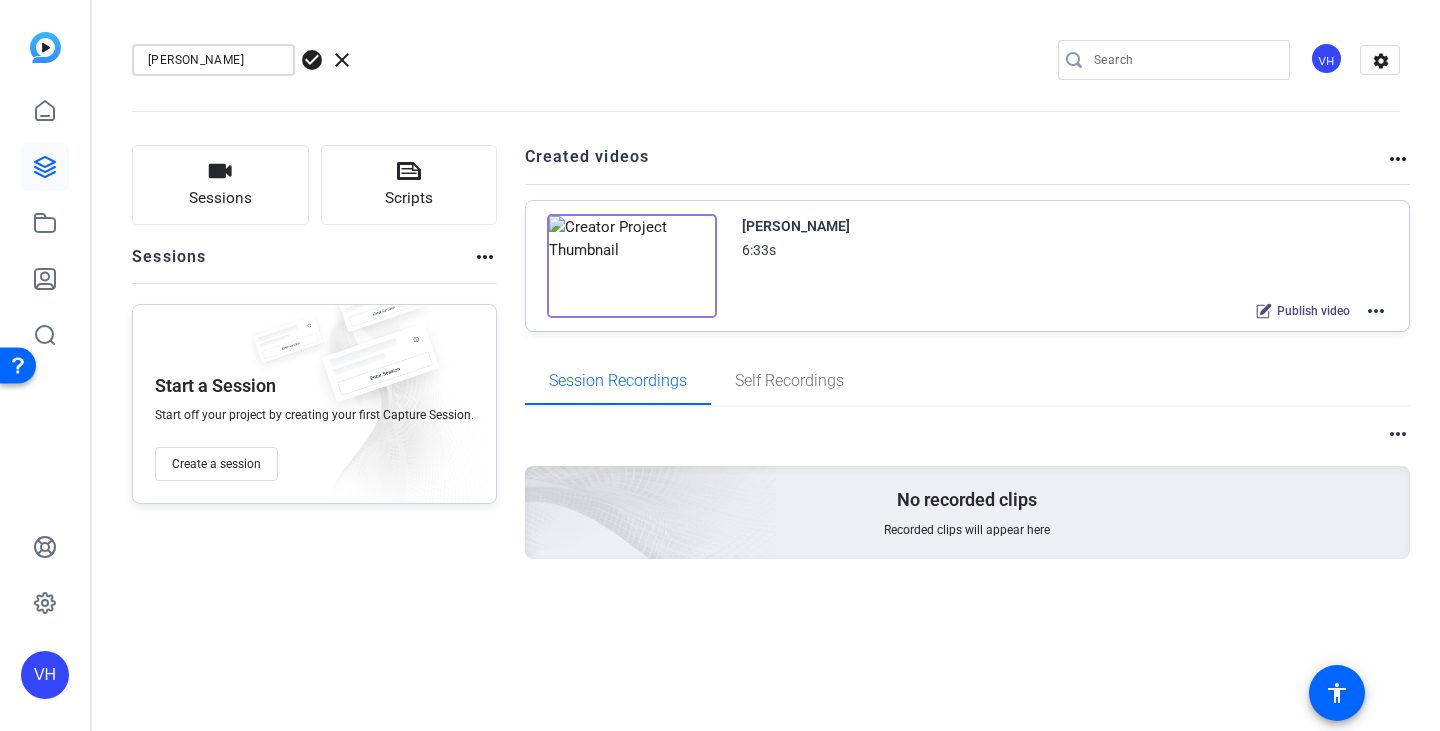 type on "[PERSON_NAME]" 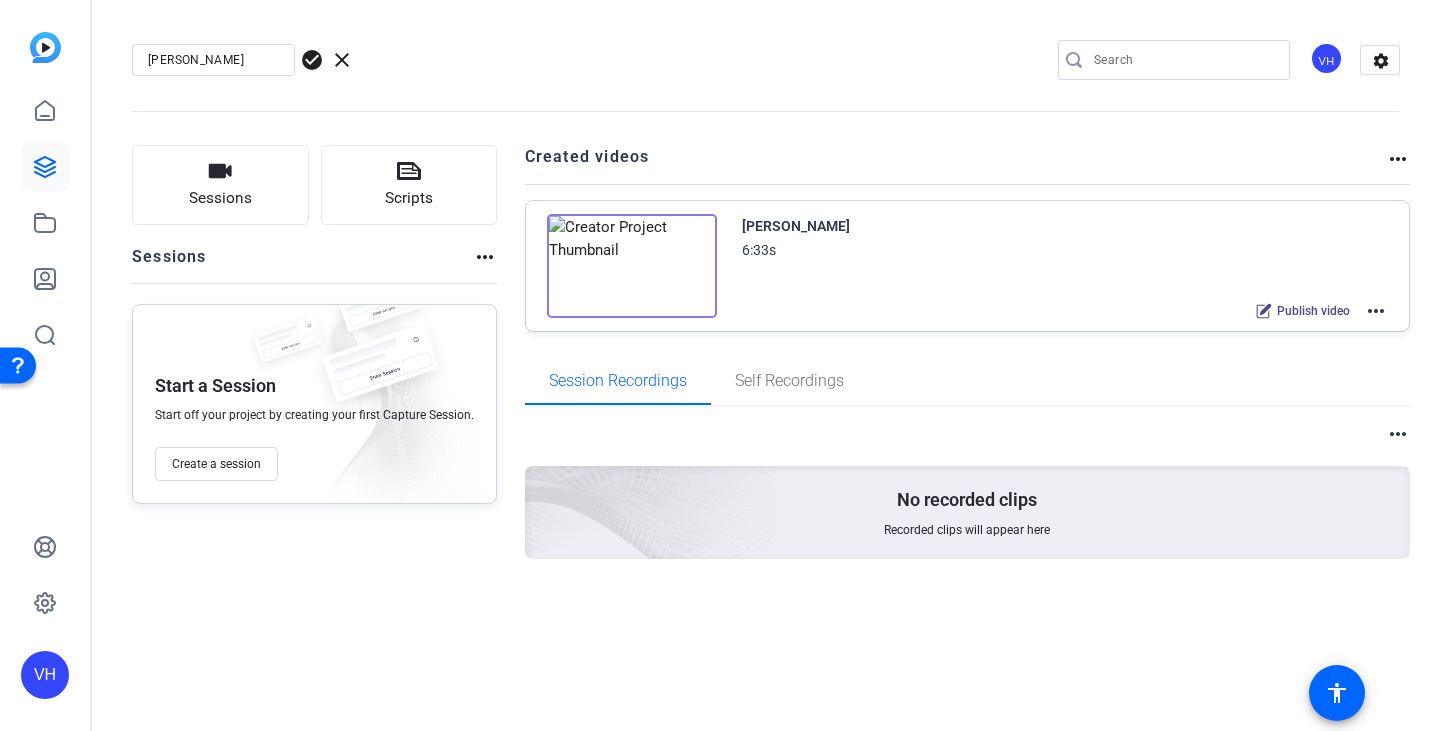 click on "check_circle" 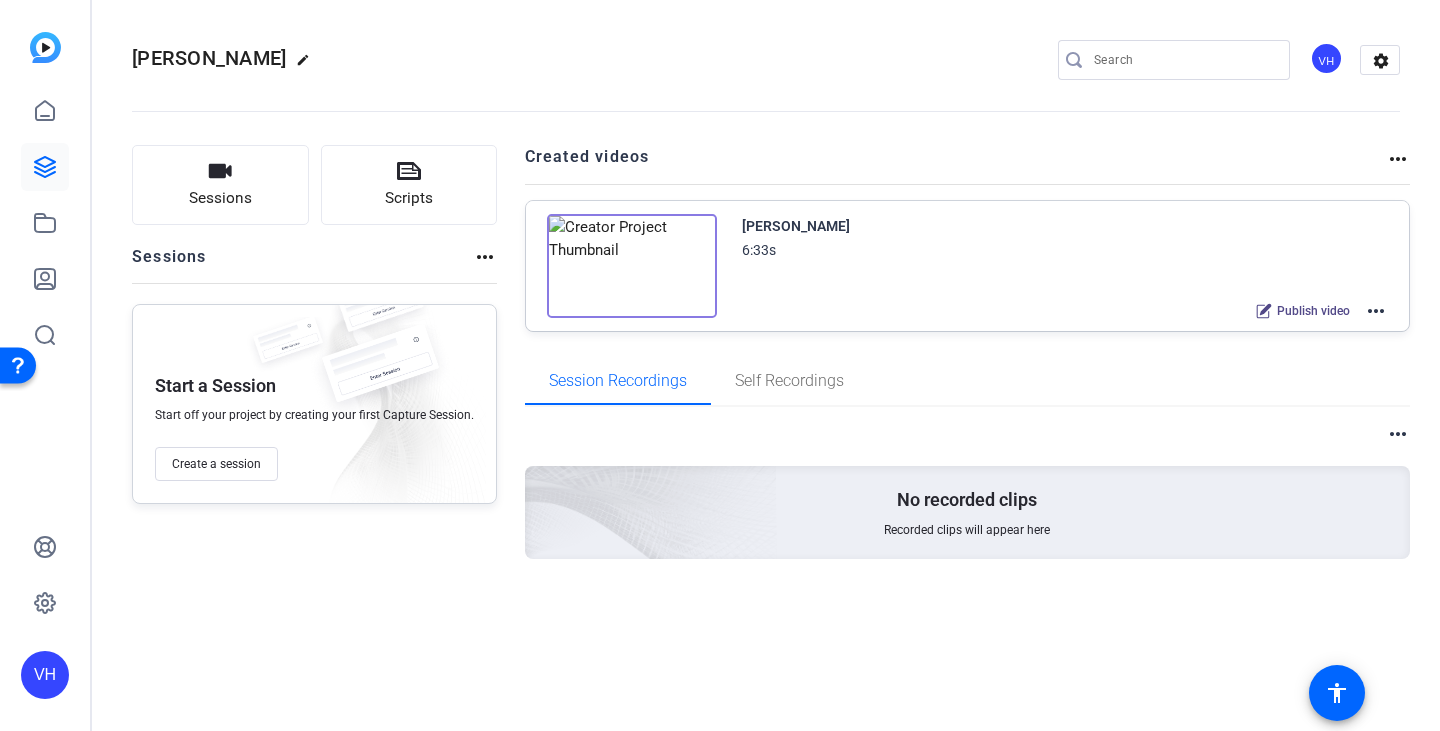 click on "more_horiz" 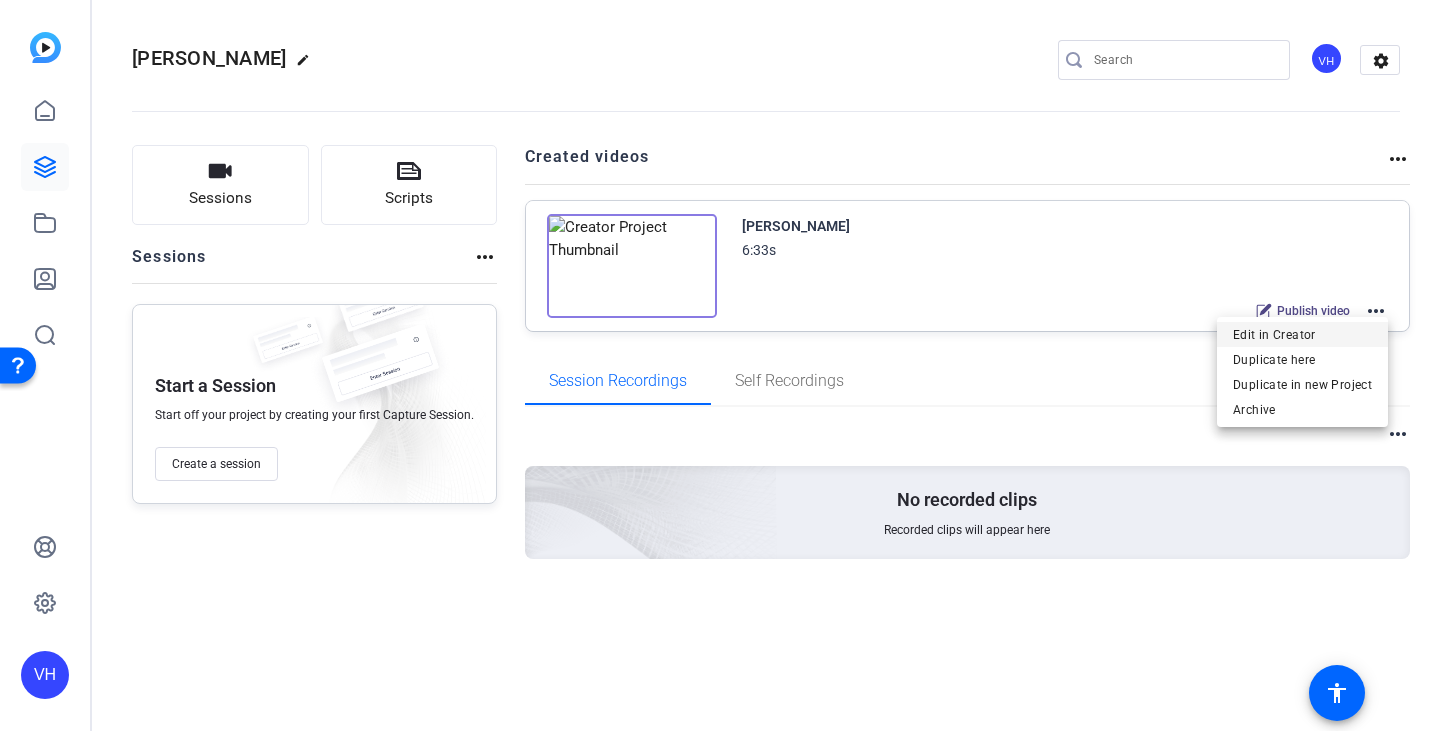 click on "Edit in Creator" at bounding box center [1302, 335] 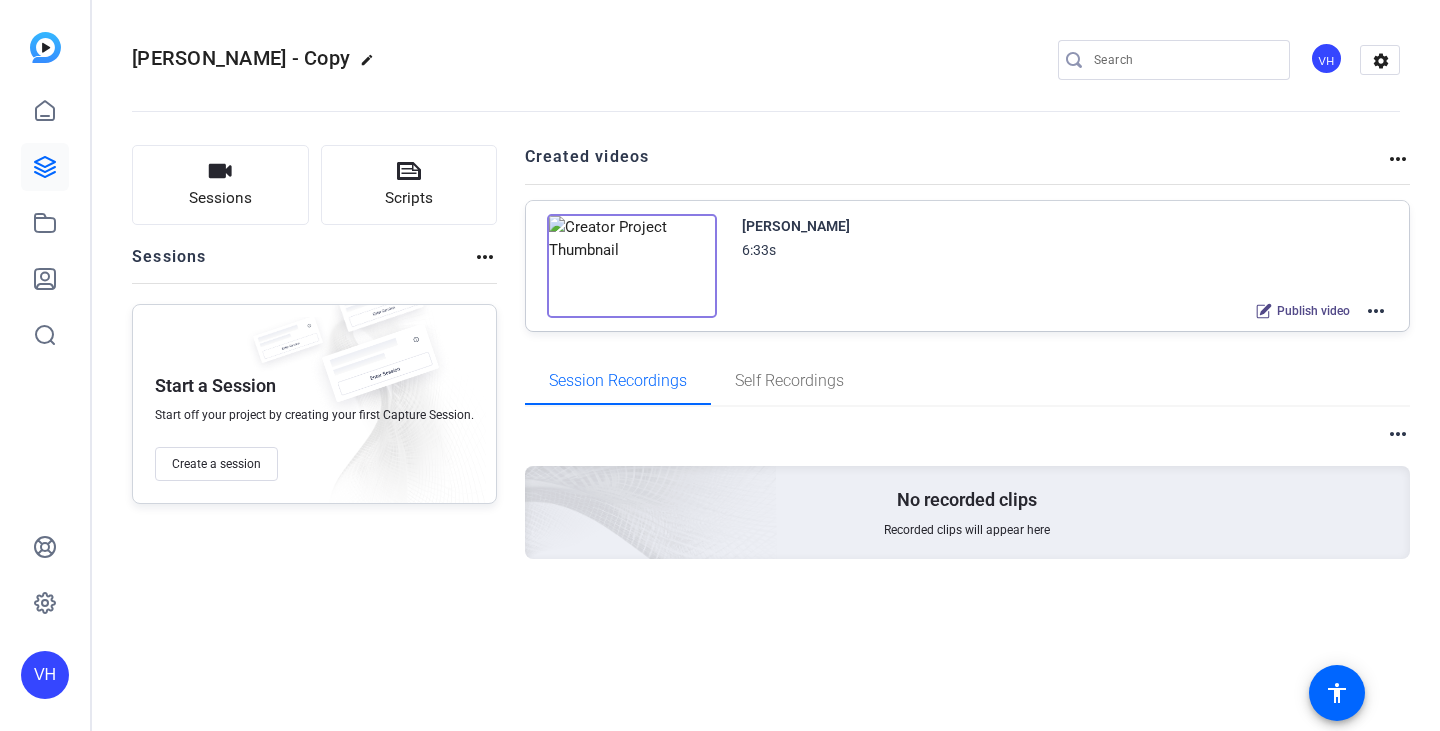 scroll, scrollTop: 0, scrollLeft: 0, axis: both 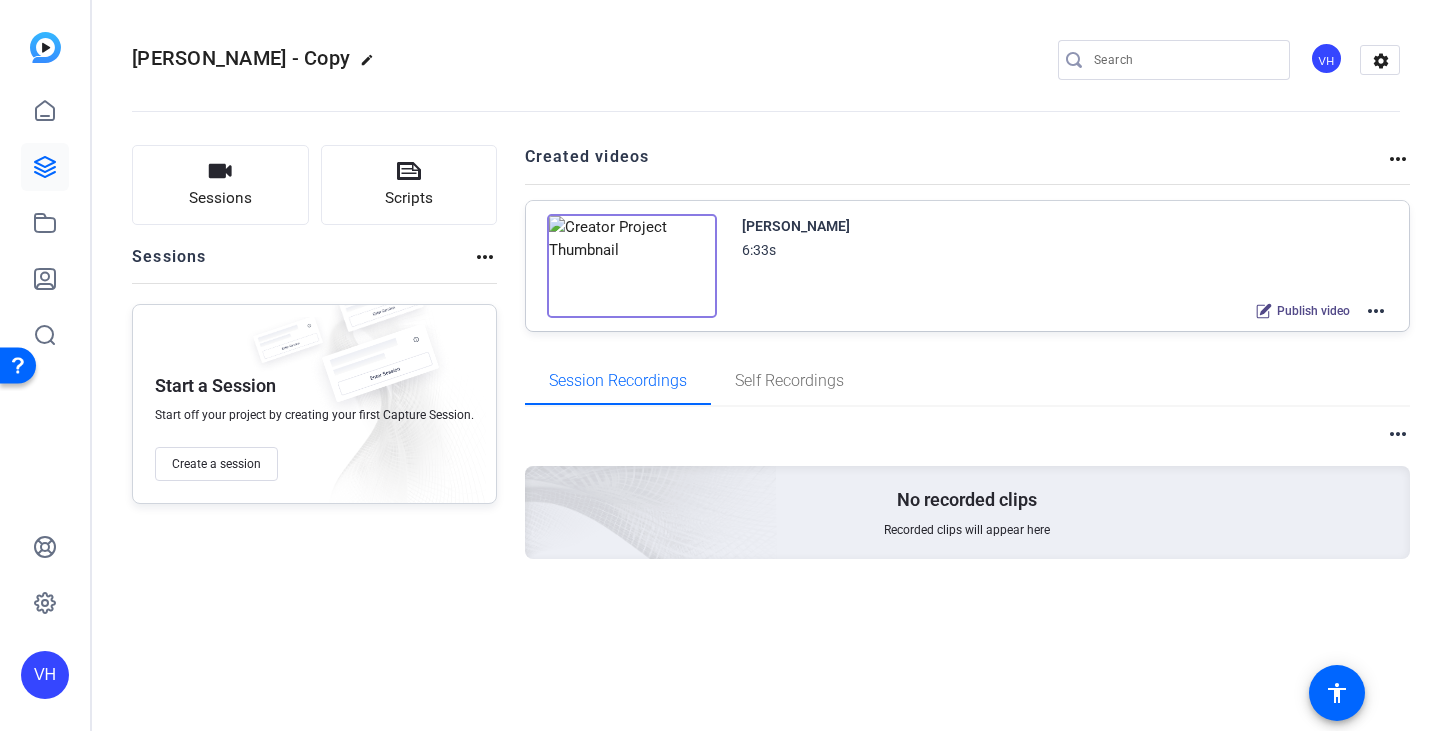click on "edit" 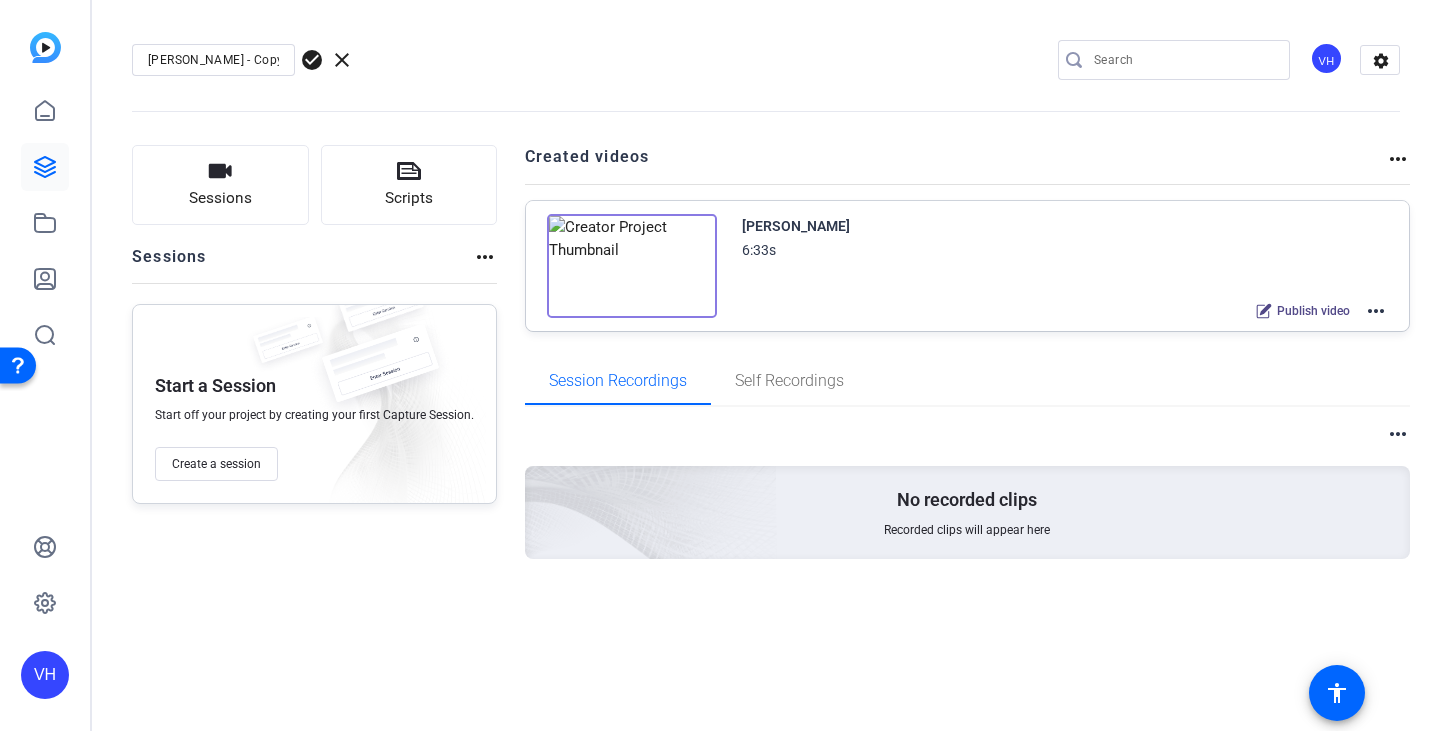 drag, startPoint x: 280, startPoint y: 59, endPoint x: 185, endPoint y: 67, distance: 95.33625 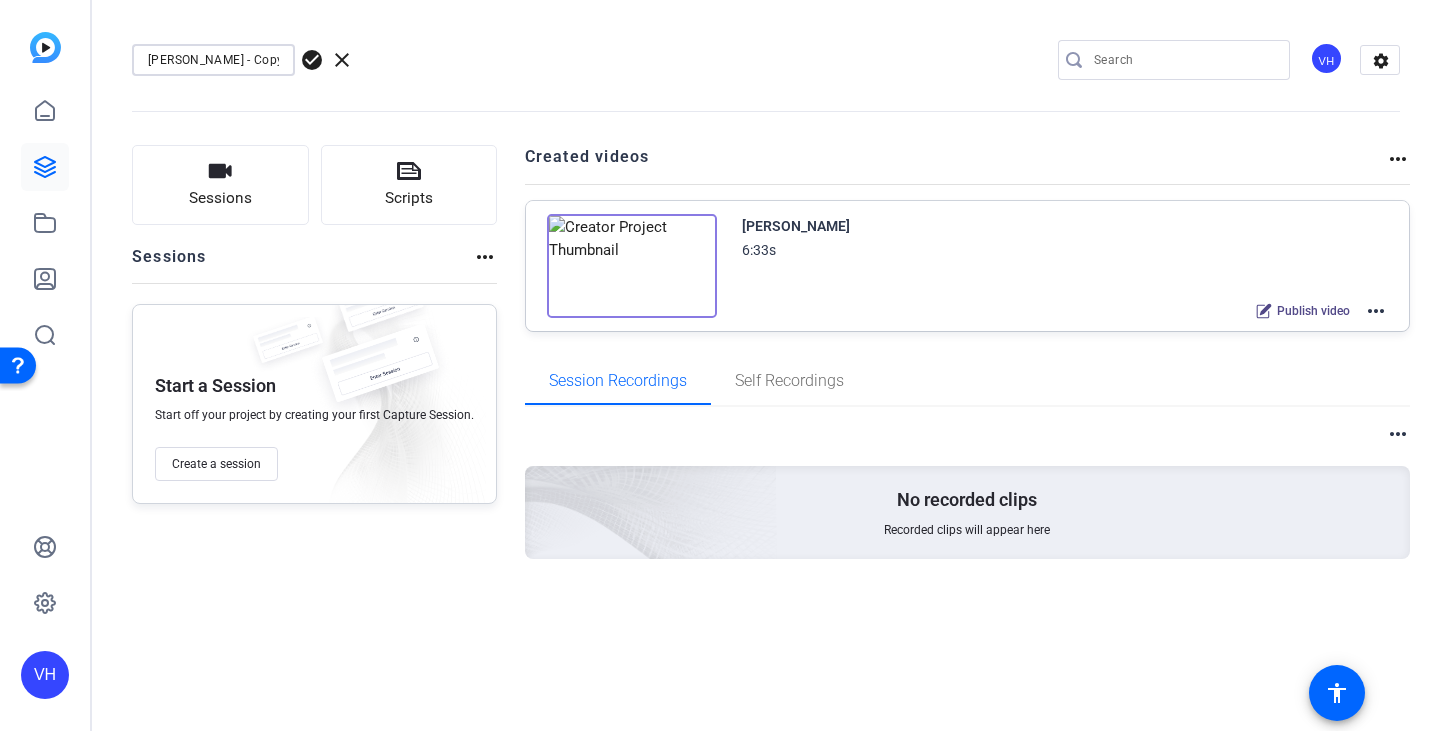 click on "Andrae Wiggins - Copy" at bounding box center (213, 60) 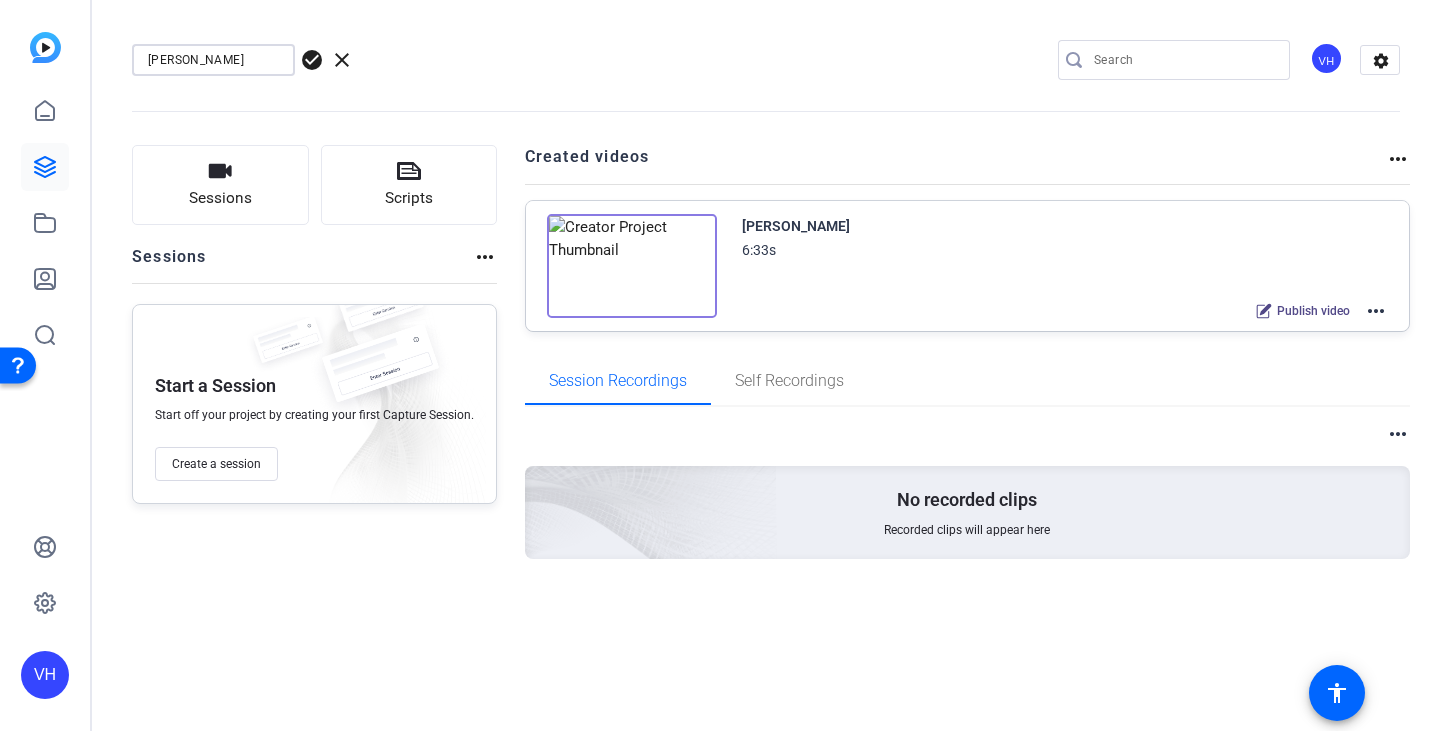 type on "[PERSON_NAME]" 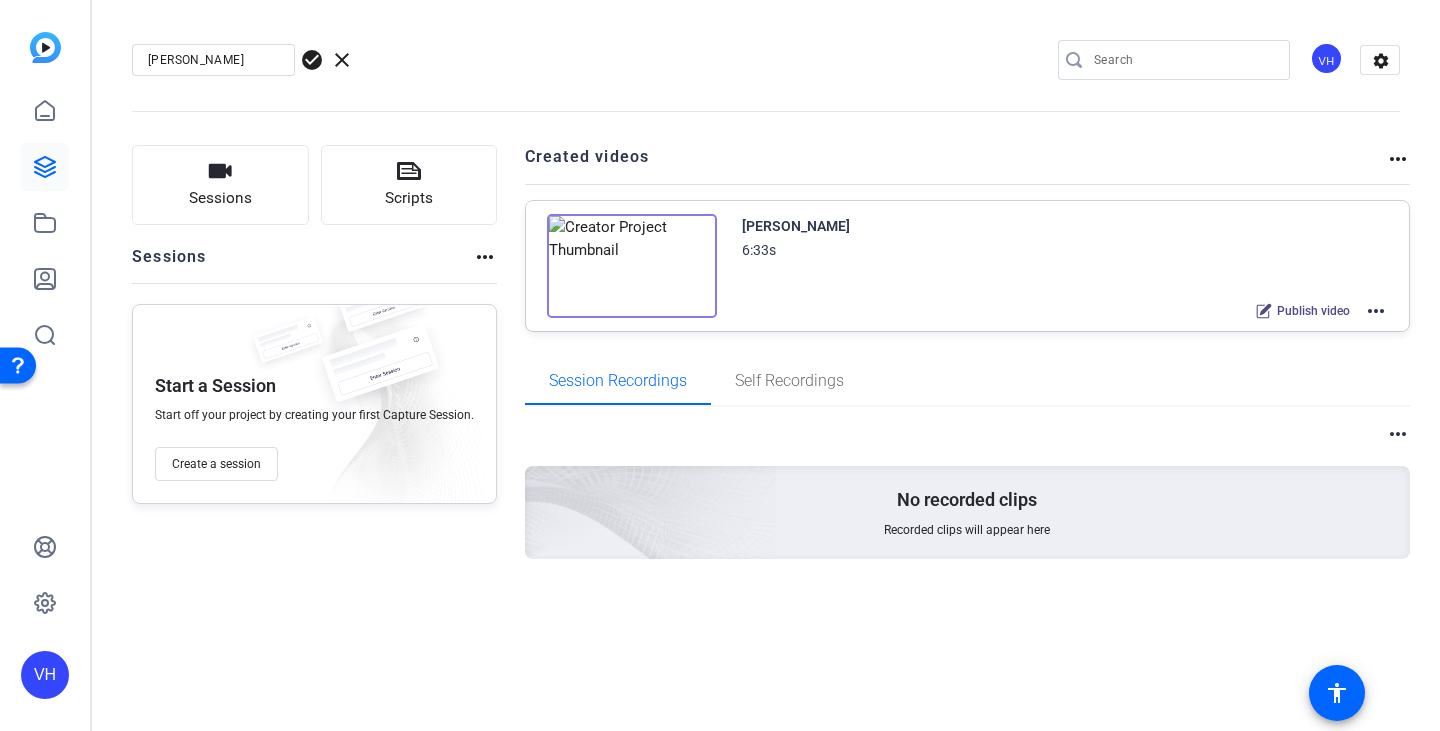 click on "check_circle" 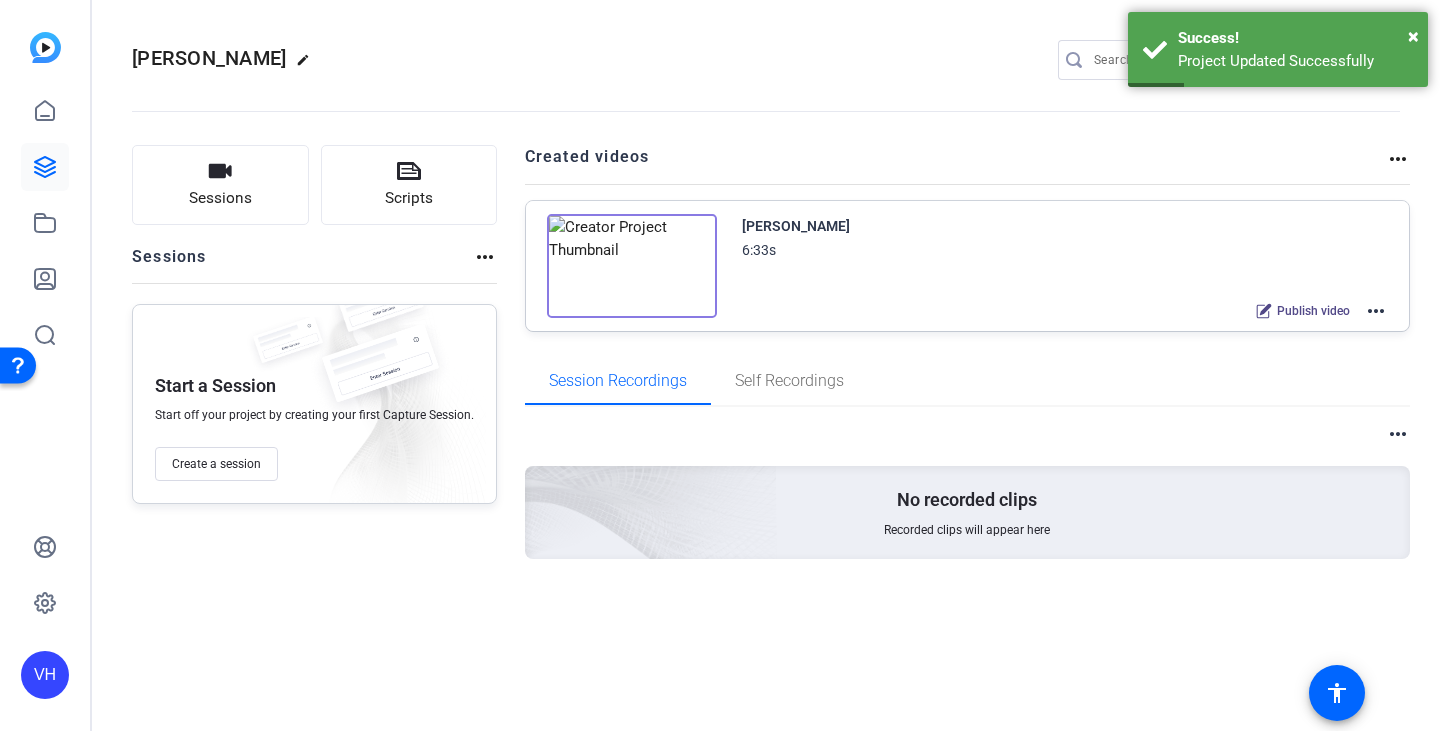 click on "more_horiz" 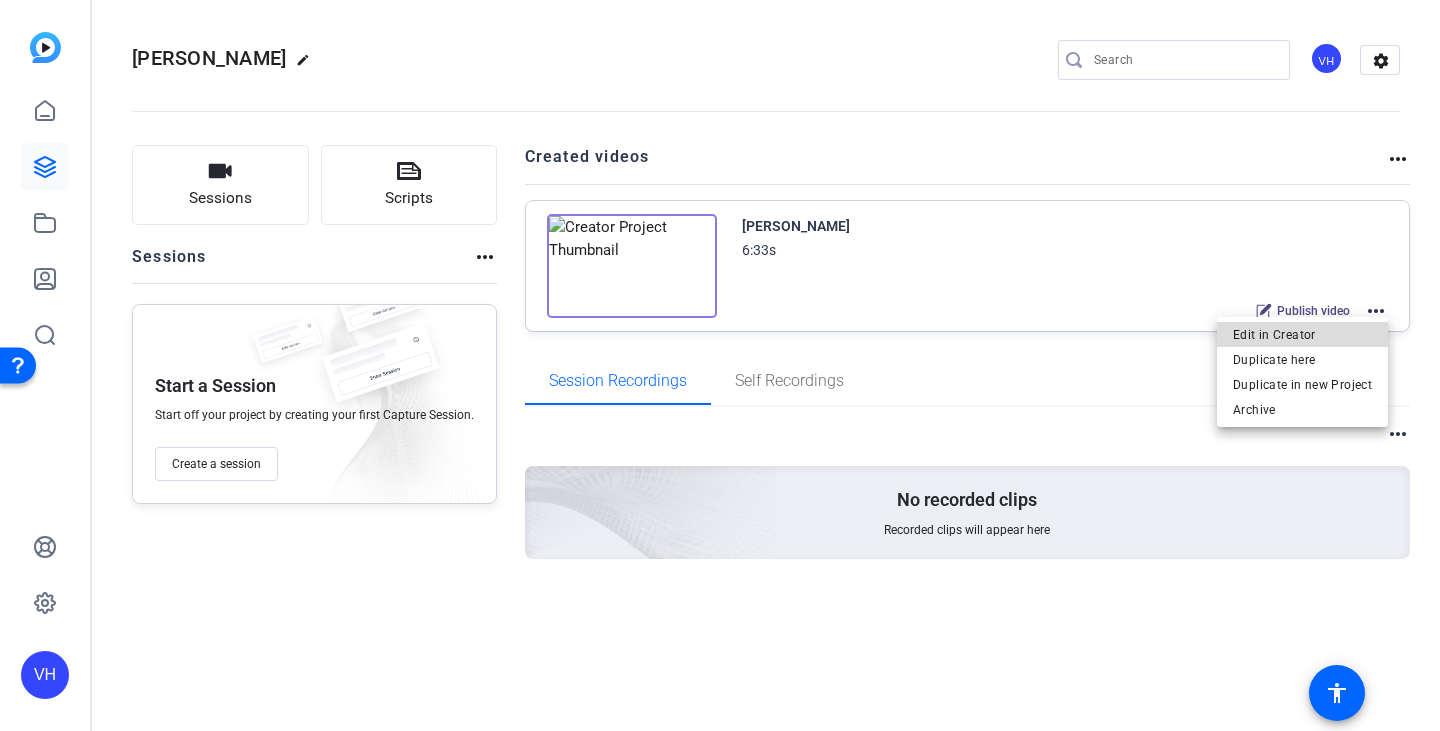 click on "Edit in Creator" at bounding box center (1302, 335) 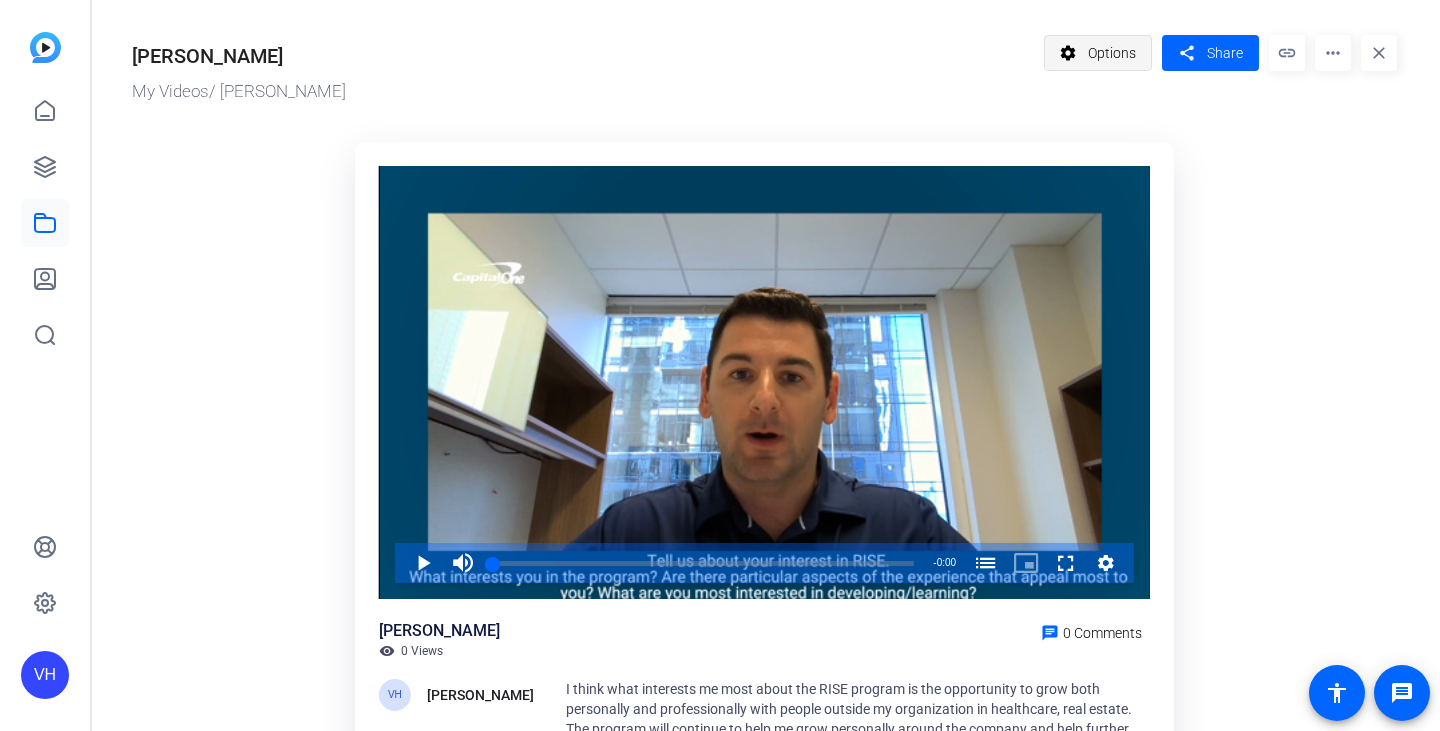 scroll, scrollTop: 0, scrollLeft: 0, axis: both 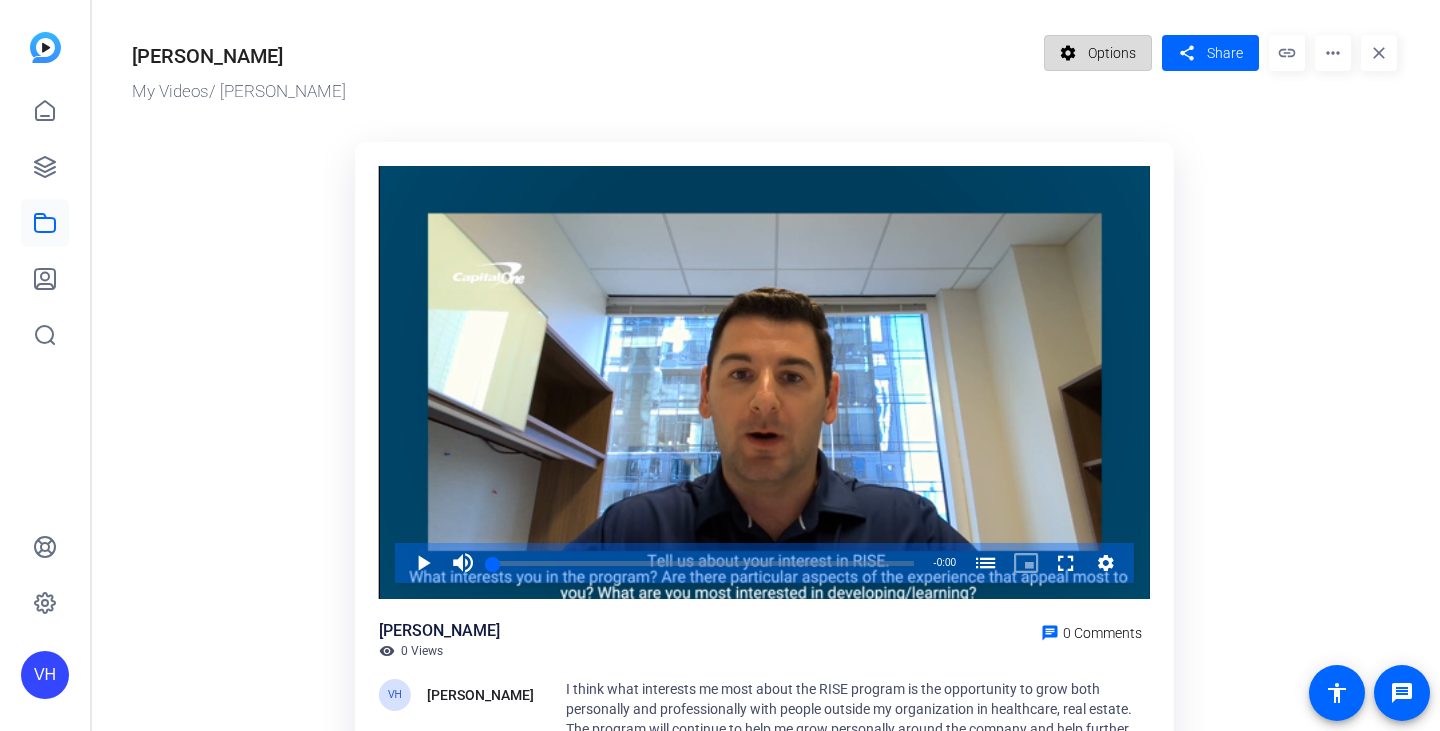 click on "Options" 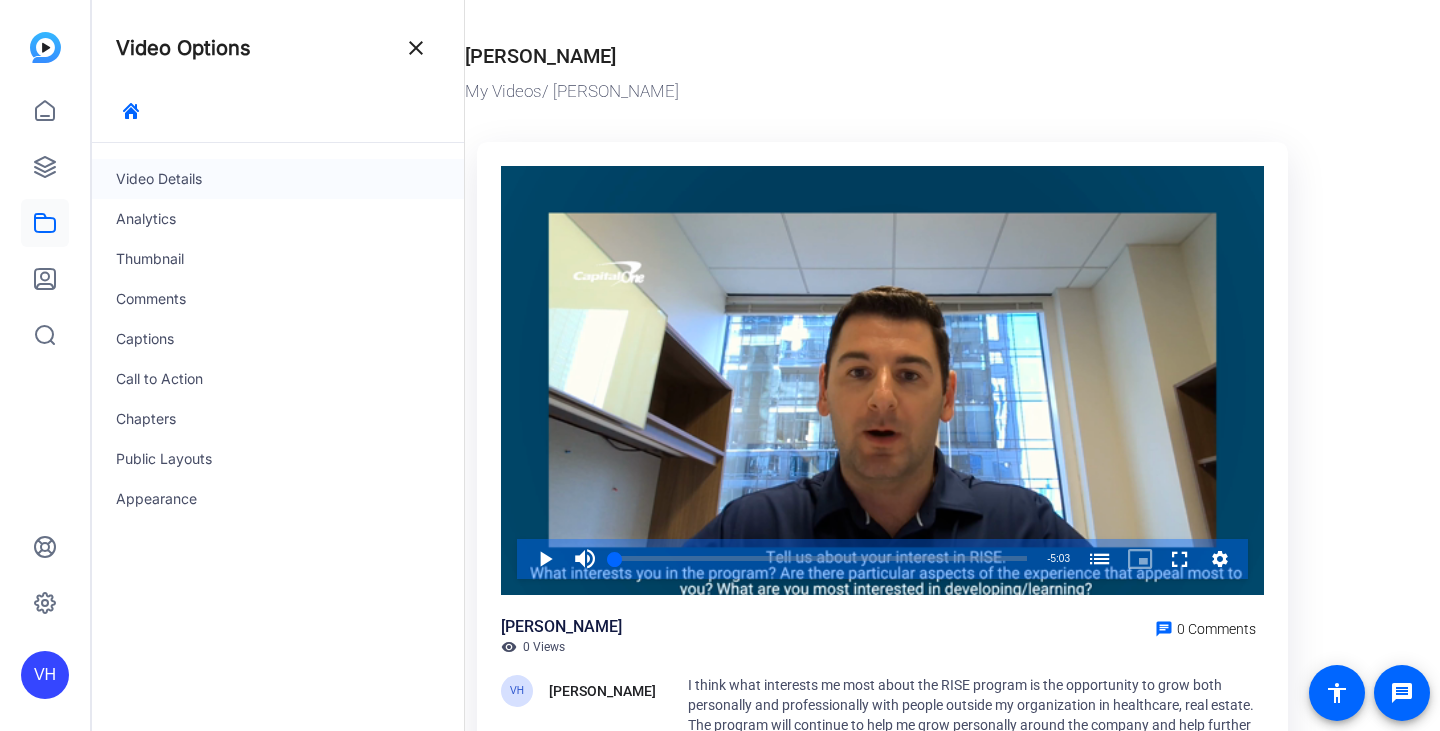 click on "Video Details" 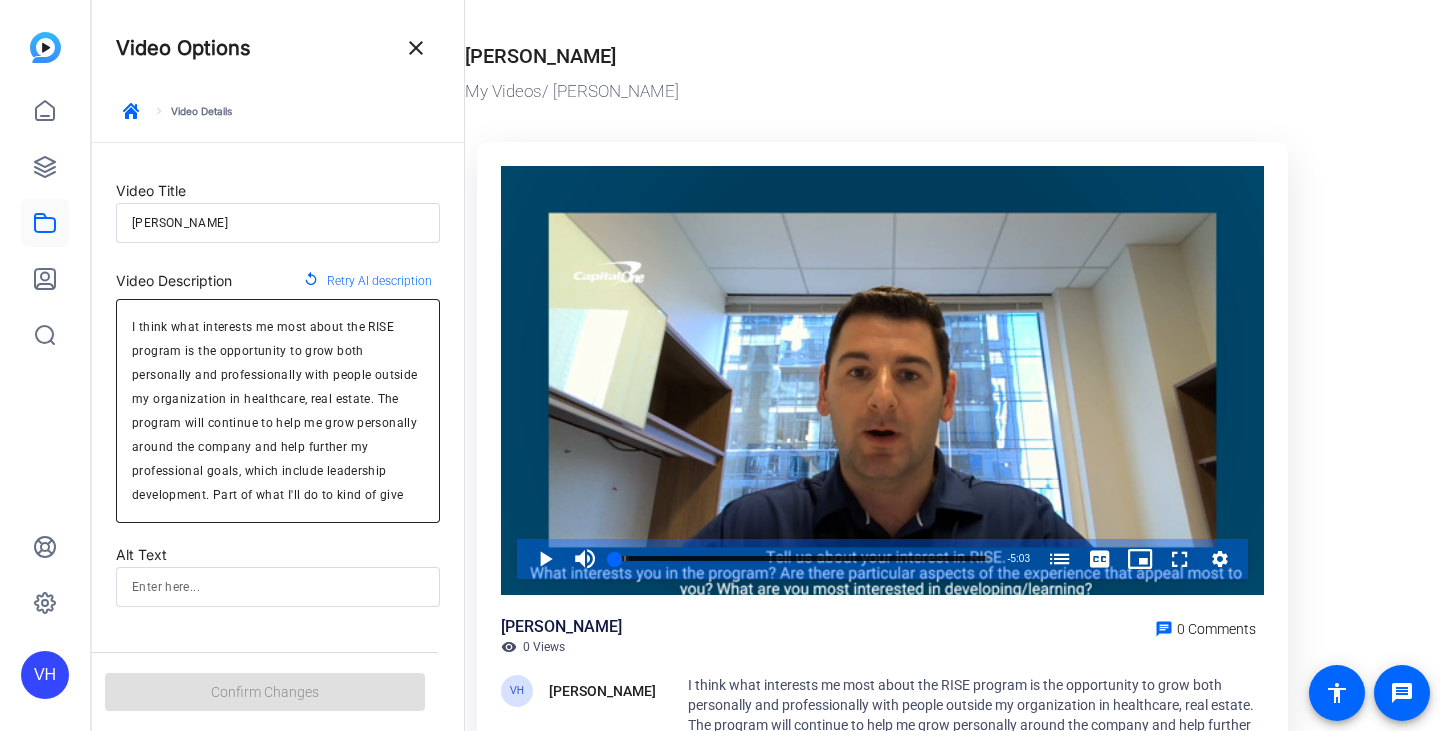click on "I think what interests me most about the RISE program is the opportunity to grow both personally and professionally with people outside my organization in healthcare, real estate. The program will continue to help me grow personally around the company and help further my professional goals, which include leadership development. Part of what I'll do to kind of give back is really just to pay it forward." at bounding box center [278, 411] 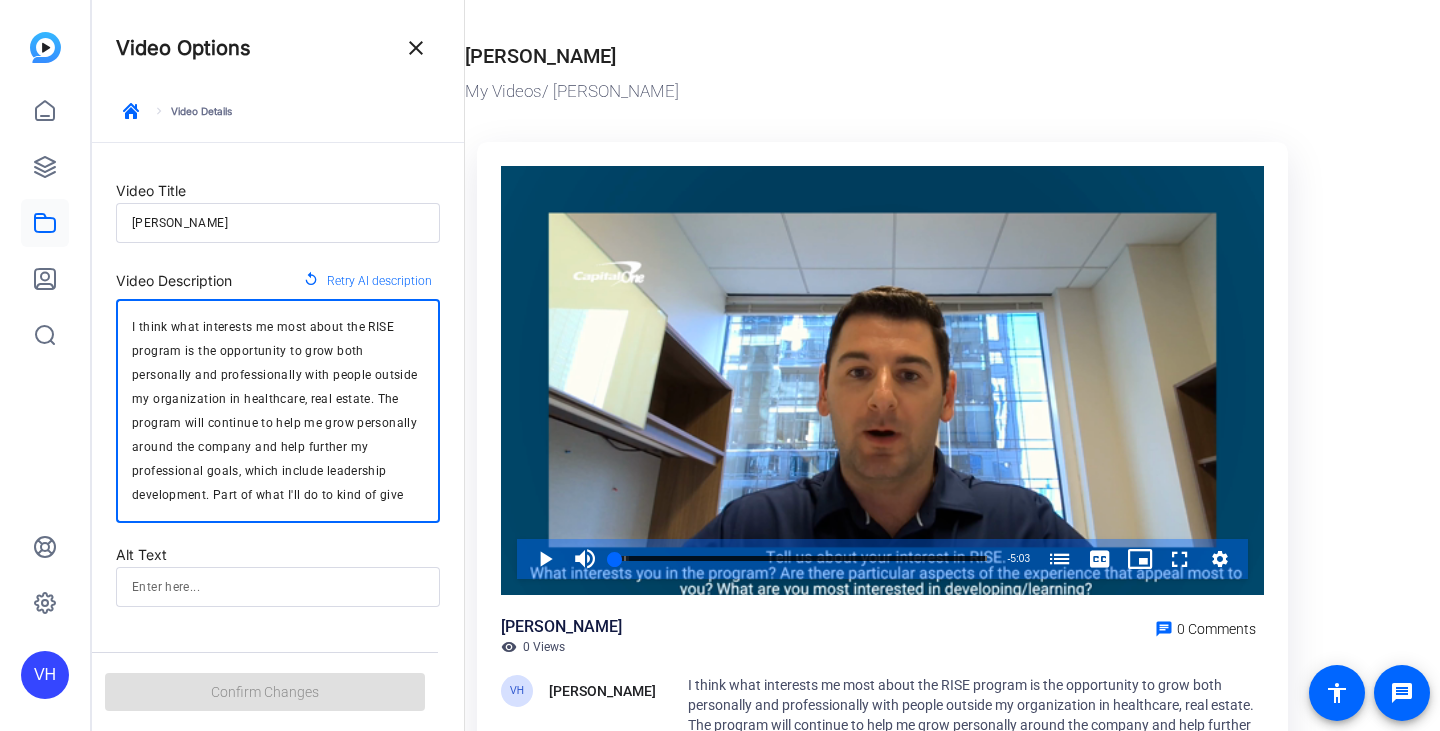 scroll, scrollTop: 0, scrollLeft: 0, axis: both 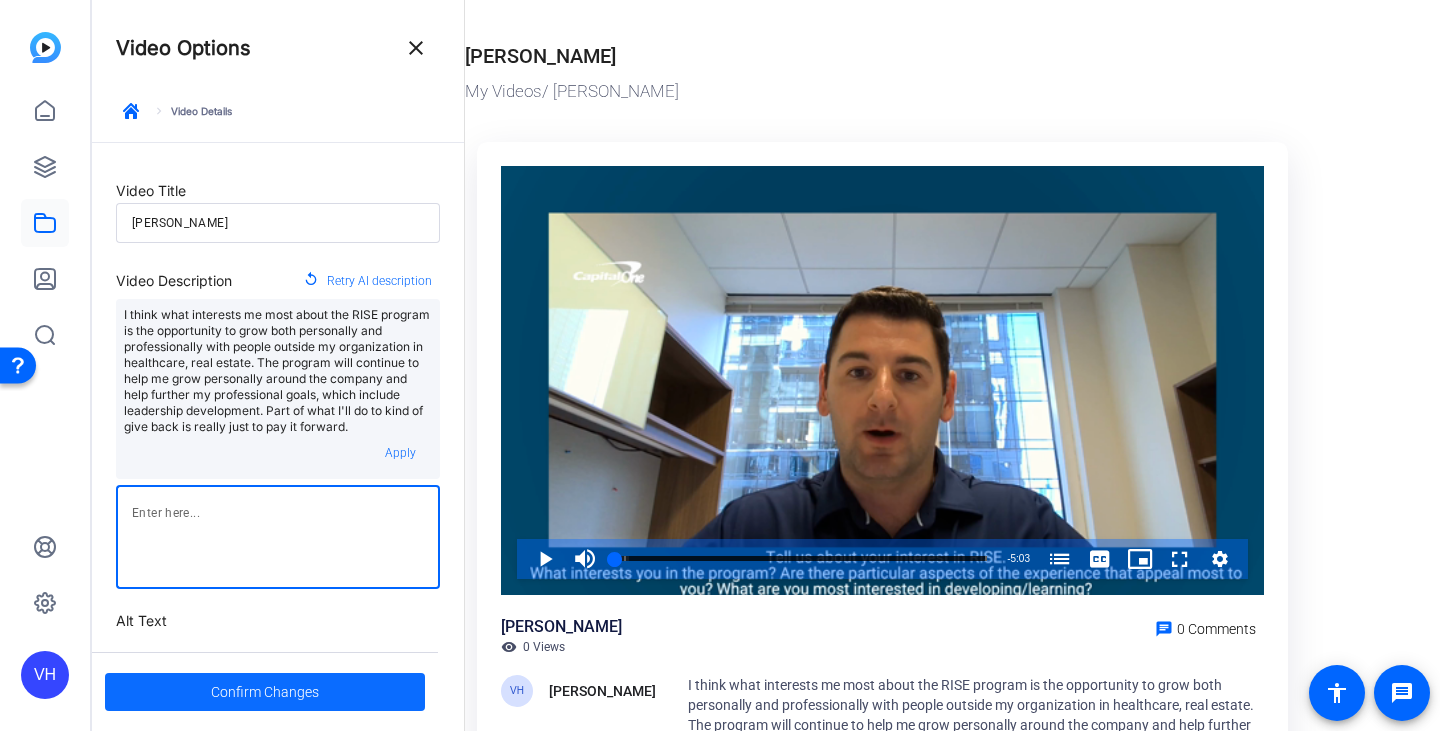 type 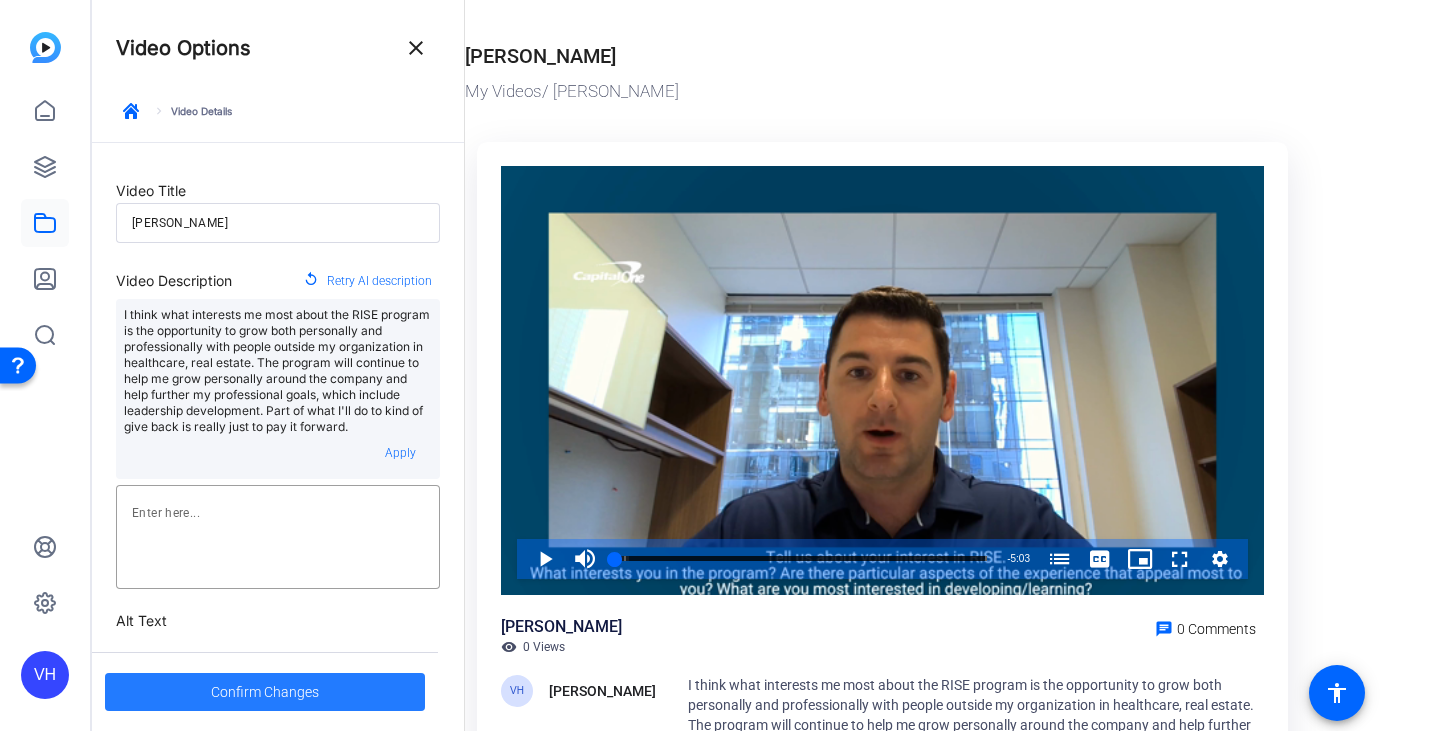 click on "Confirm Changes" 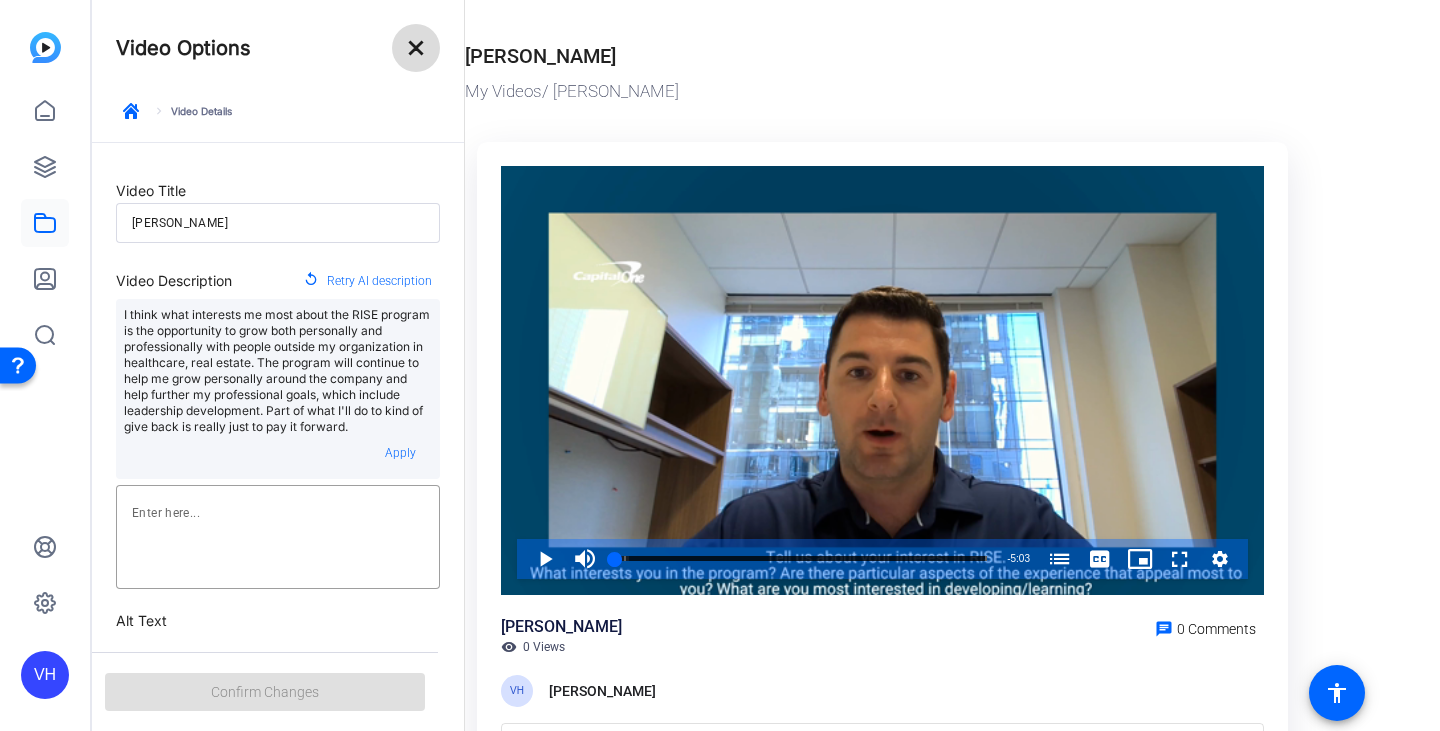 click on "close" 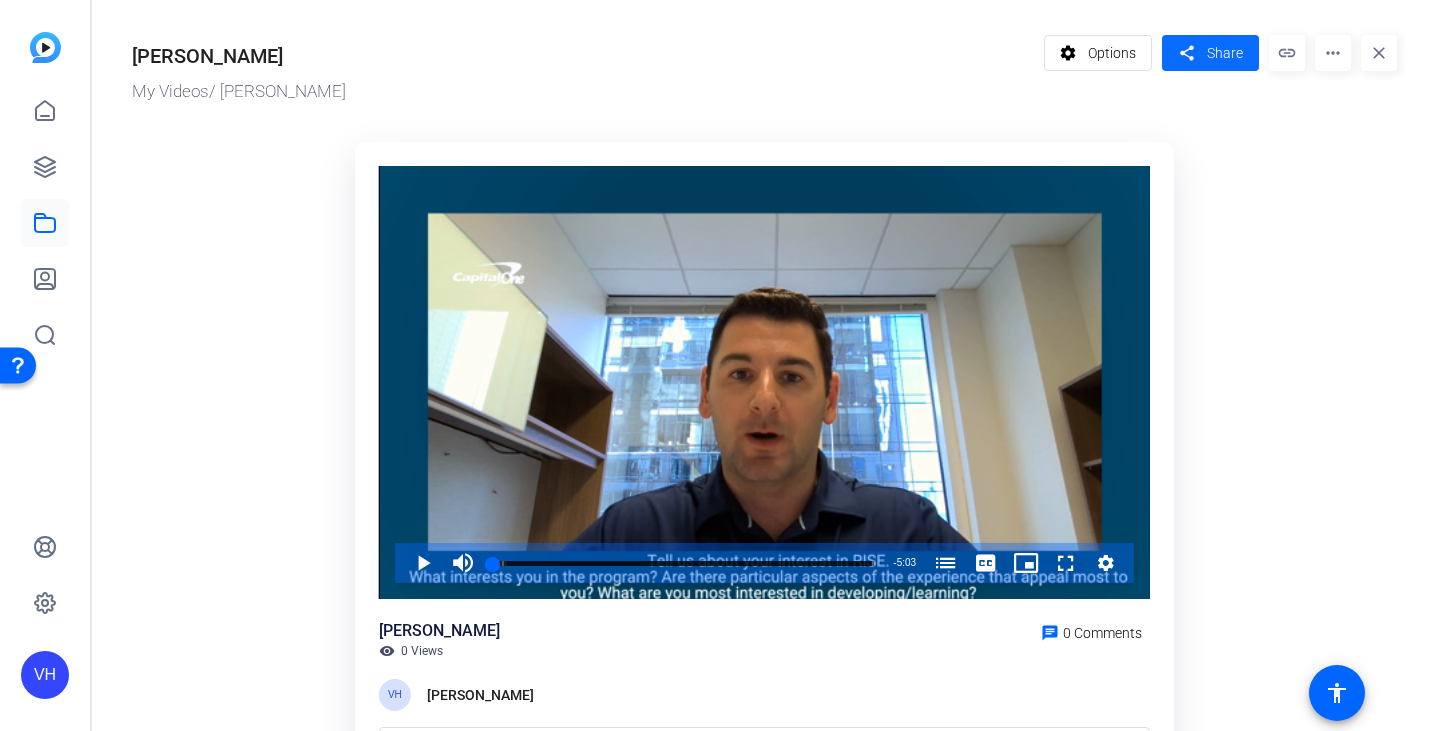 click on "share" 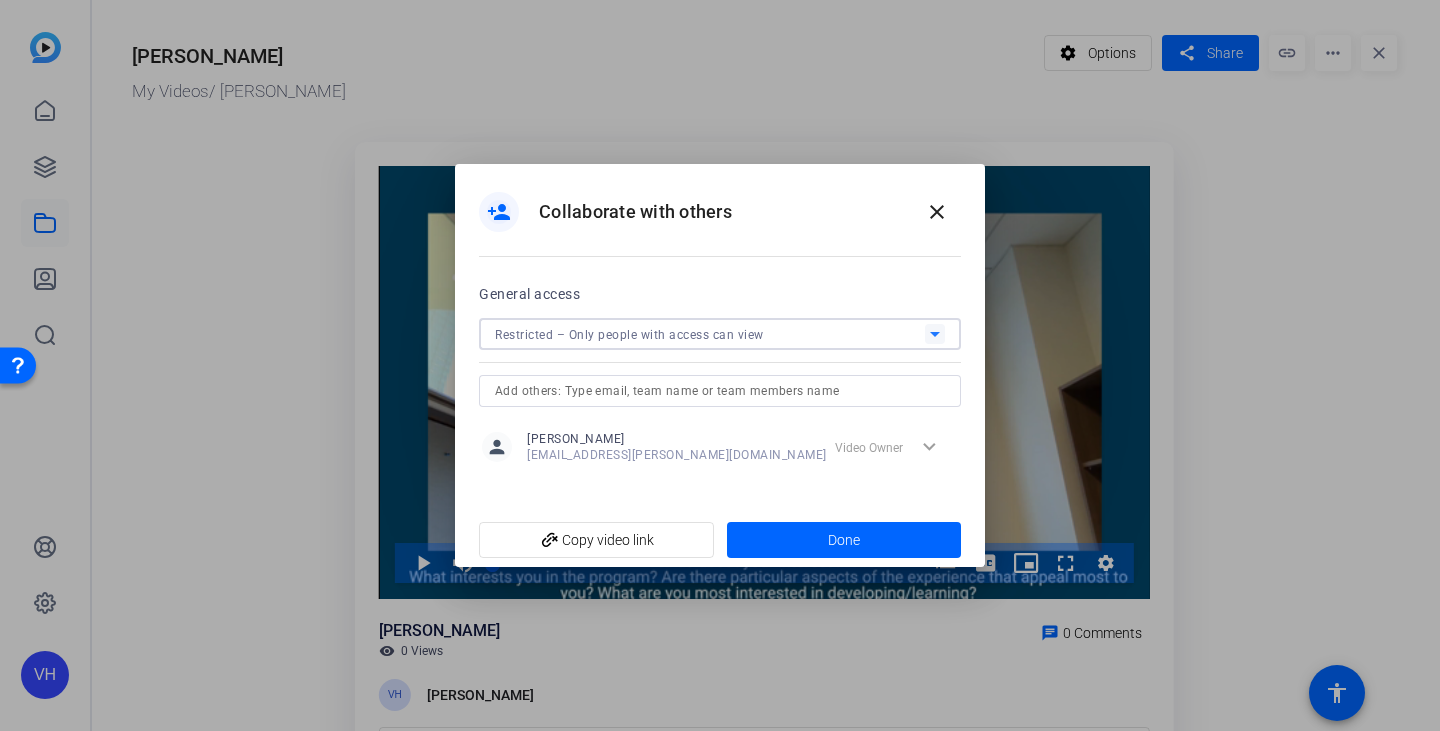 click on "Restricted – Only people with access can view" at bounding box center [710, 334] 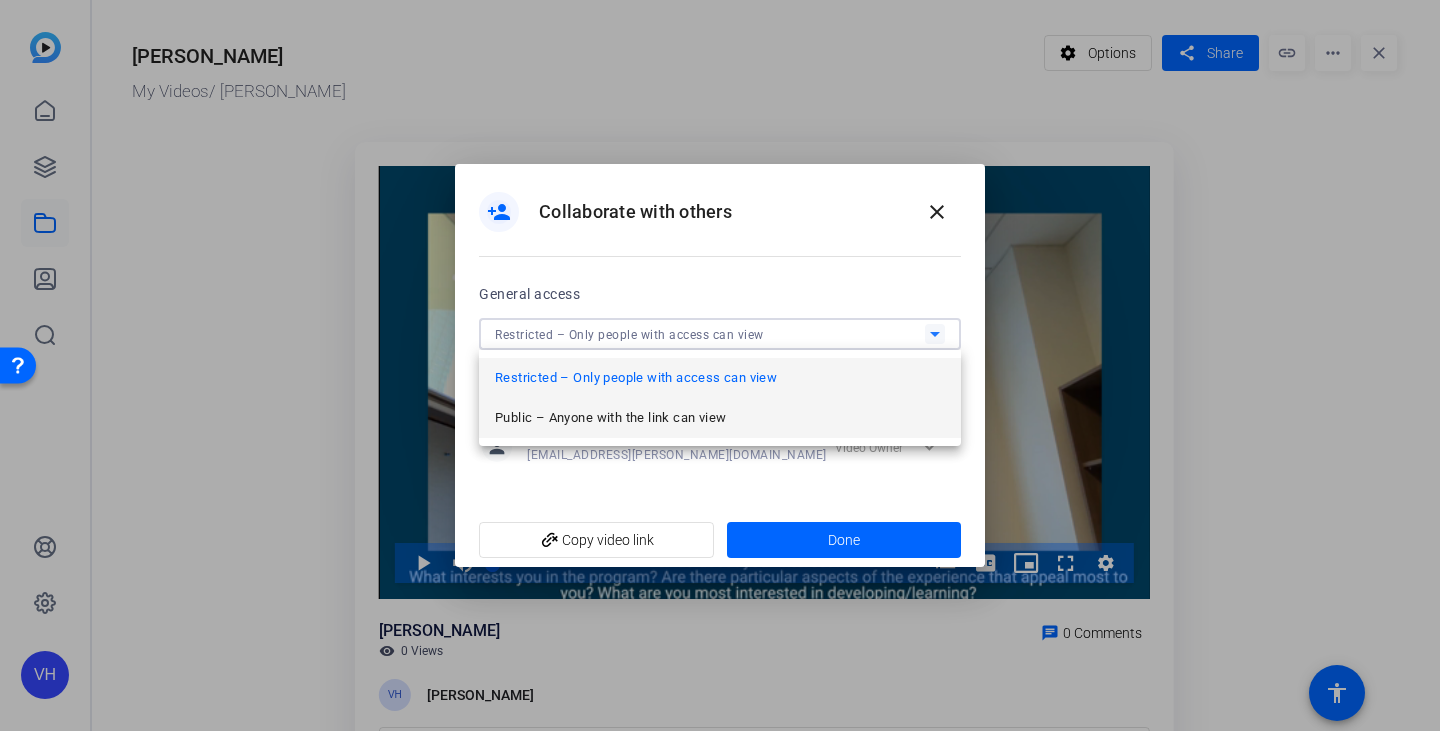 click on "Public – Anyone with the link can view" at bounding box center [720, 418] 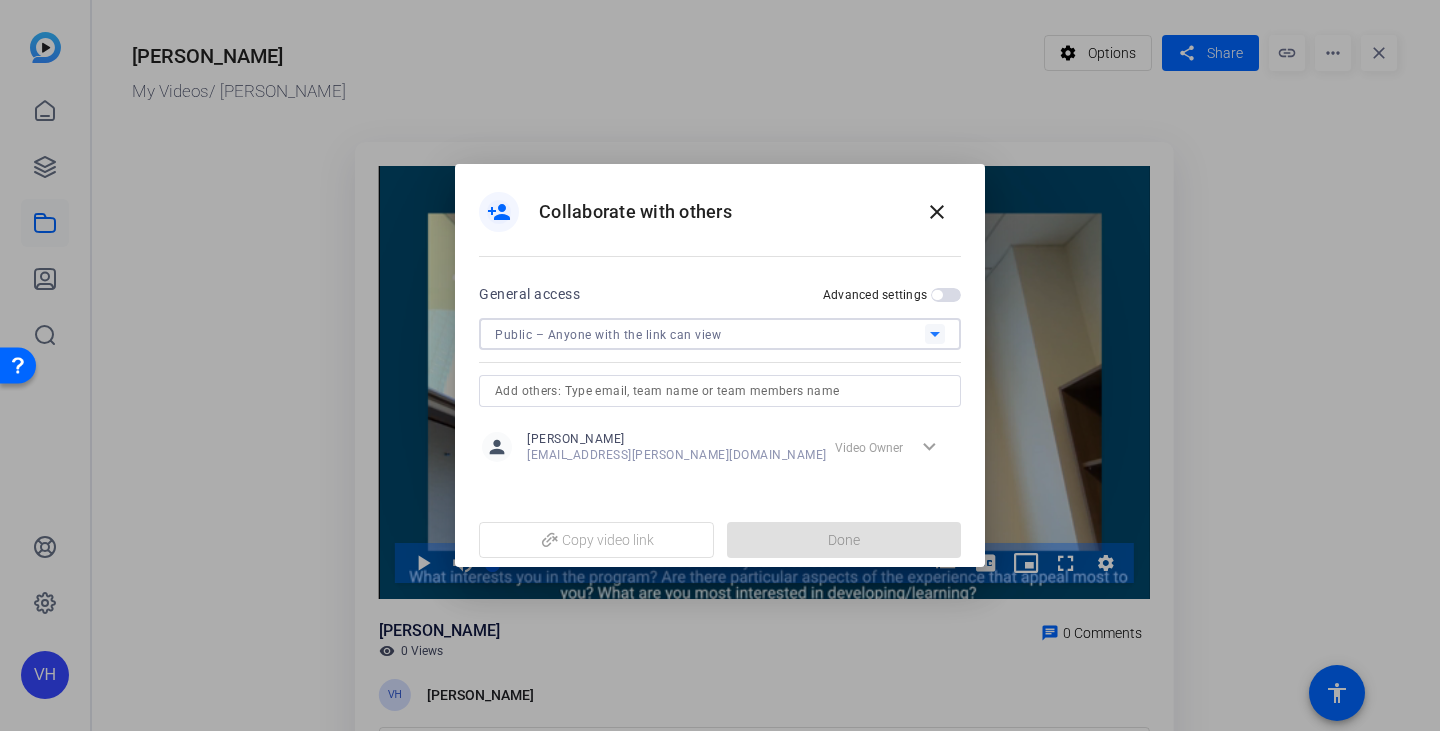 click at bounding box center (720, 391) 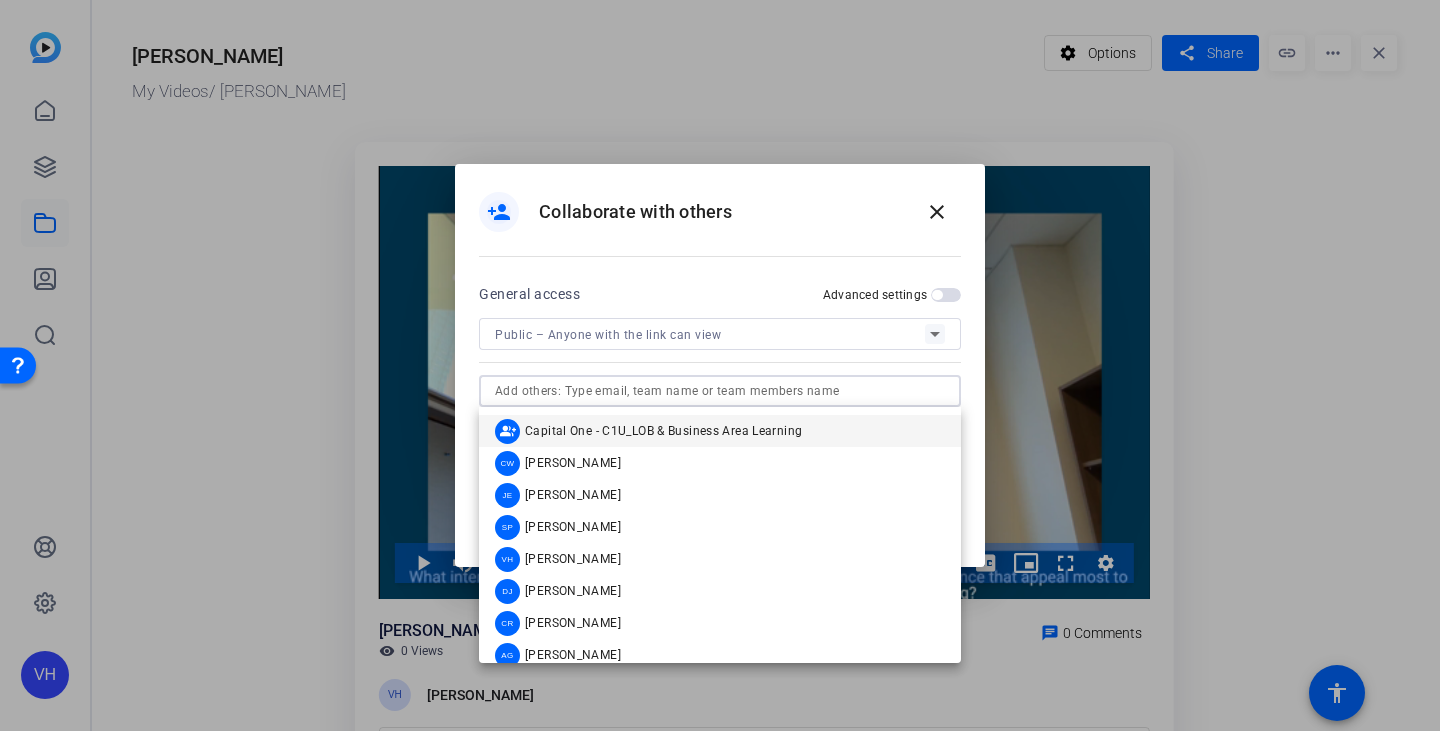 click at bounding box center (720, 391) 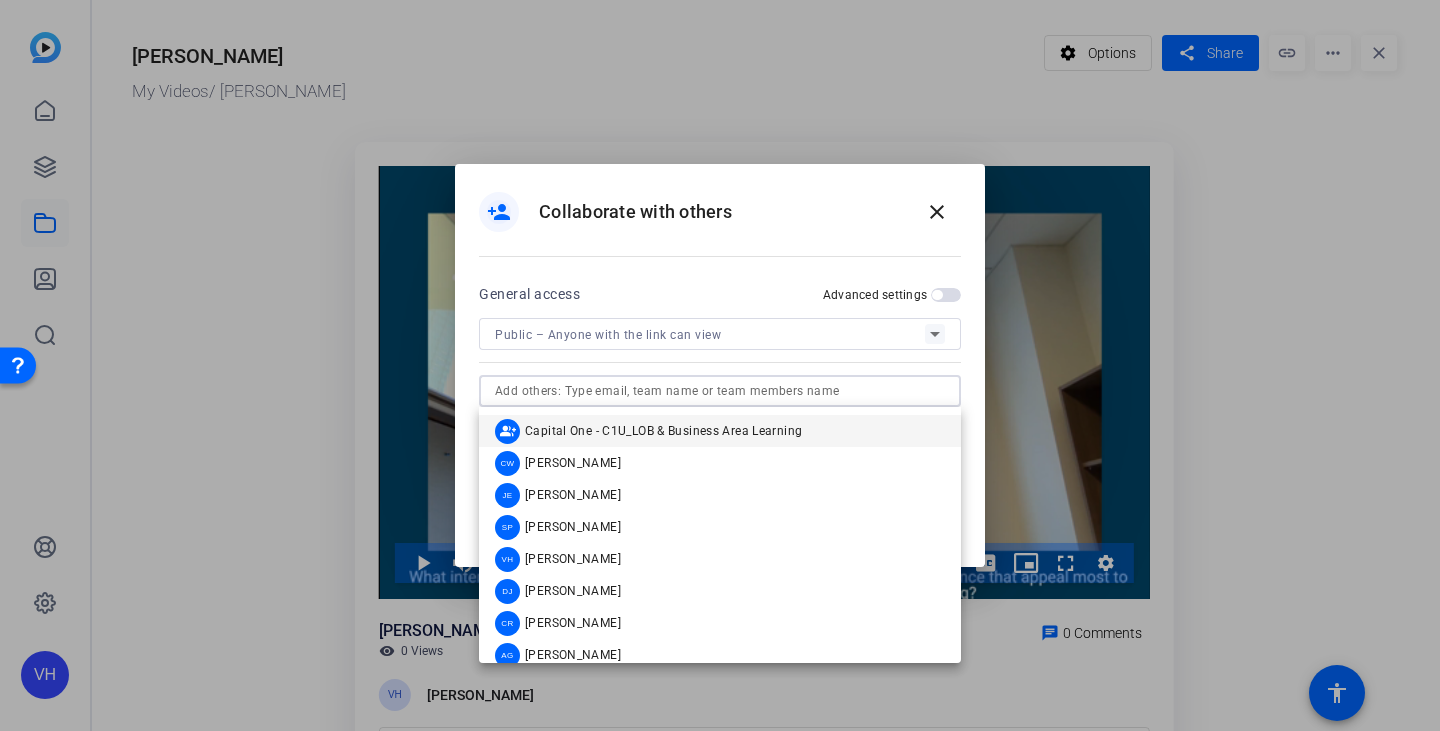 click on "person_add Collaborate with others close" at bounding box center (720, 222) 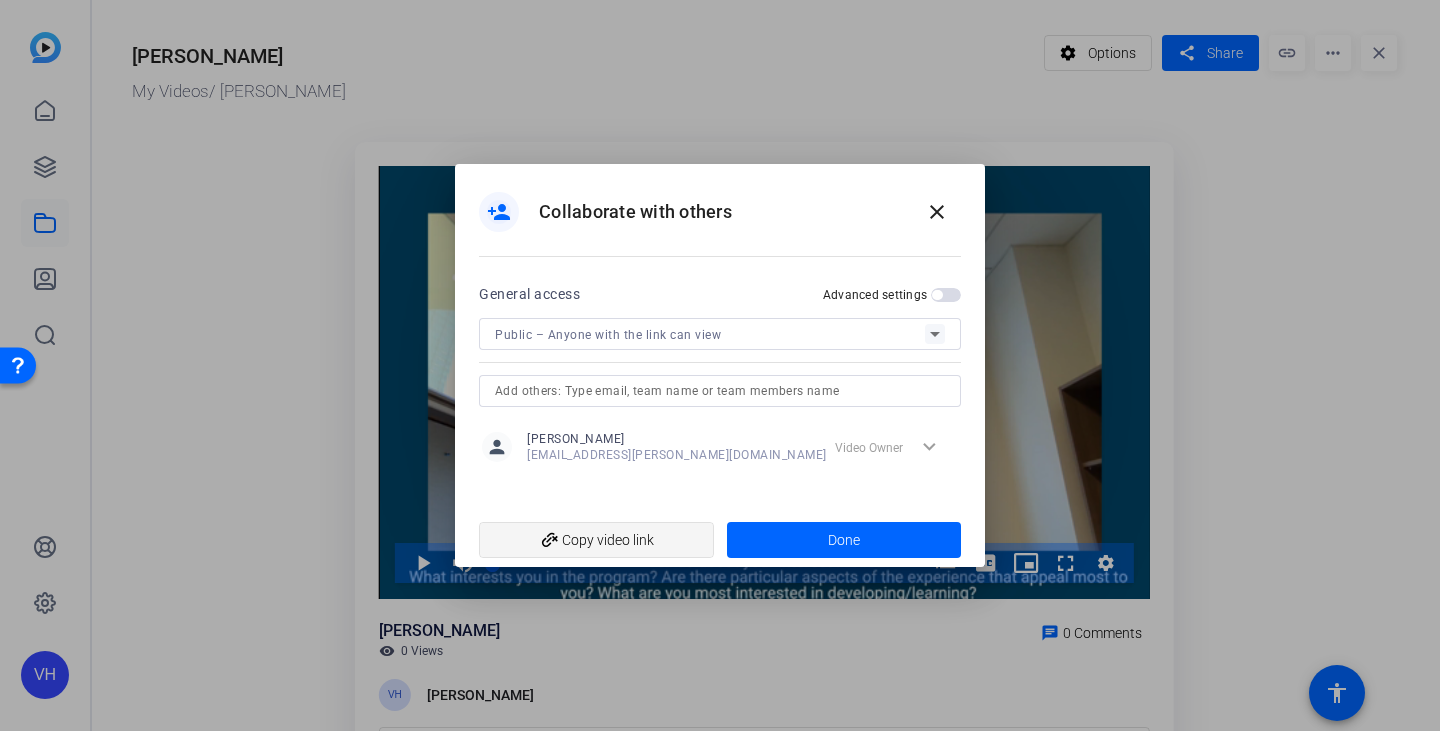 click on "add_link  Copy video link" 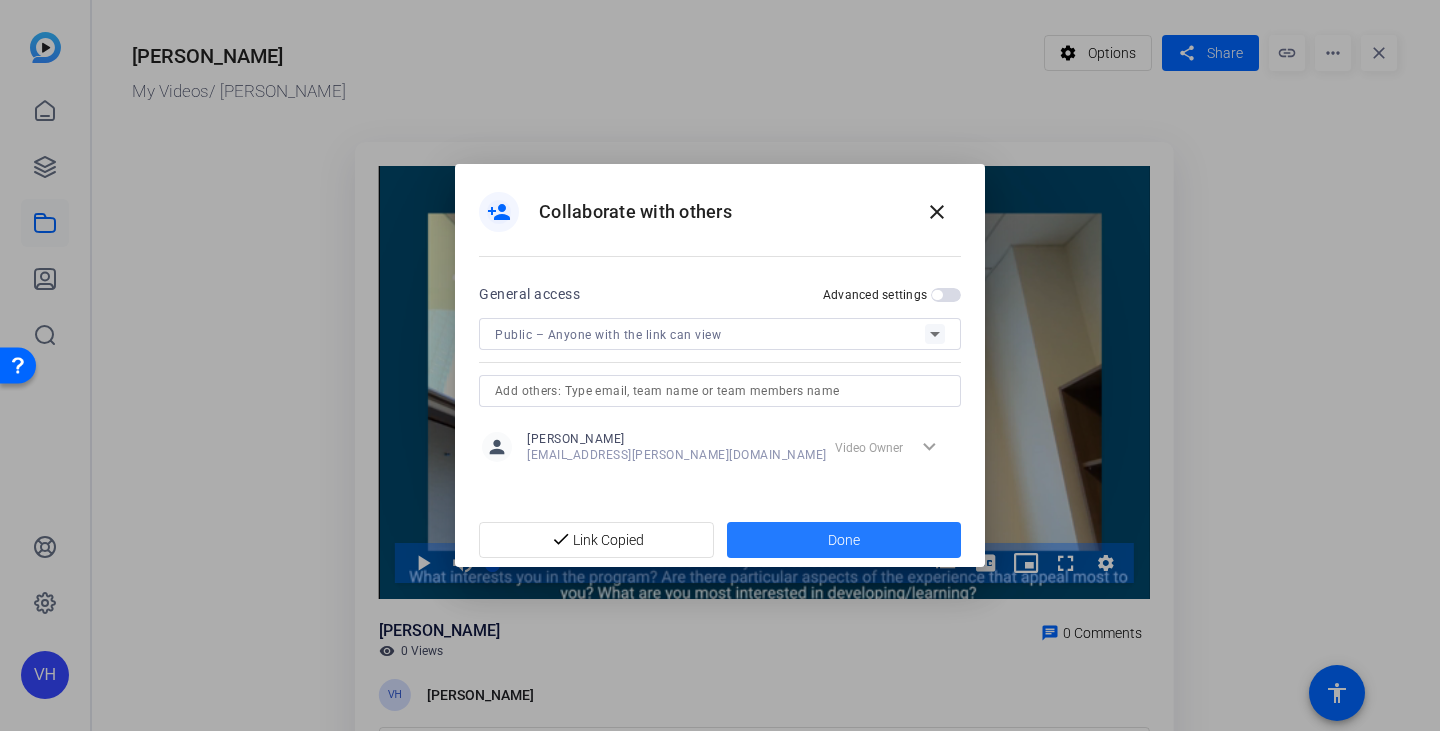 click 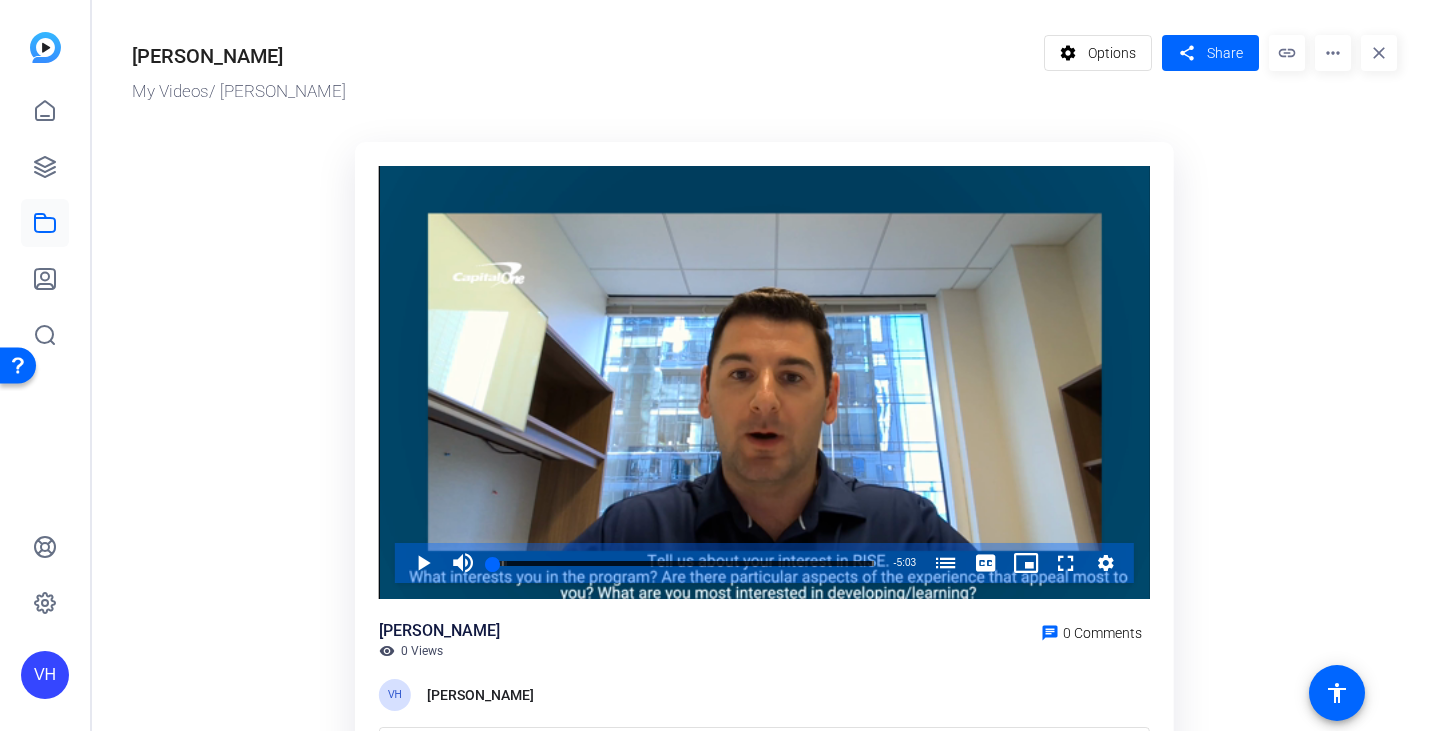 click on "close" 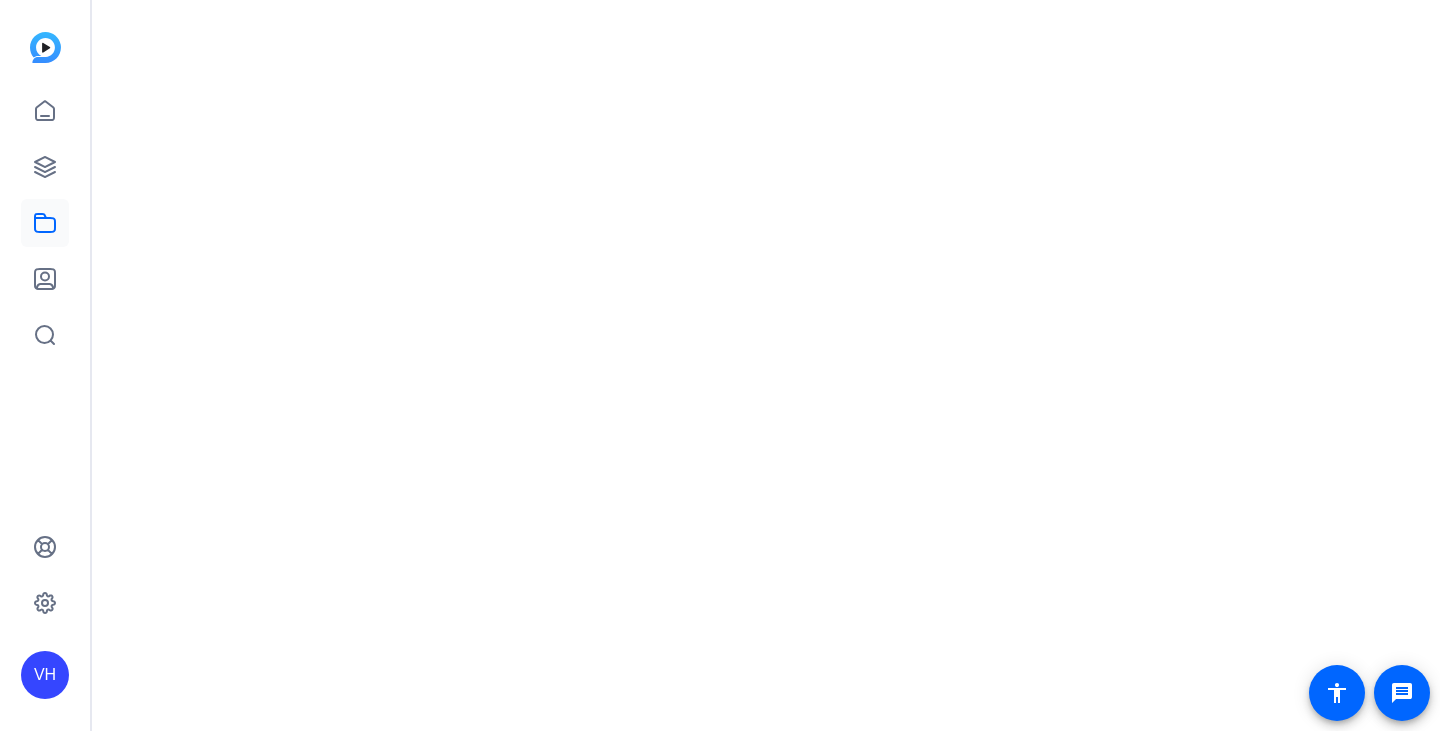 scroll, scrollTop: 0, scrollLeft: 0, axis: both 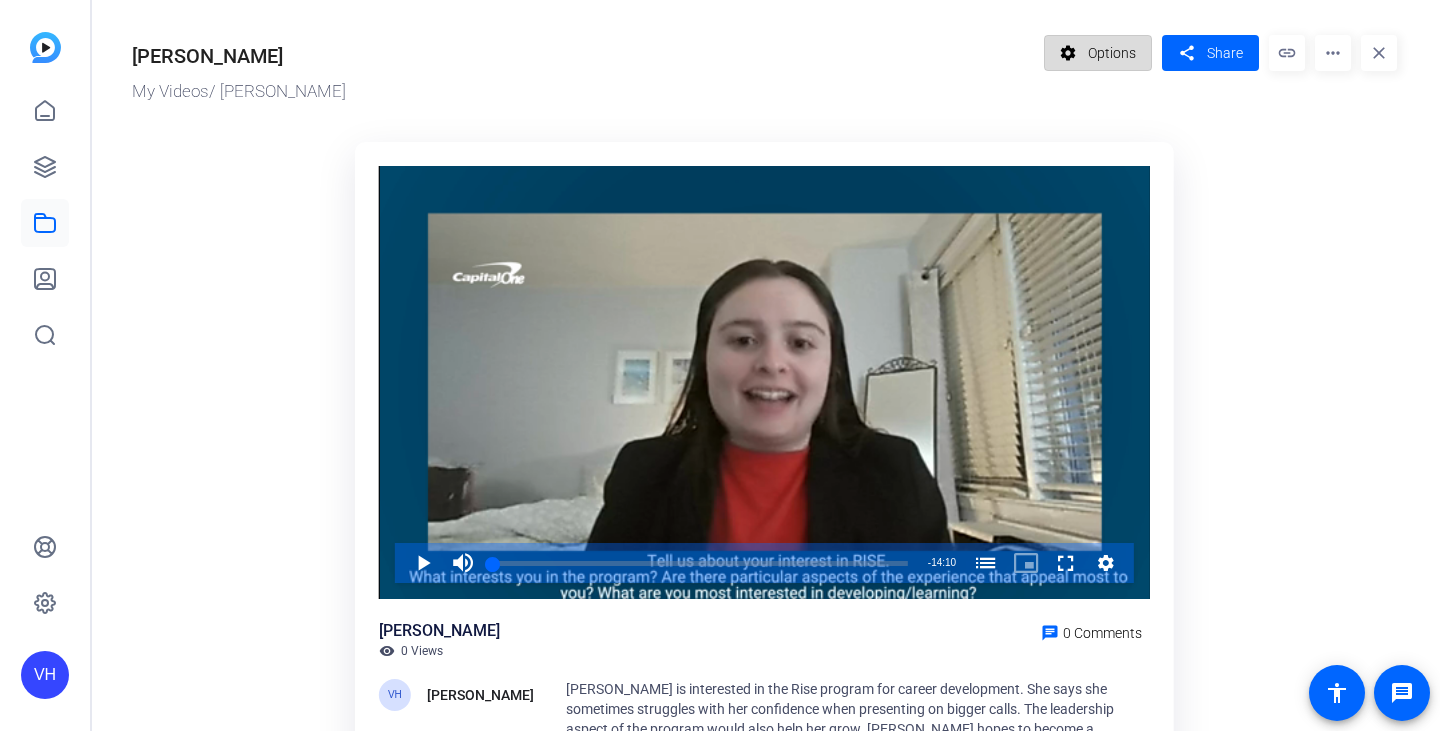 click on "Options" 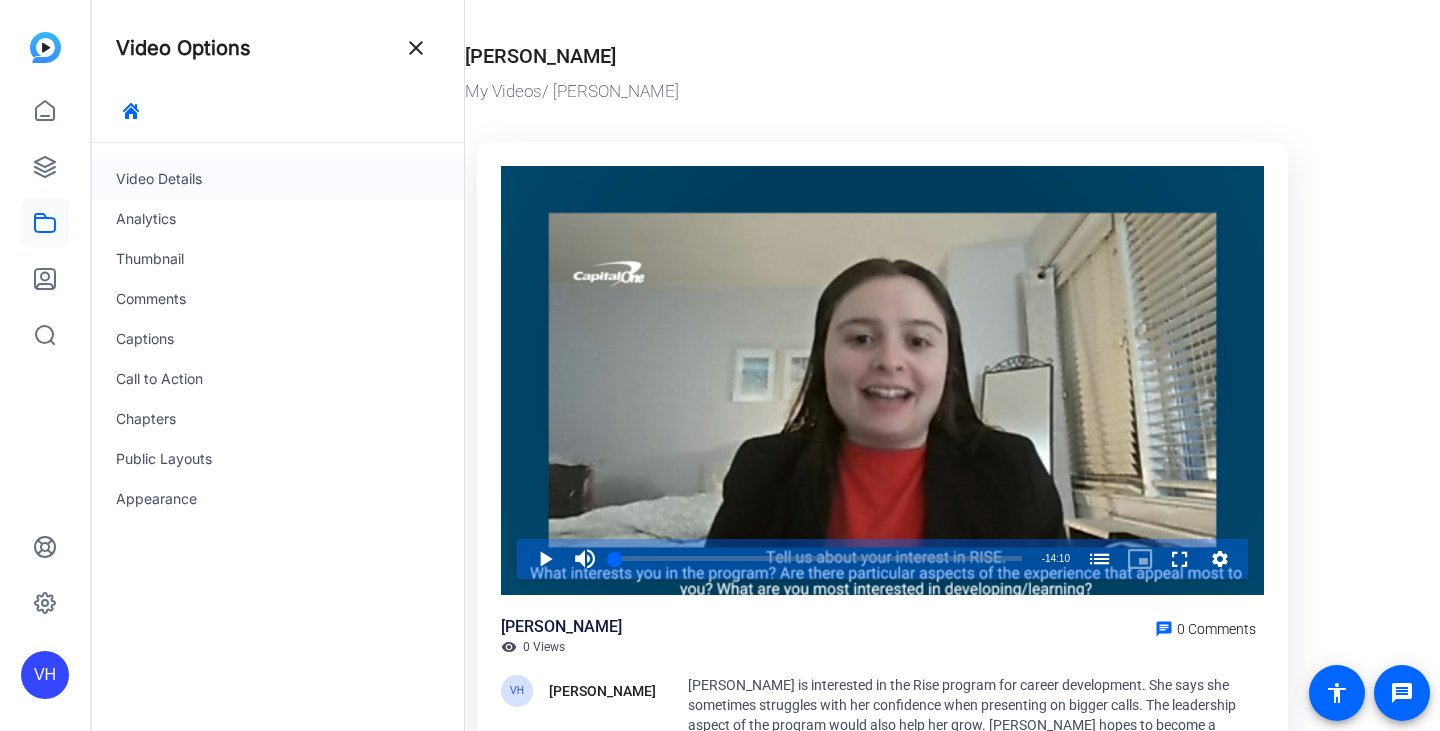 click on "Video Details" 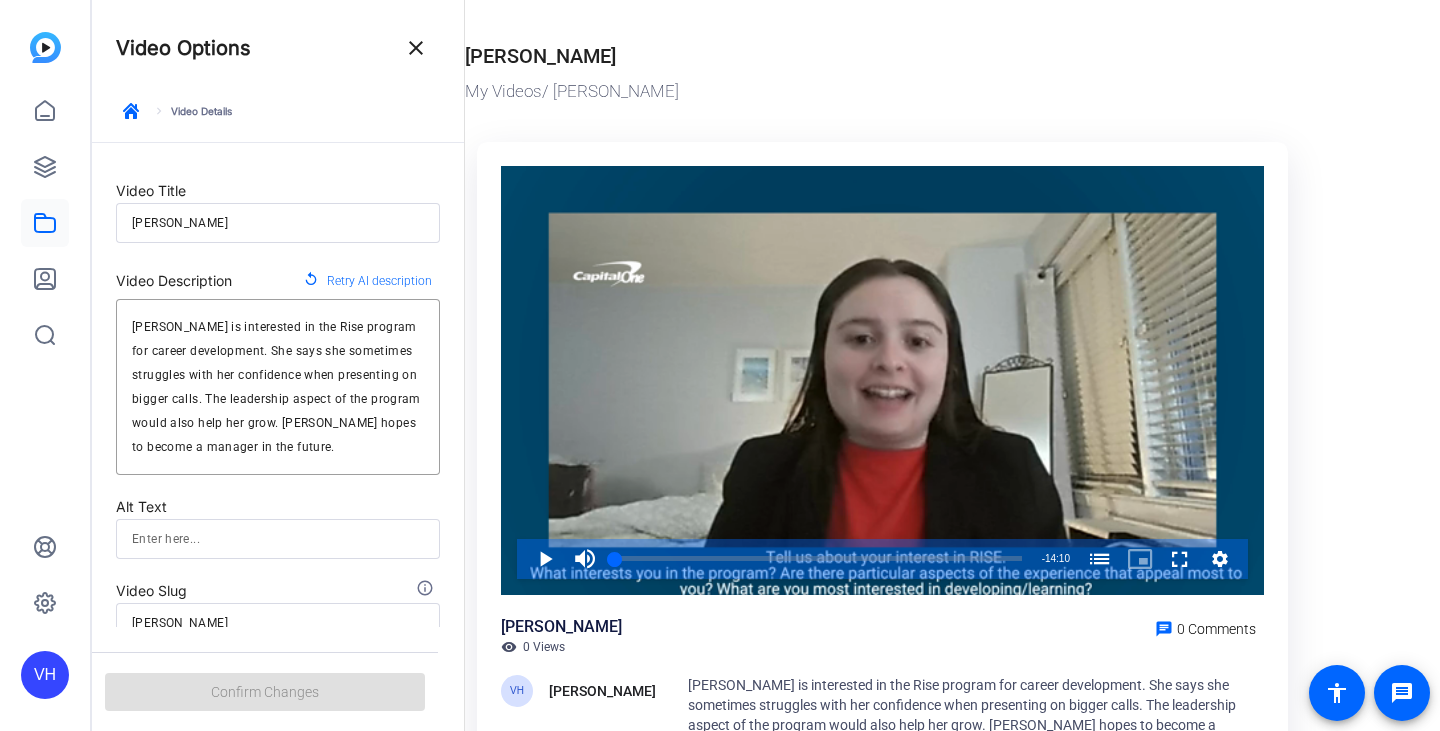 scroll, scrollTop: 0, scrollLeft: 0, axis: both 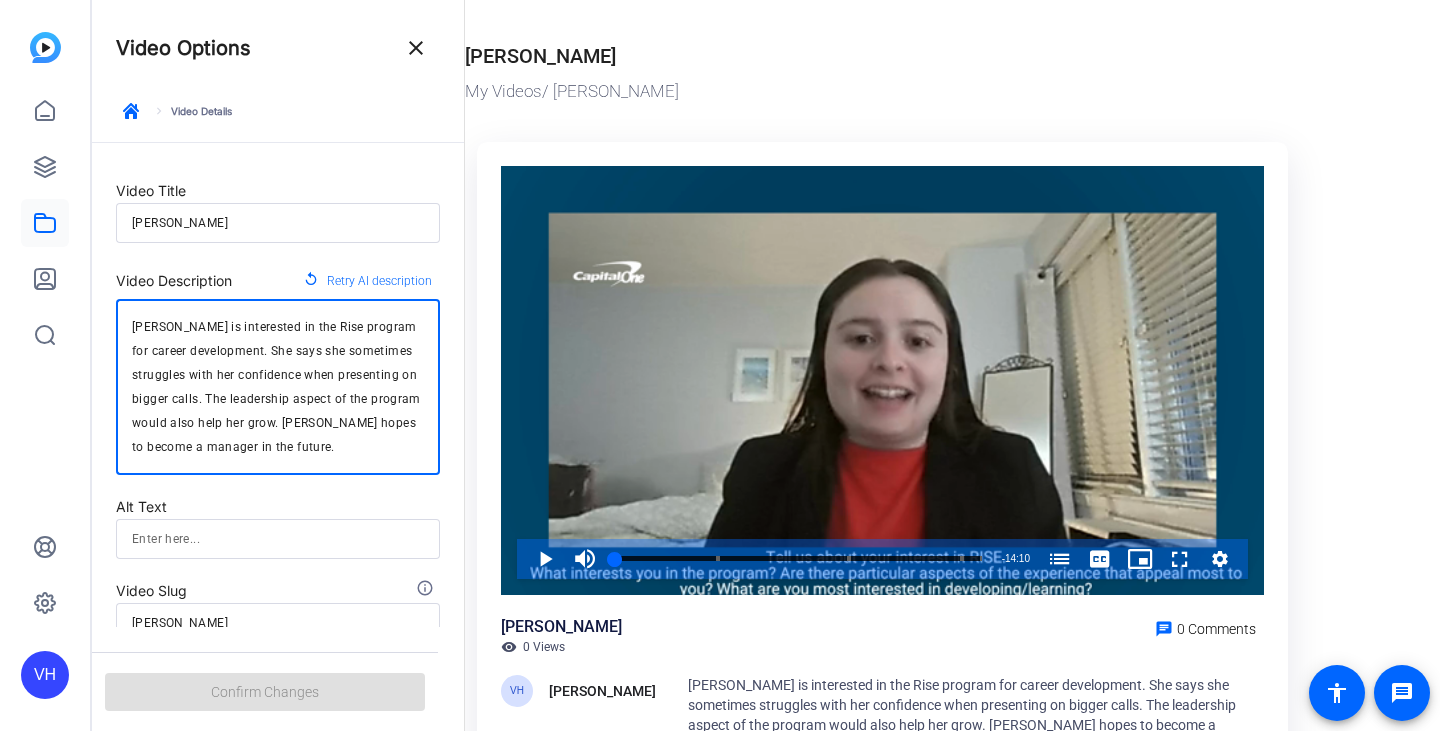 click on "[PERSON_NAME] is interested in the Rise program for career development. She says she sometimes struggles with her confidence when presenting on bigger calls. The leadership aspect of the program would also help her grow. [PERSON_NAME] hopes to become a manager in the future." at bounding box center (278, 387) 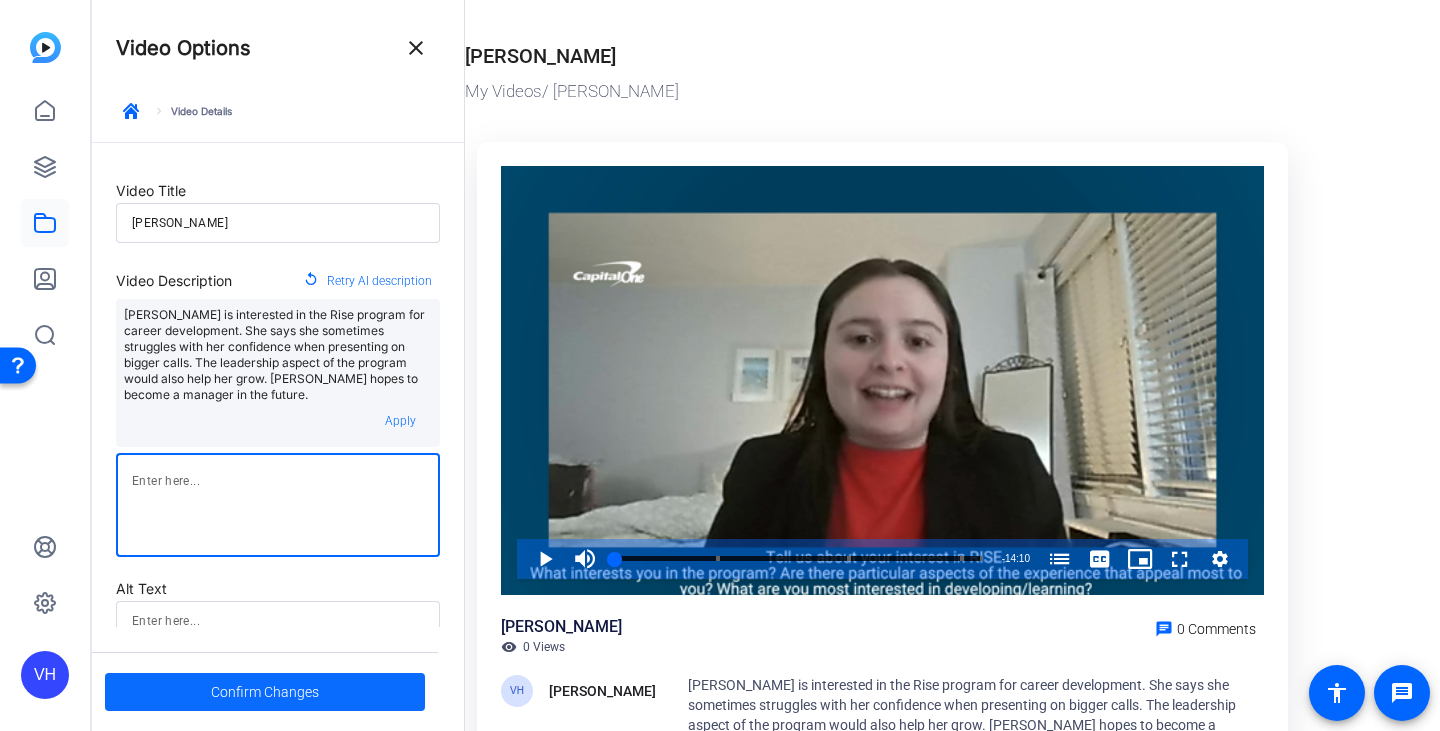 type 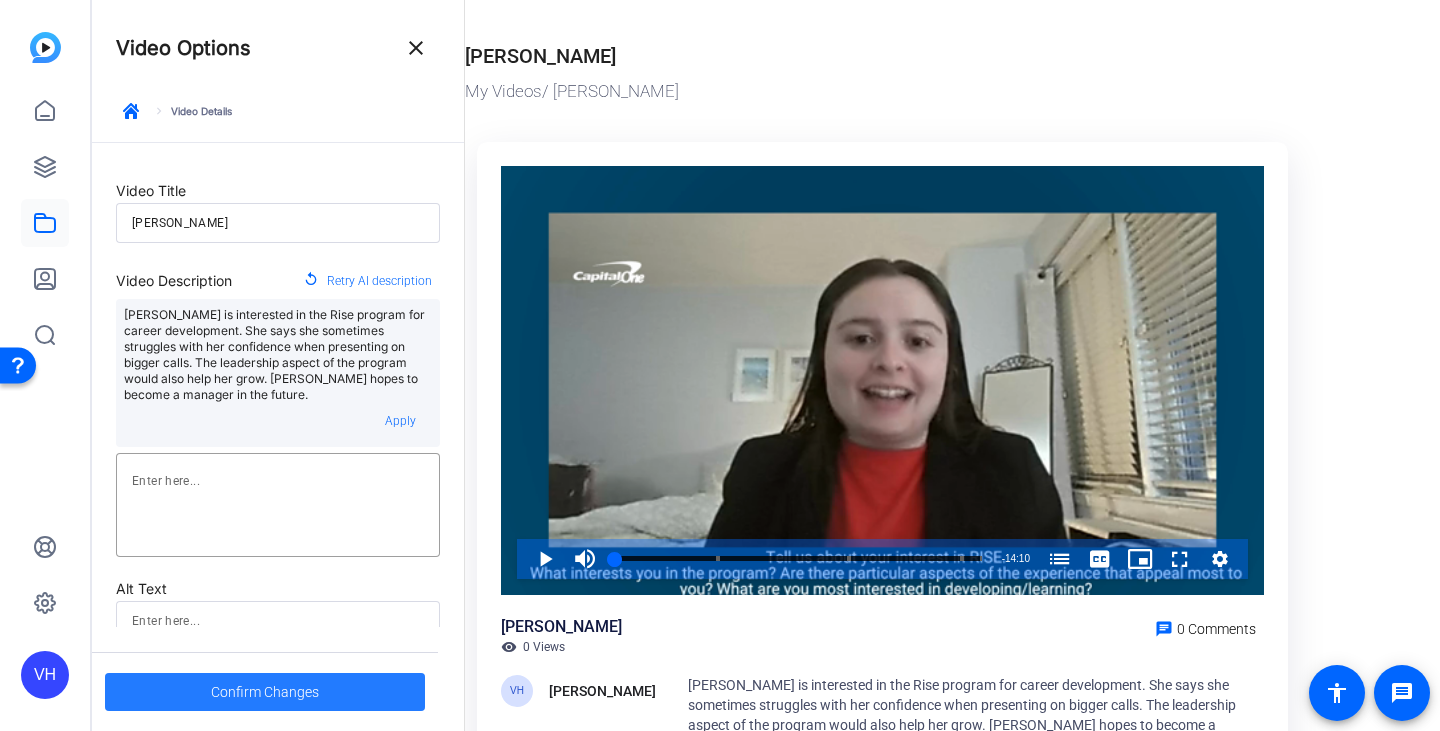 click 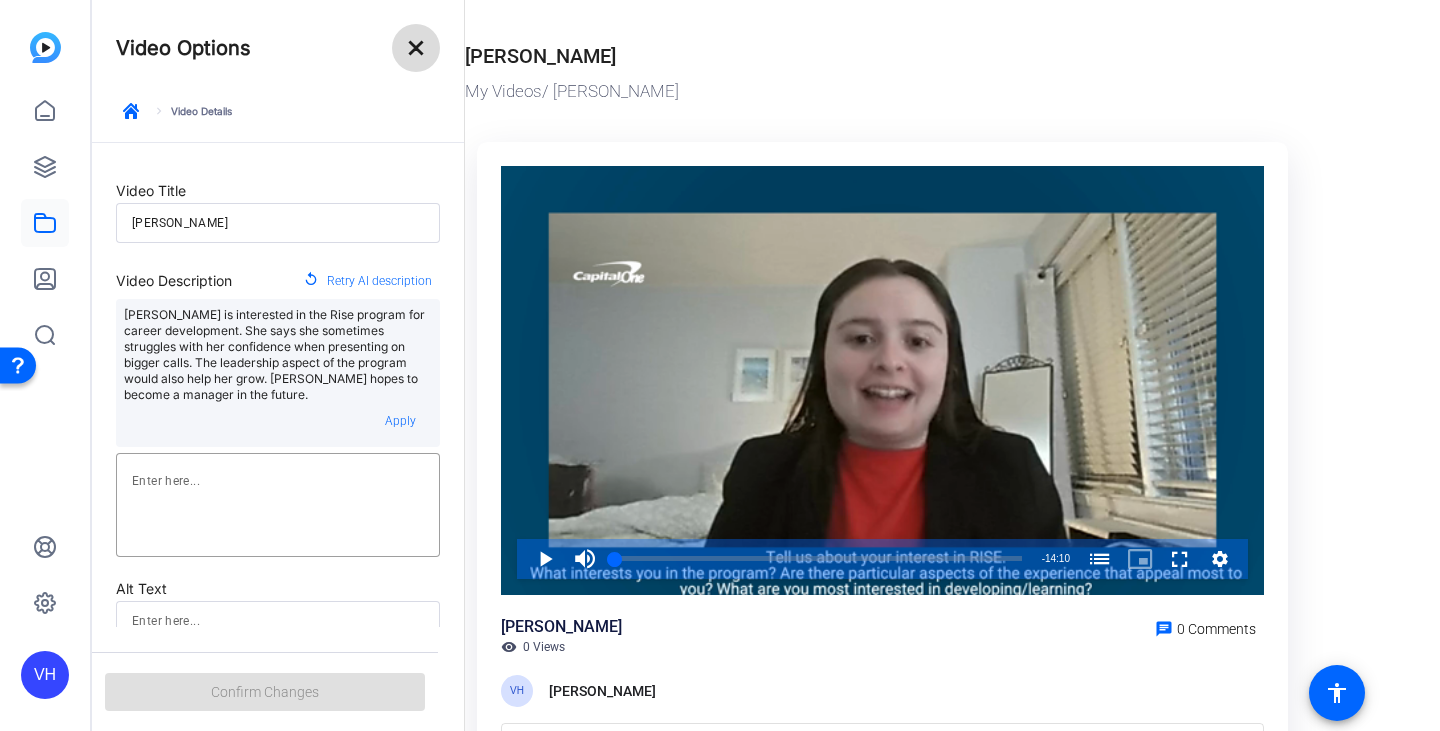 click on "close" 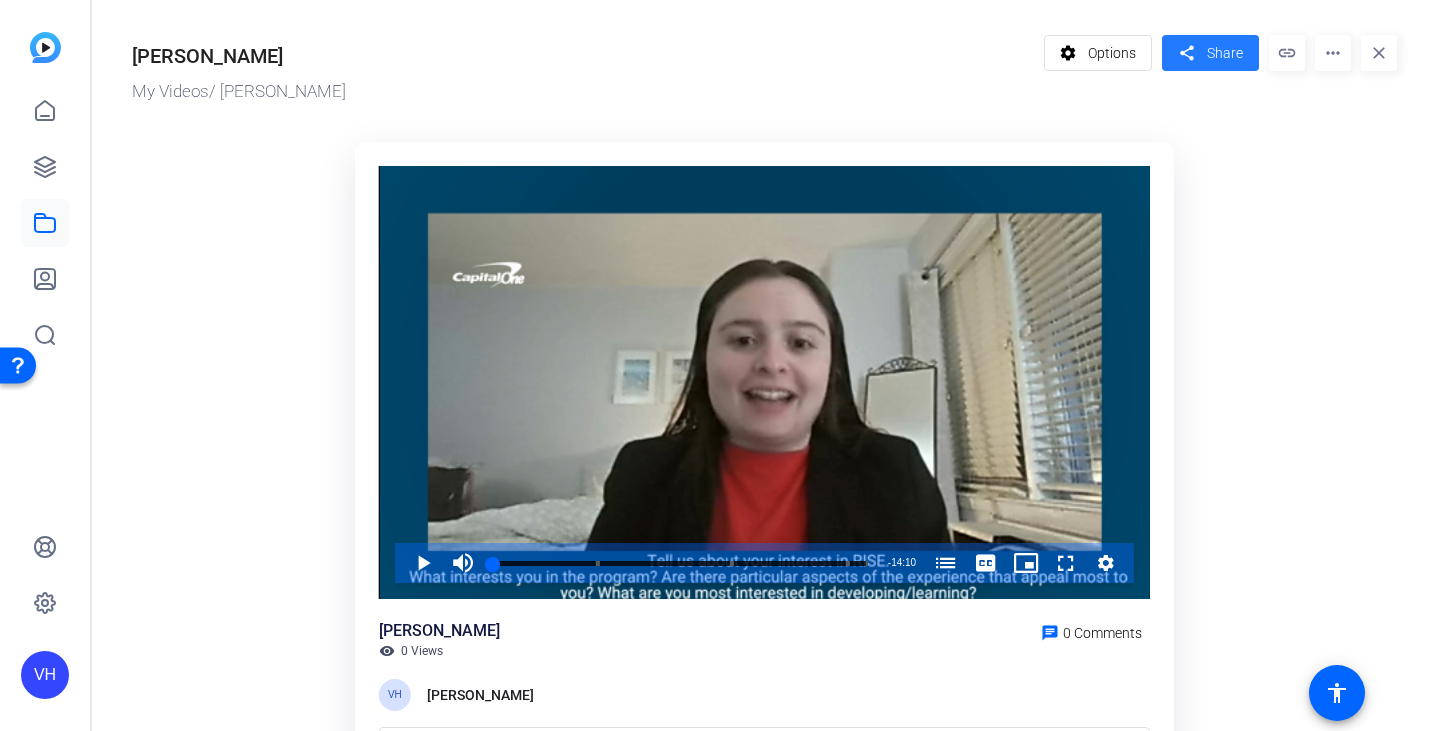 click on "Share" 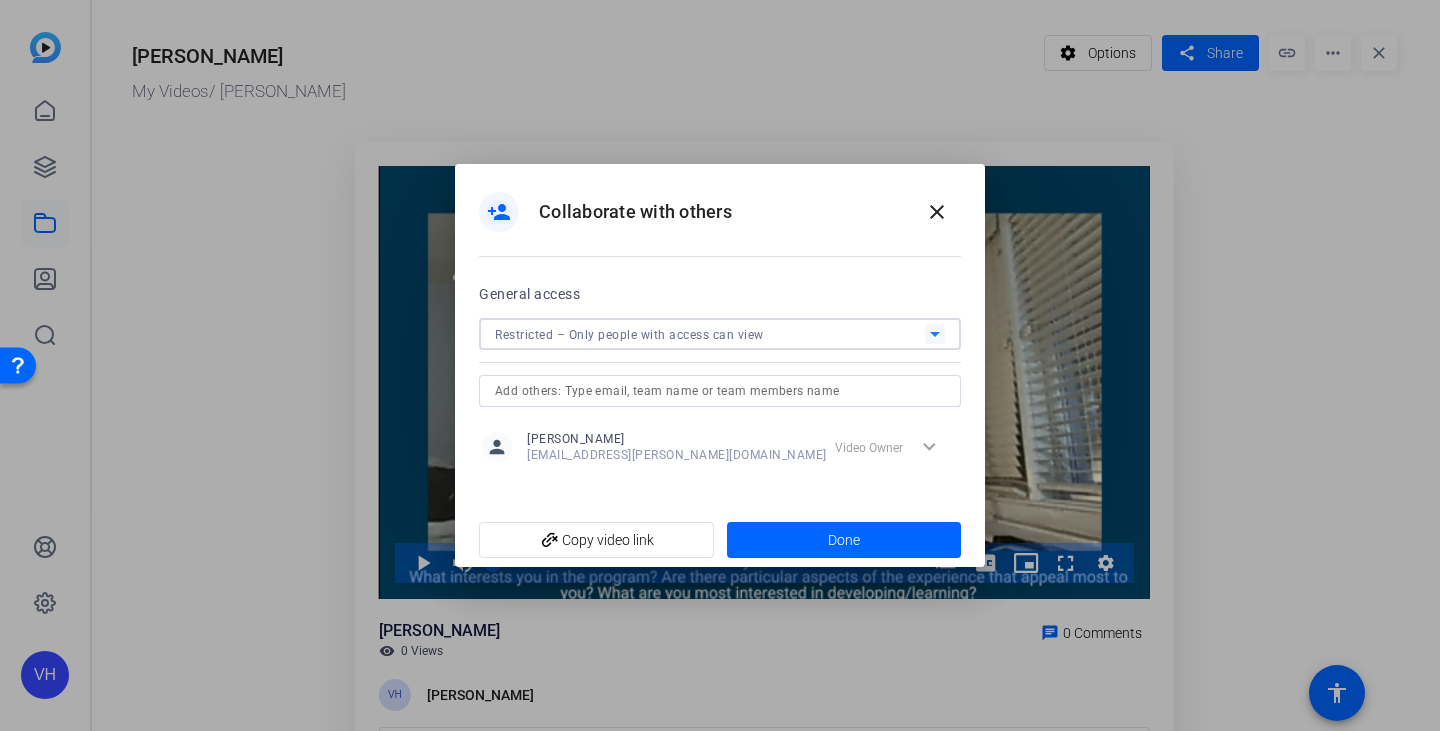 click on "Restricted – Only people with access can view" at bounding box center (710, 334) 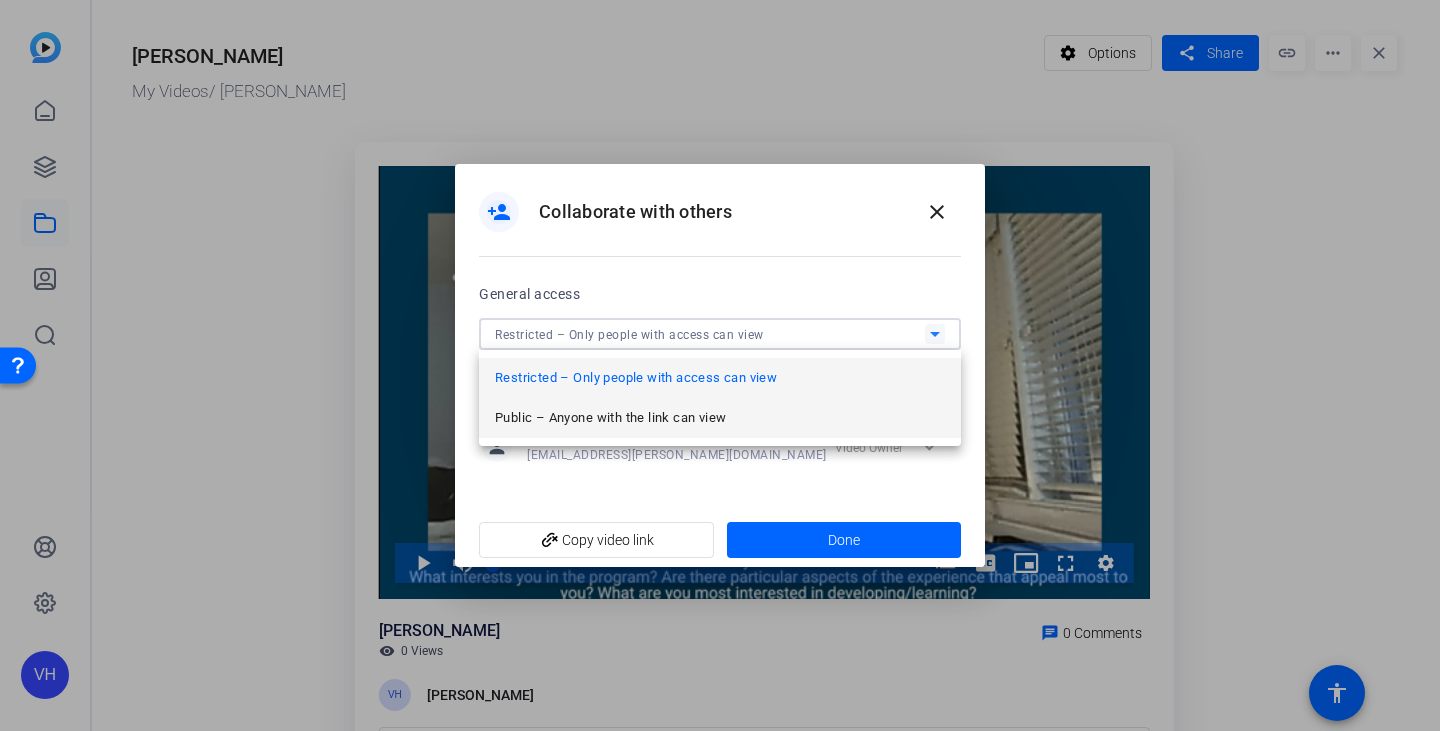 click on "Public – Anyone with the link can view" at bounding box center (610, 418) 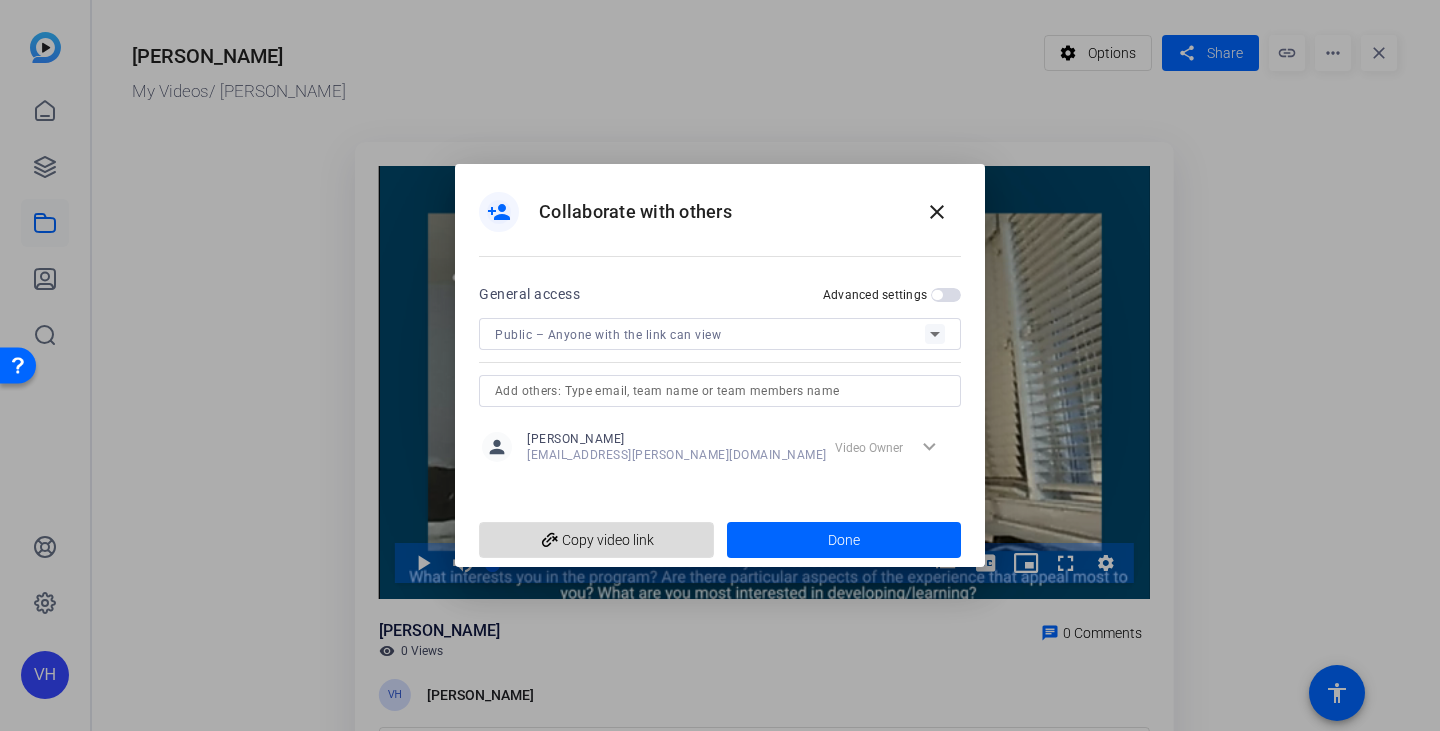 click on "add_link  Copy video link" 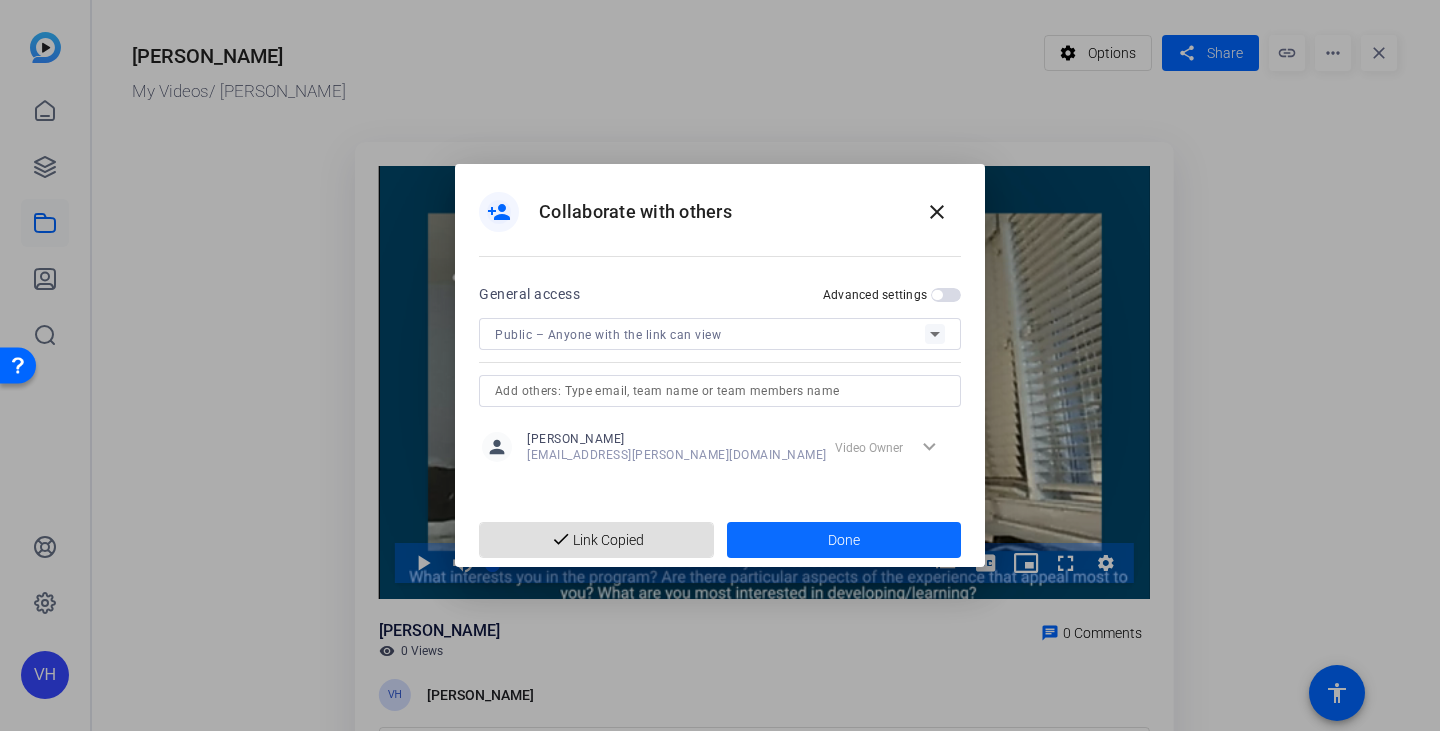 drag, startPoint x: 802, startPoint y: 542, endPoint x: 811, endPoint y: 537, distance: 10.29563 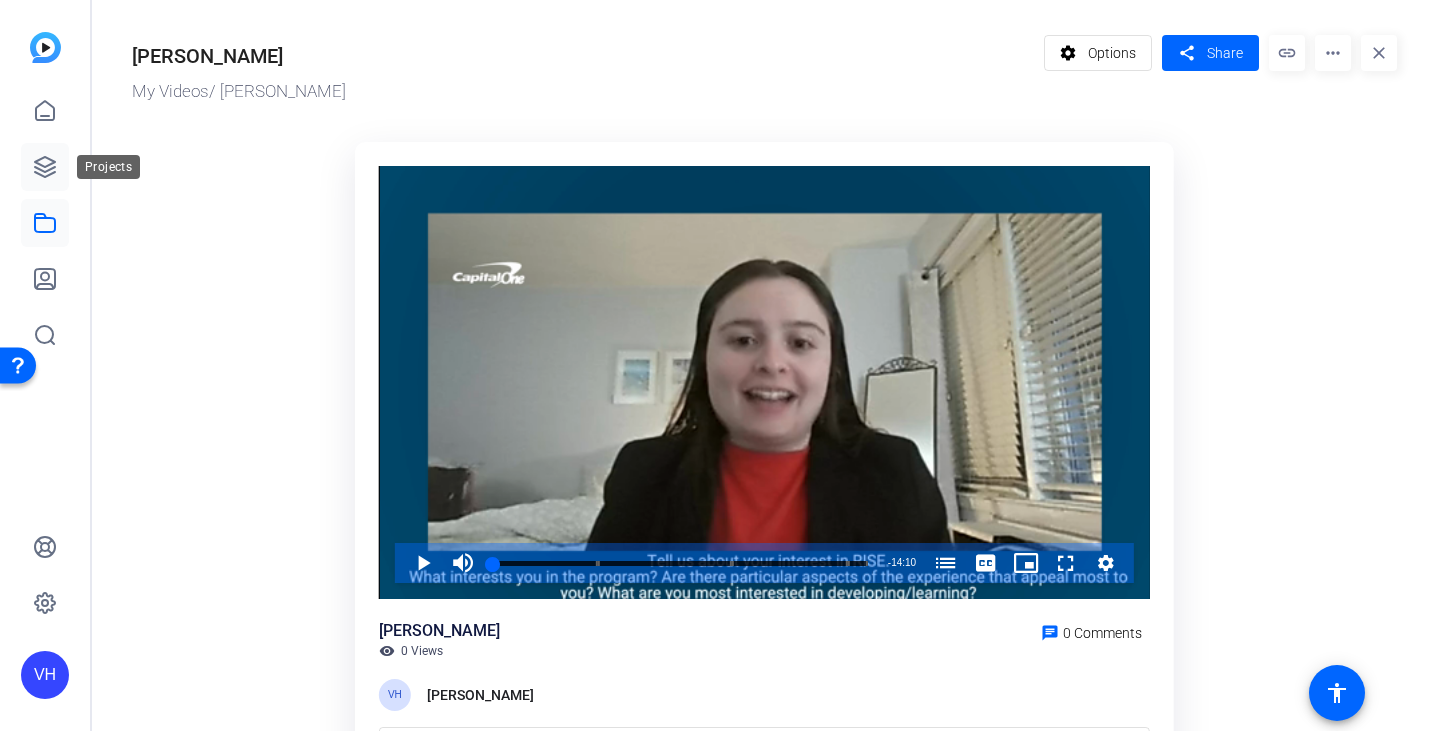 click 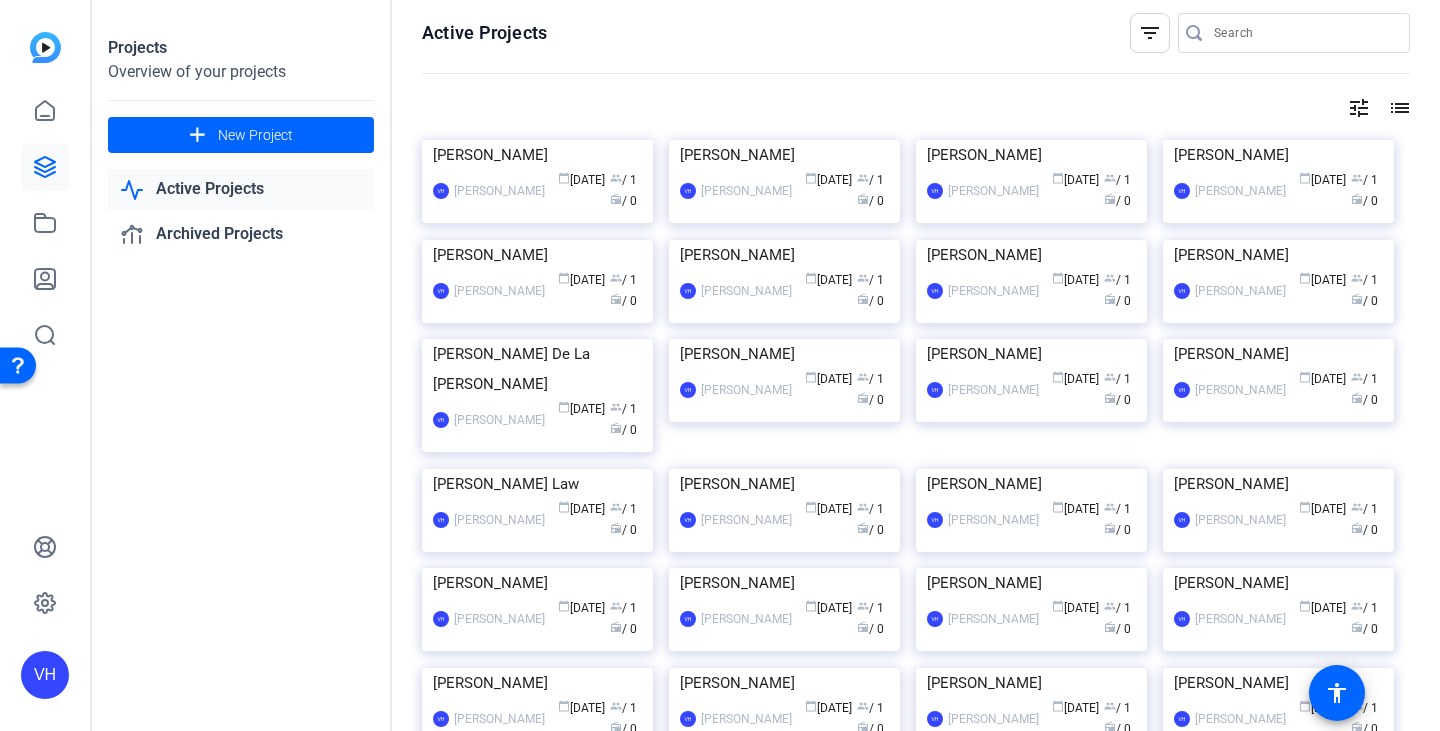 scroll, scrollTop: 0, scrollLeft: 0, axis: both 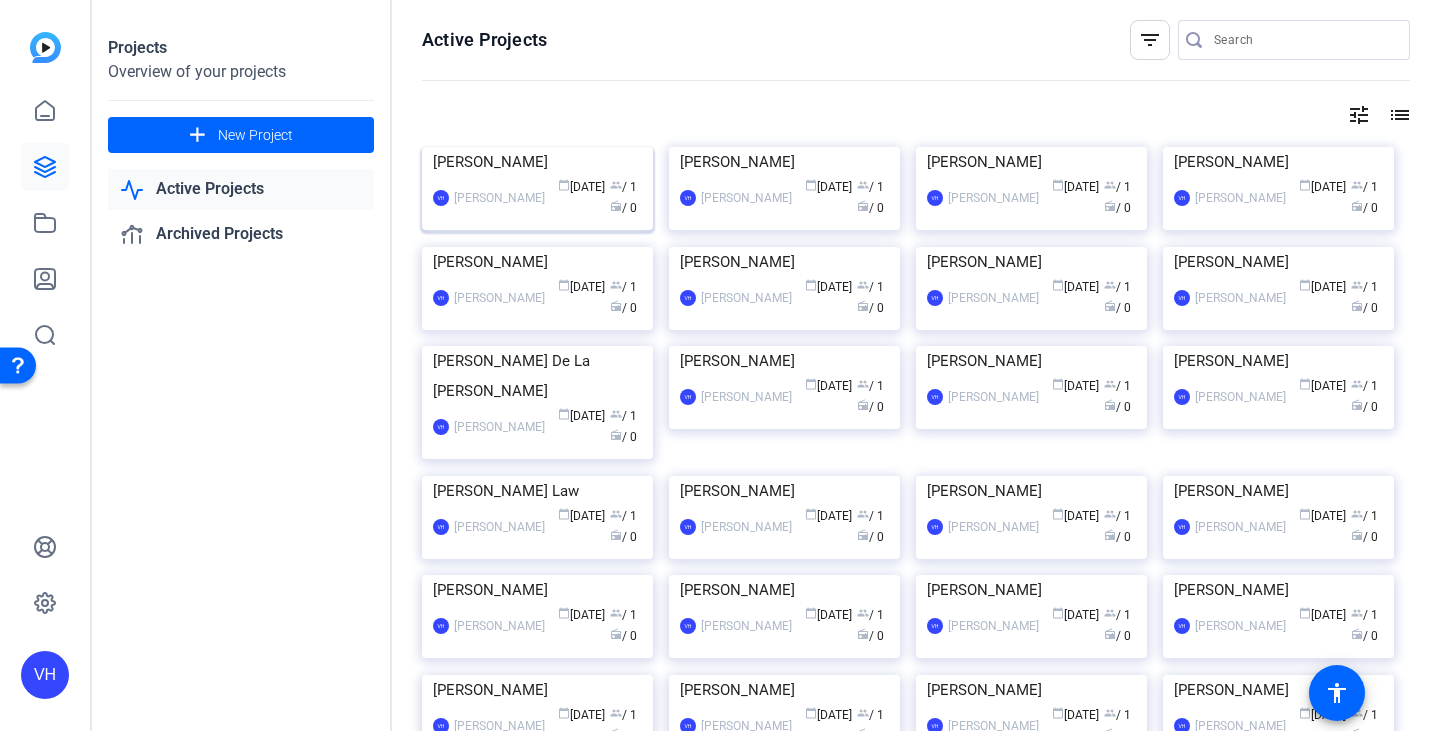 drag, startPoint x: 564, startPoint y: 290, endPoint x: 435, endPoint y: 295, distance: 129.09686 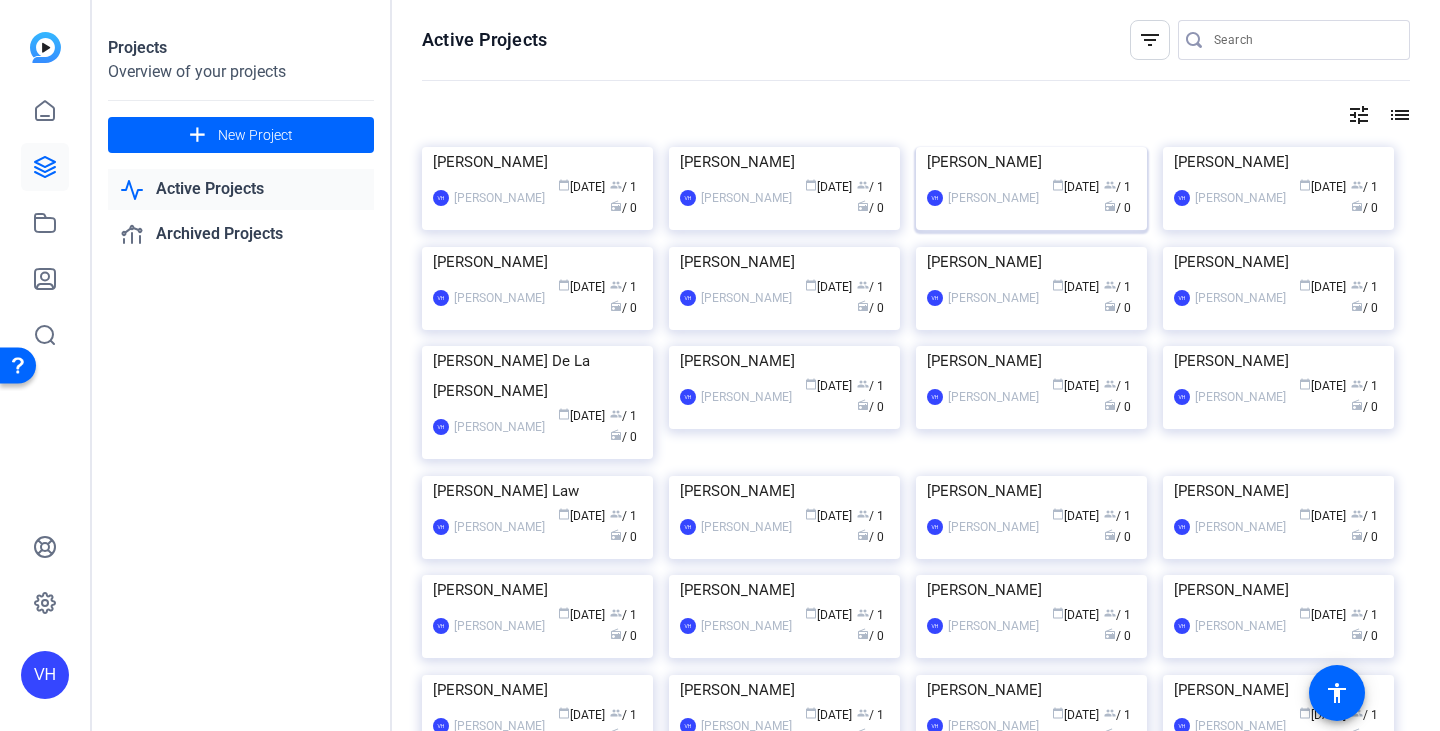 click 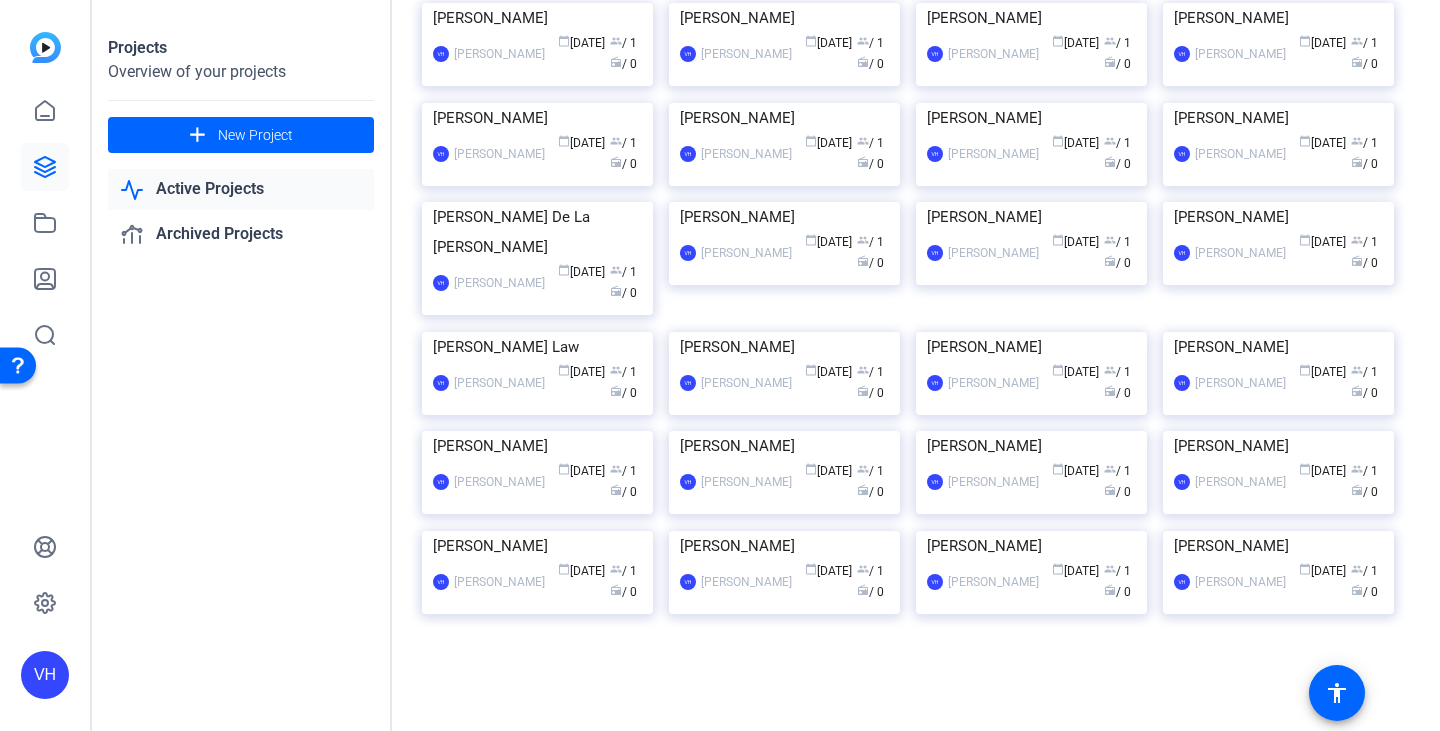 scroll, scrollTop: 134, scrollLeft: 0, axis: vertical 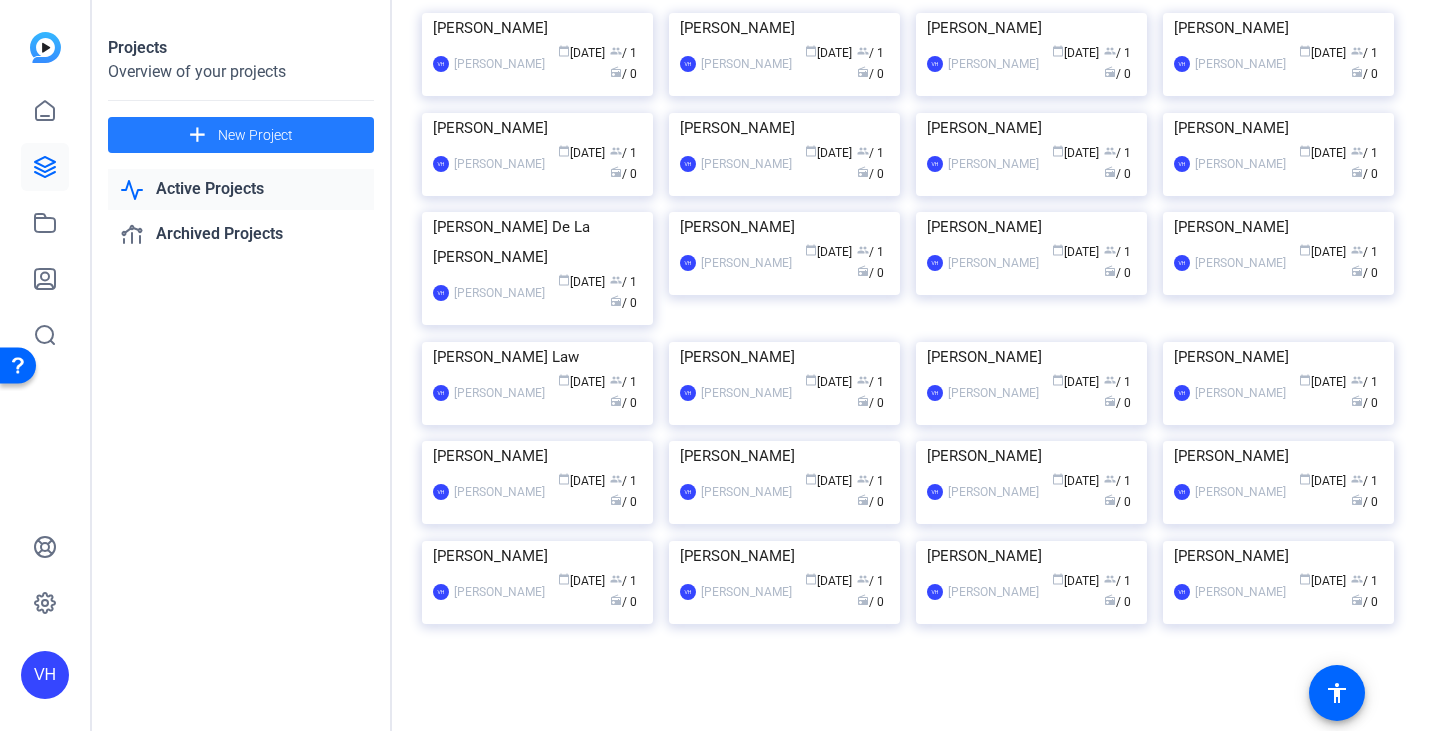 click on "New Project" 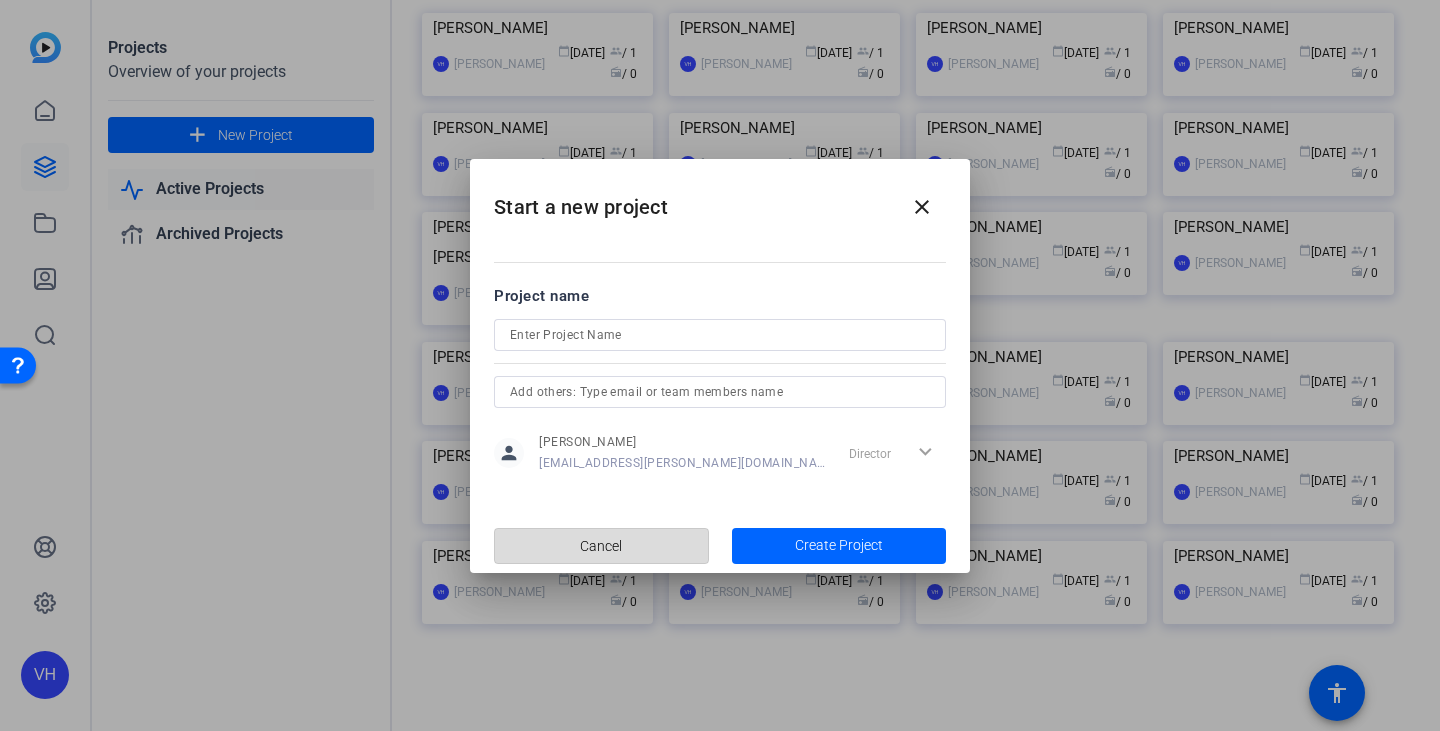 click 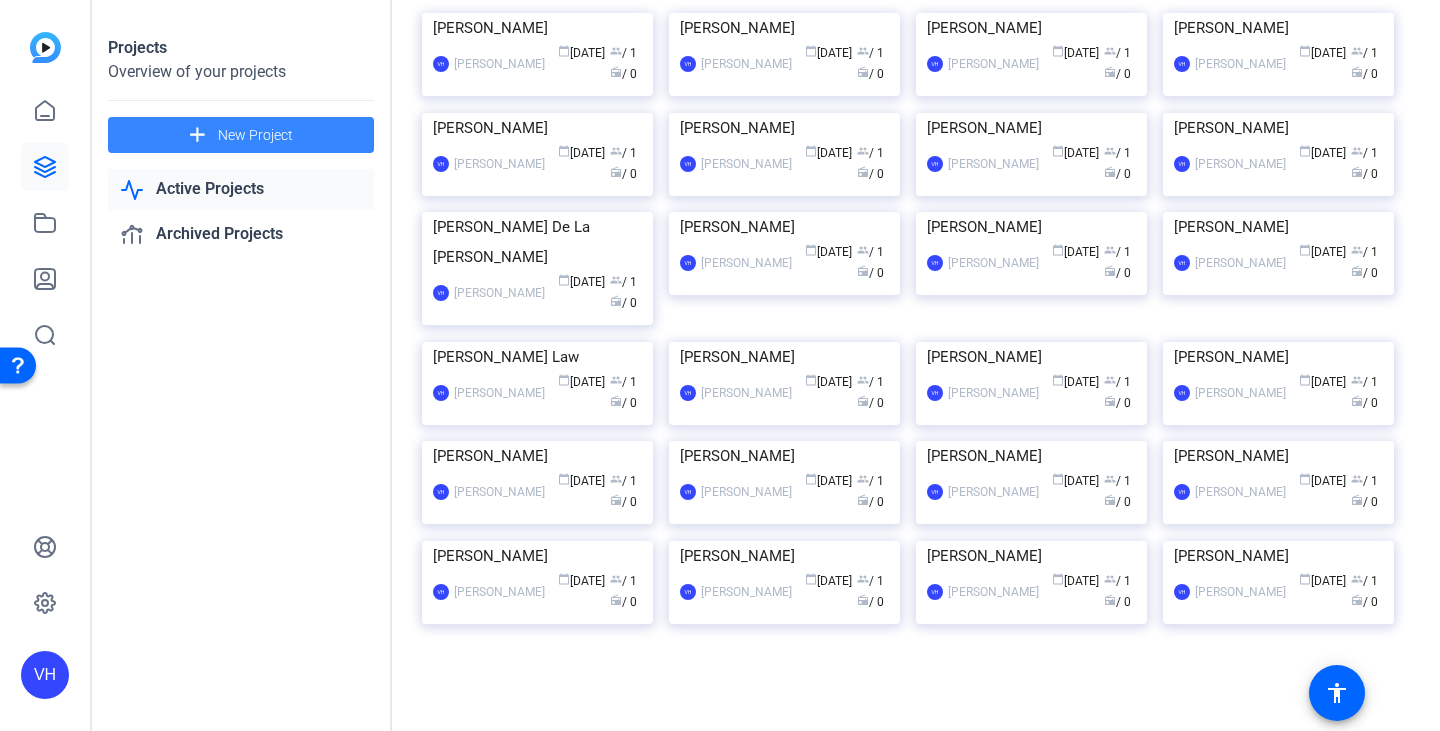 click 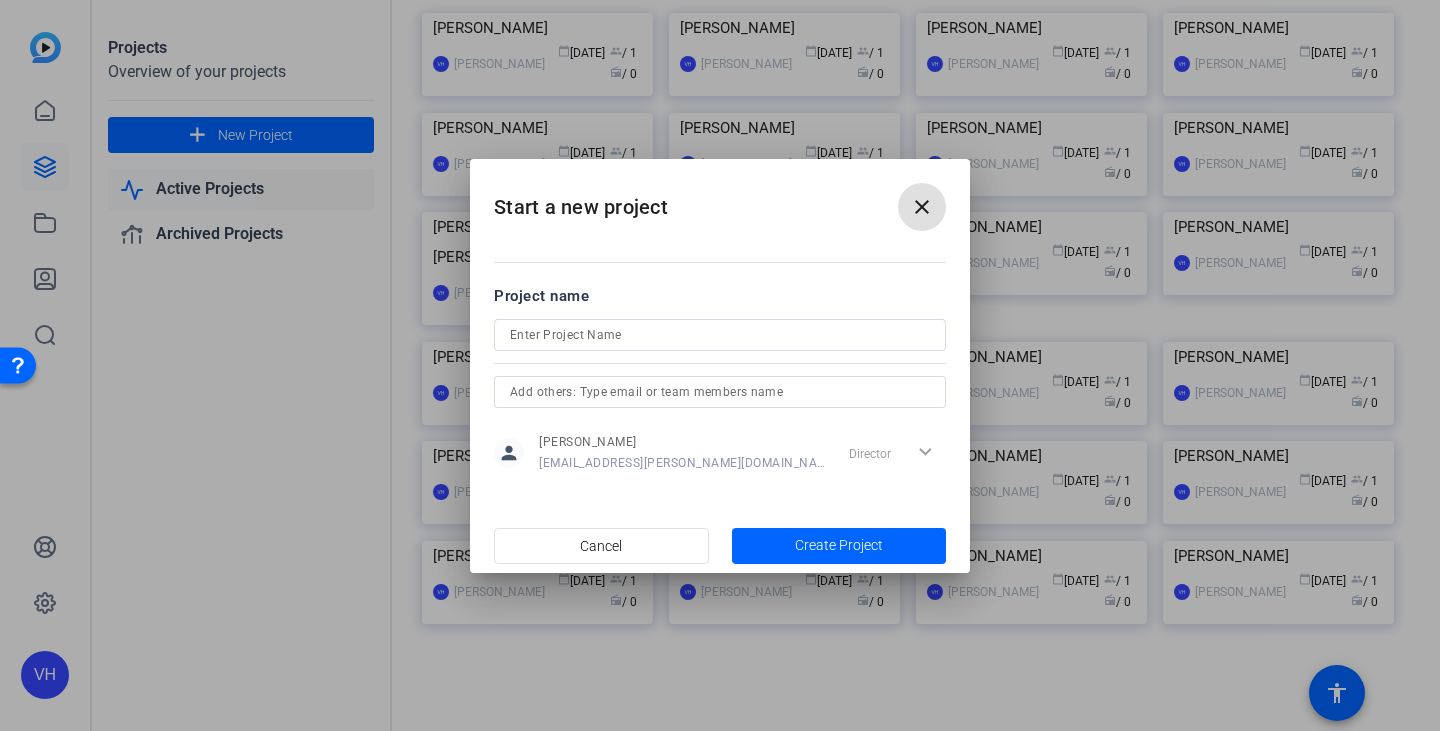 click at bounding box center [922, 207] 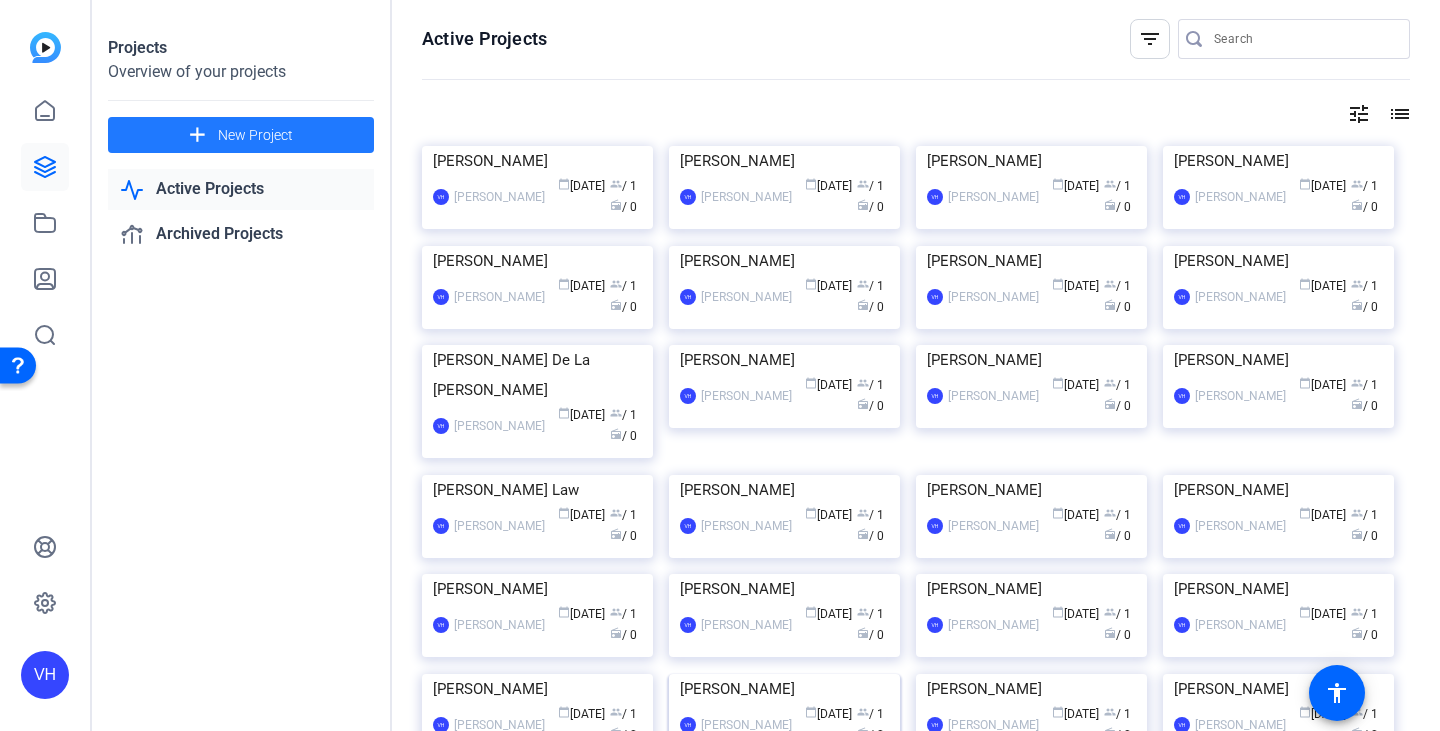 scroll, scrollTop: 0, scrollLeft: 0, axis: both 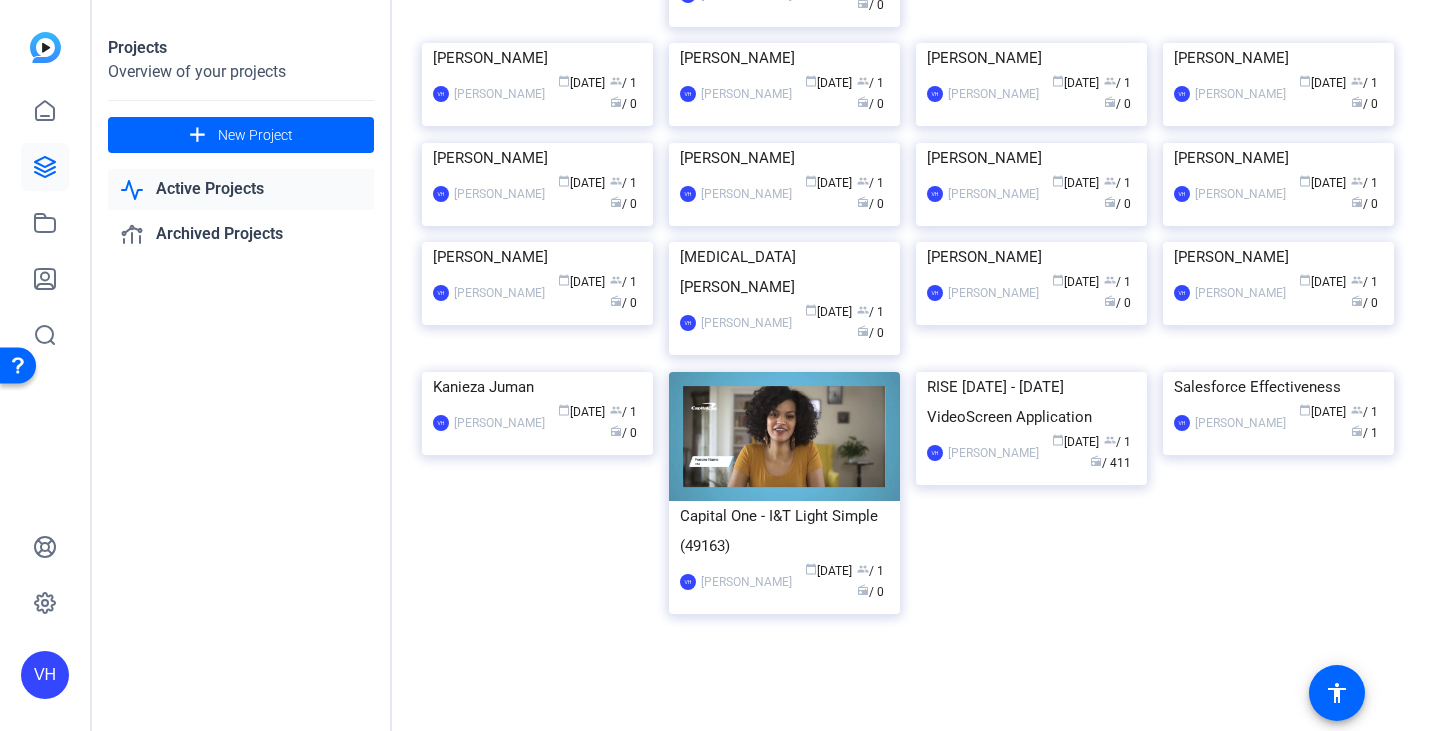 click on "[PERSON_NAME]" 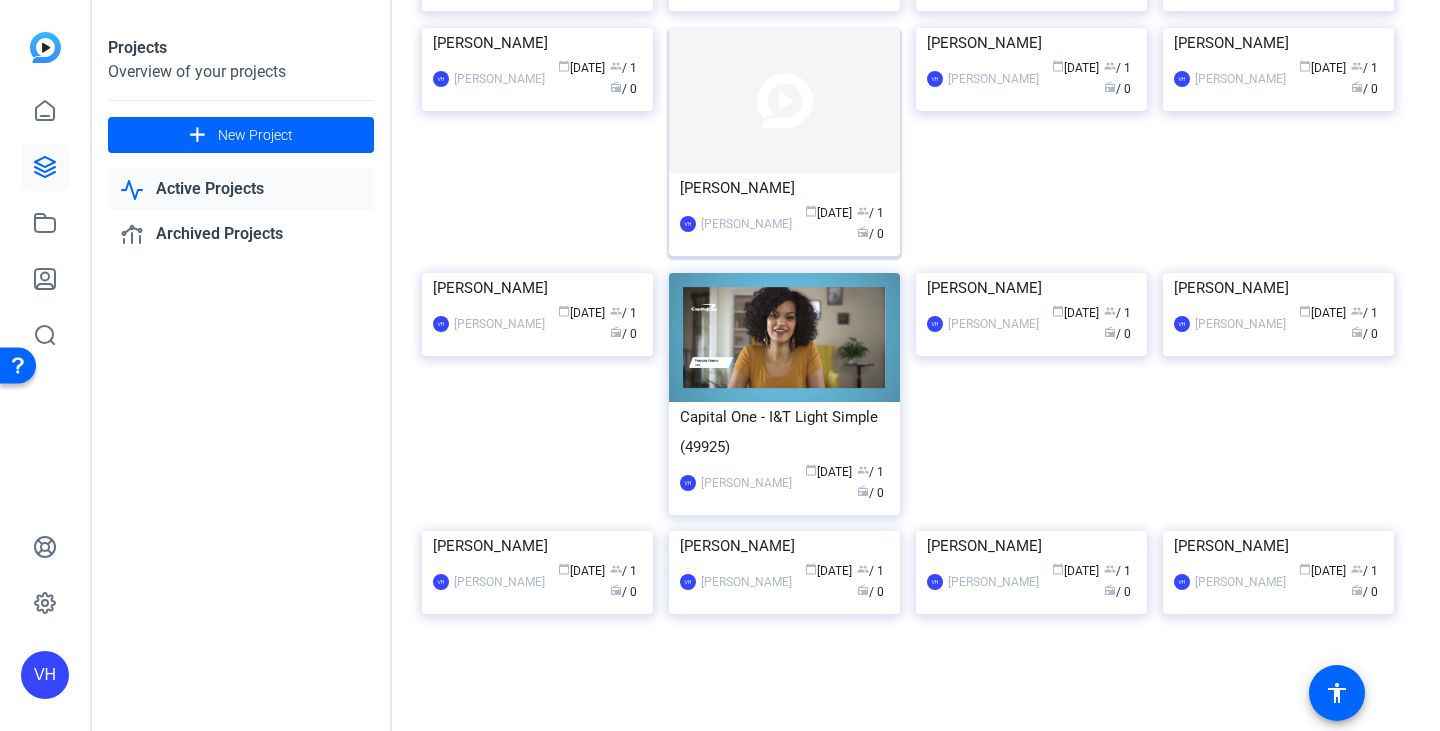 scroll, scrollTop: 1954, scrollLeft: 0, axis: vertical 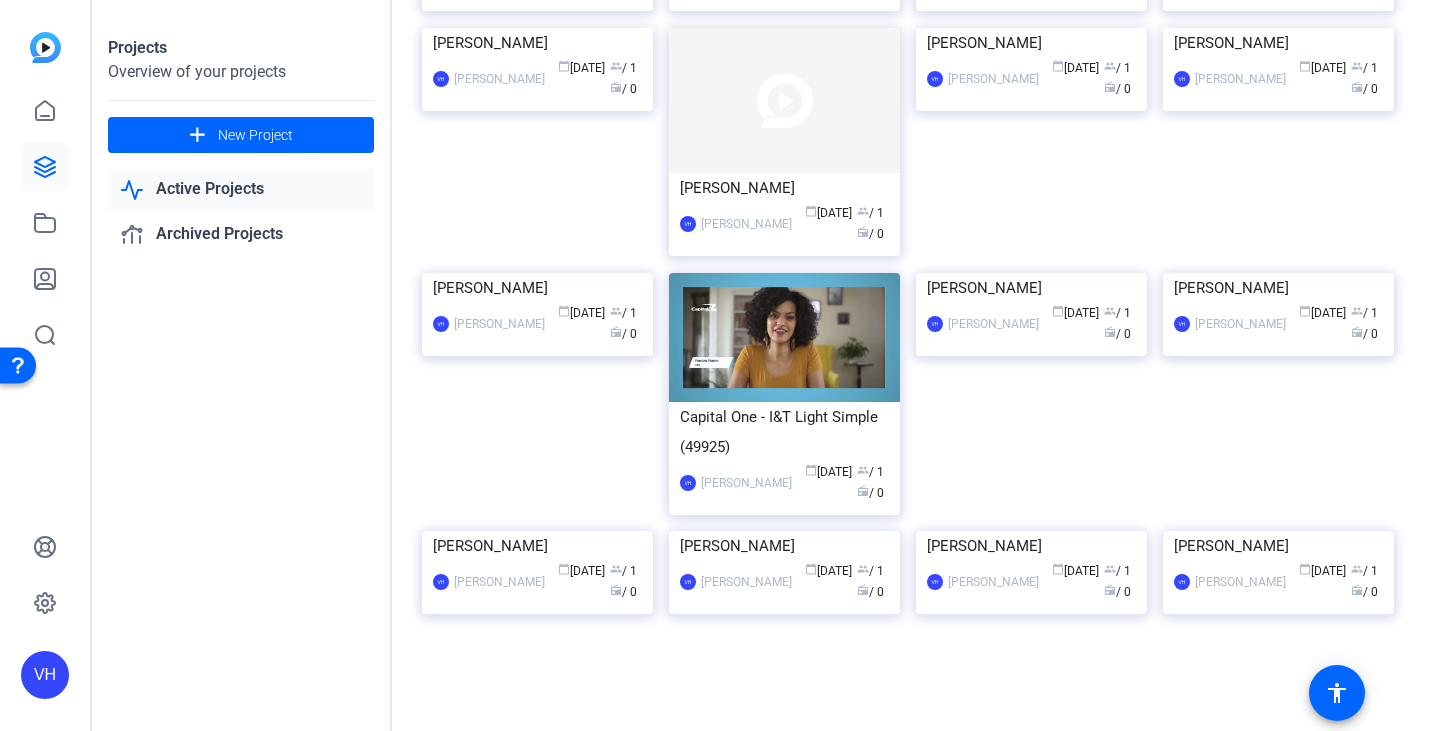 drag, startPoint x: 780, startPoint y: 503, endPoint x: 768, endPoint y: 522, distance: 22.472204 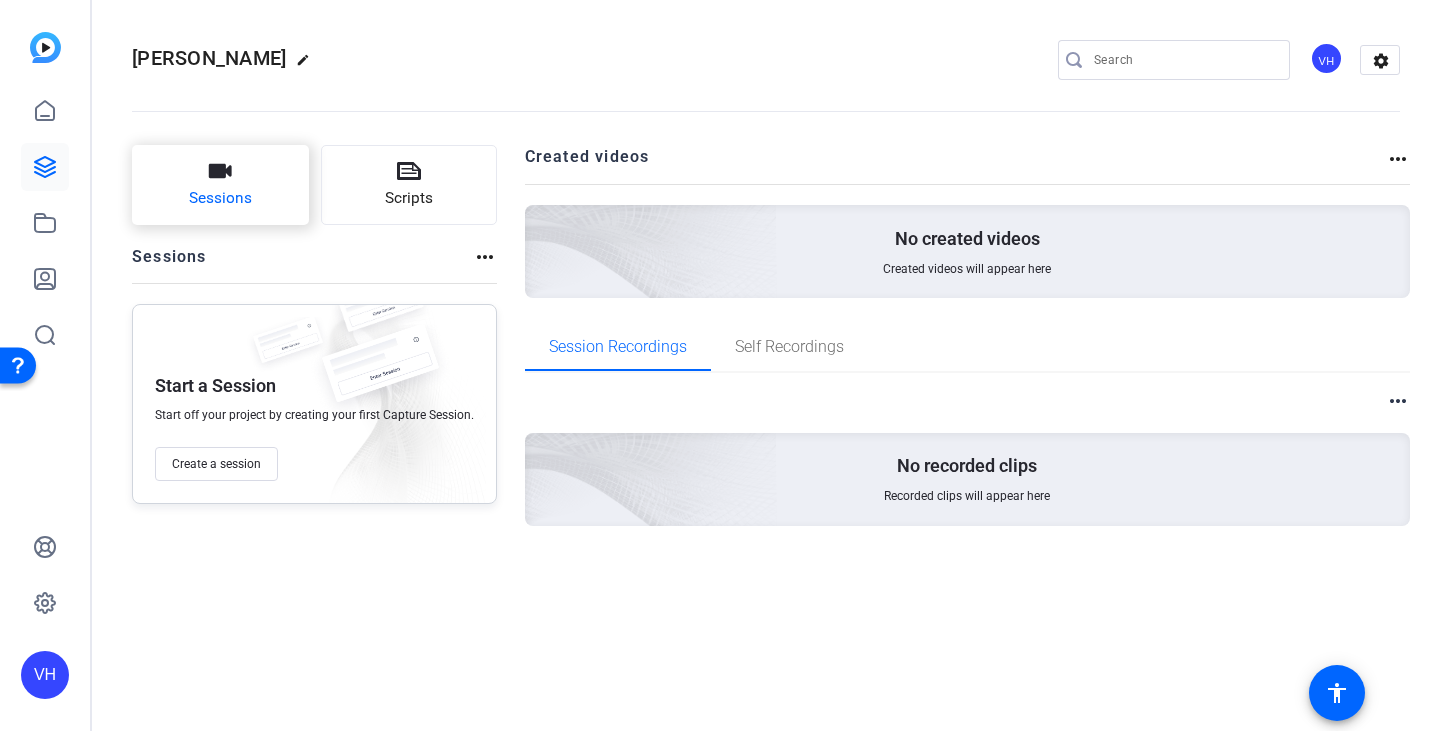click on "Sessions" 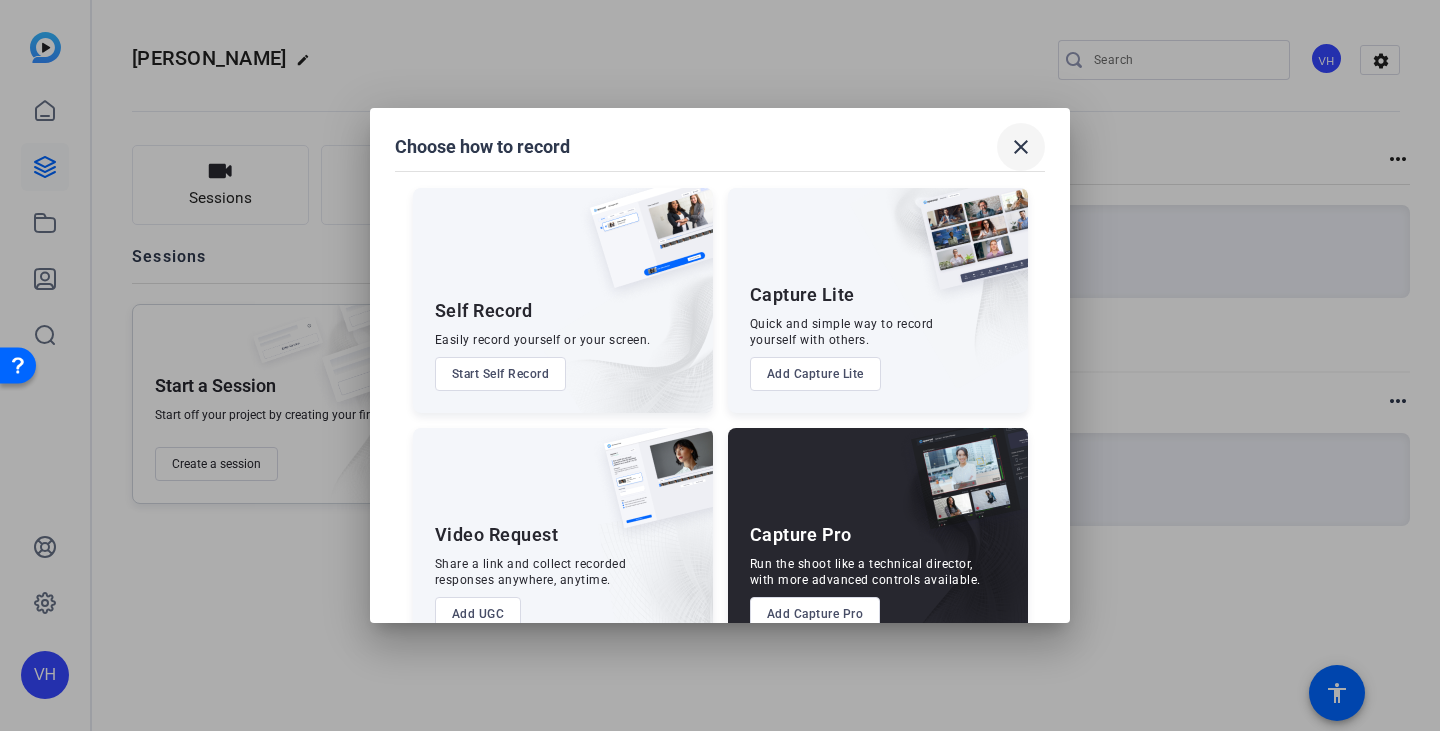 click at bounding box center (1021, 147) 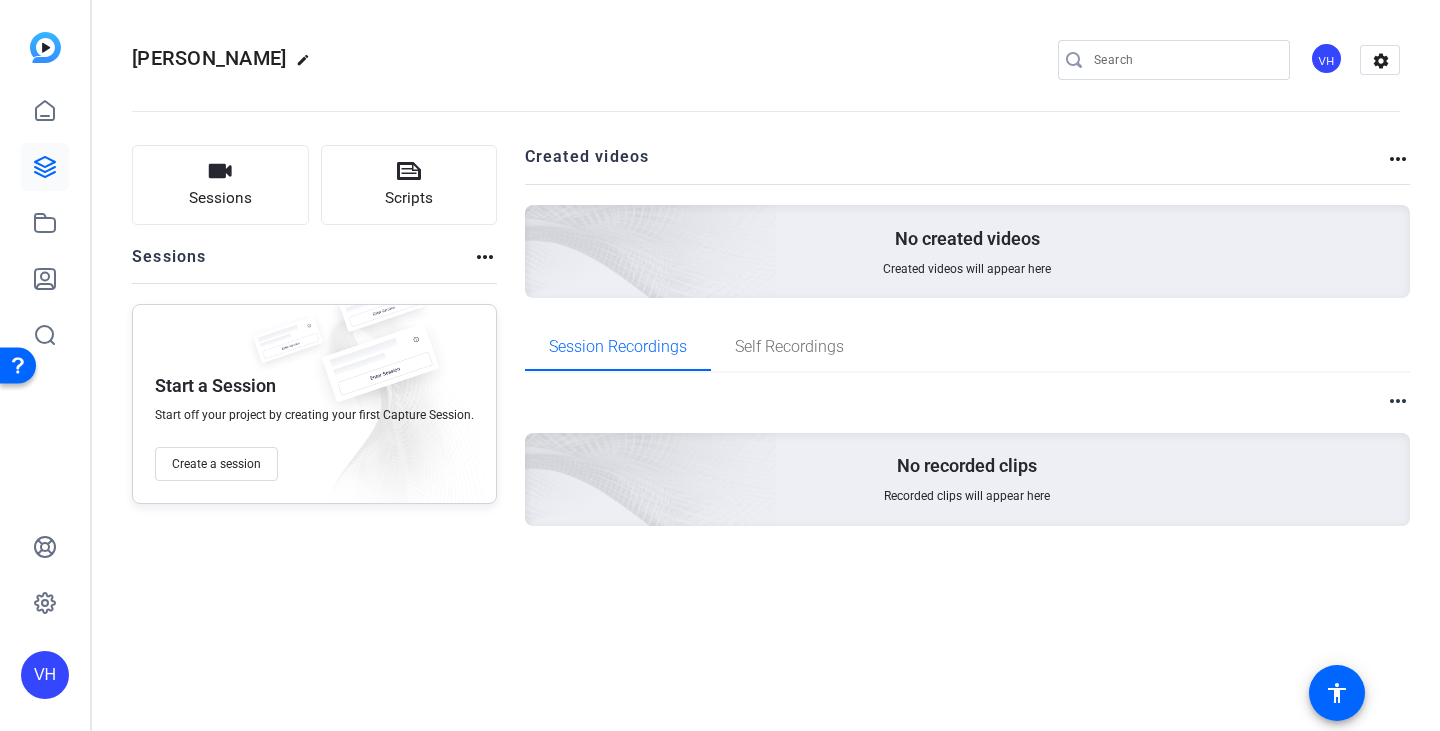 click on "more_horiz" 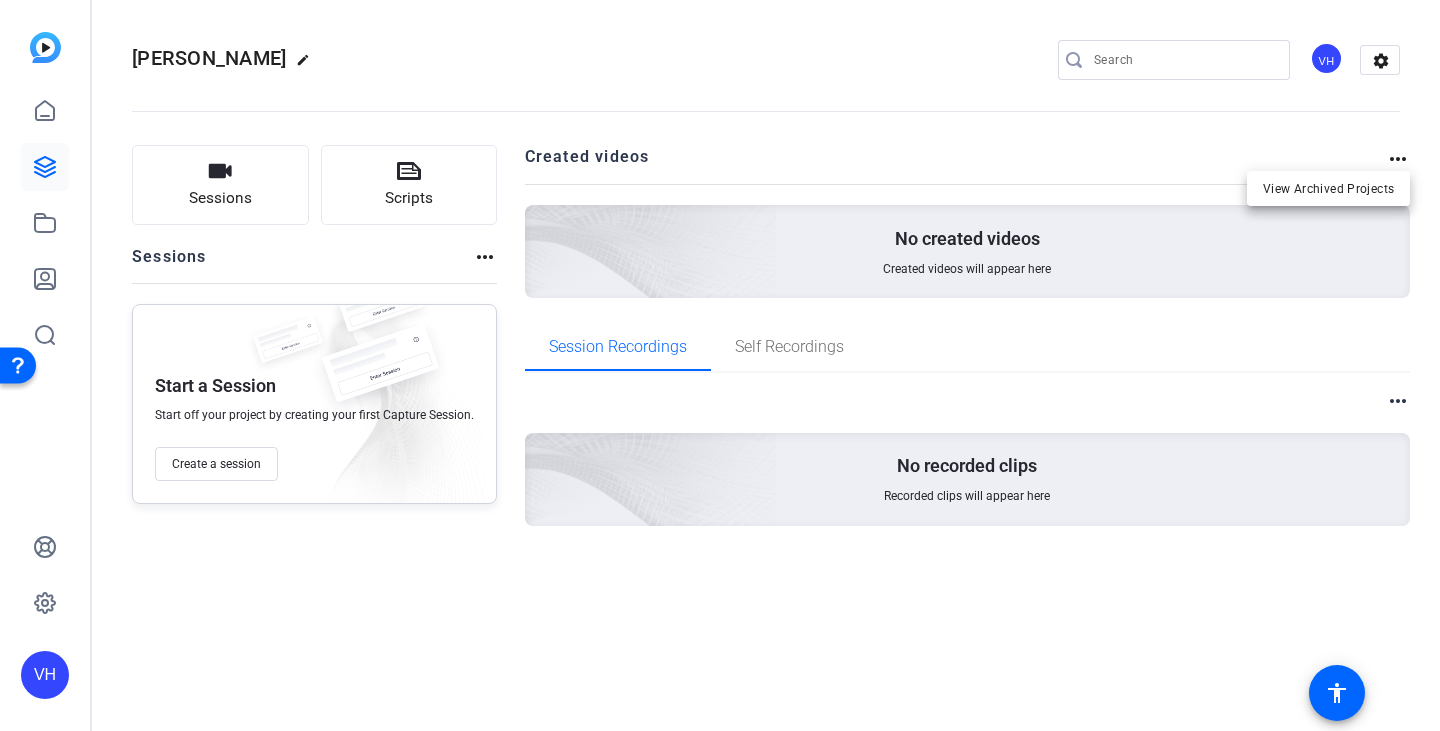 click at bounding box center (720, 365) 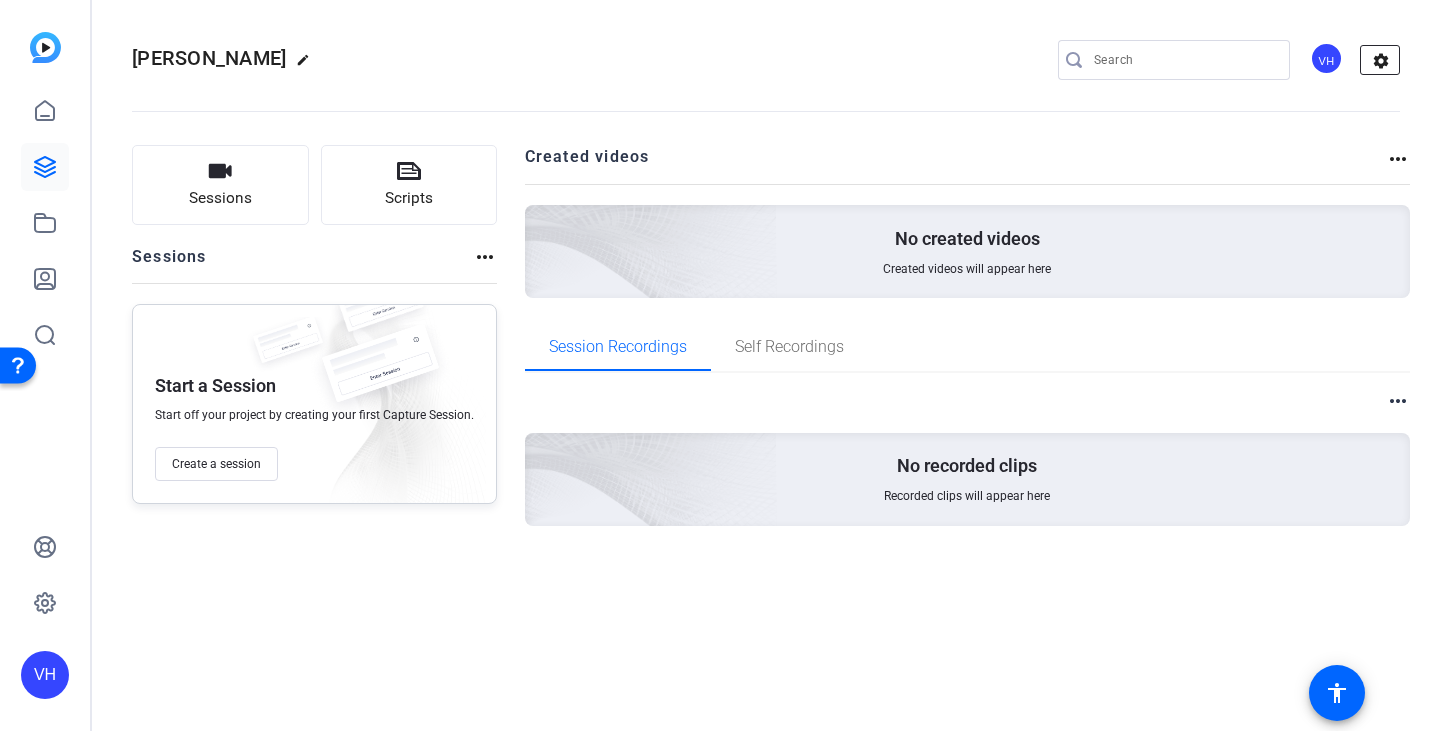 click on "settings" 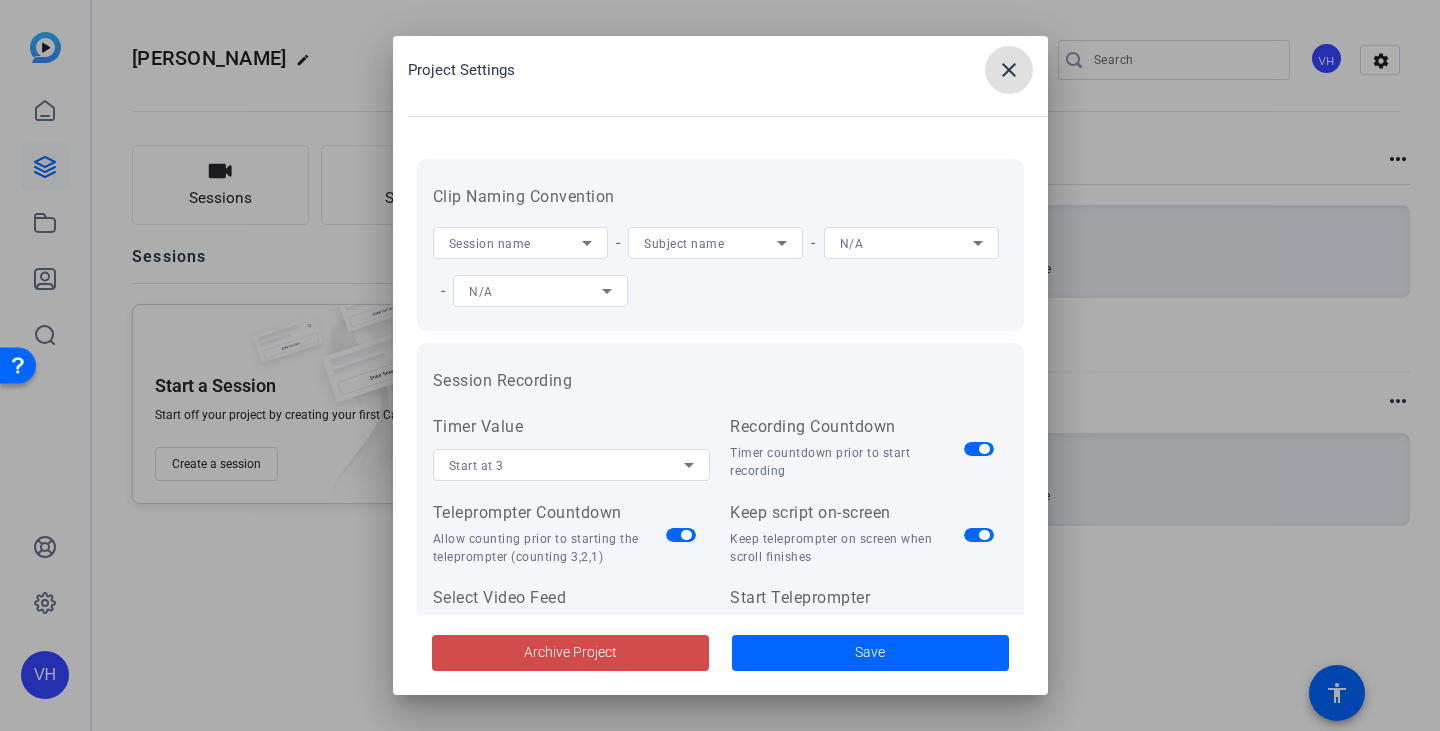click 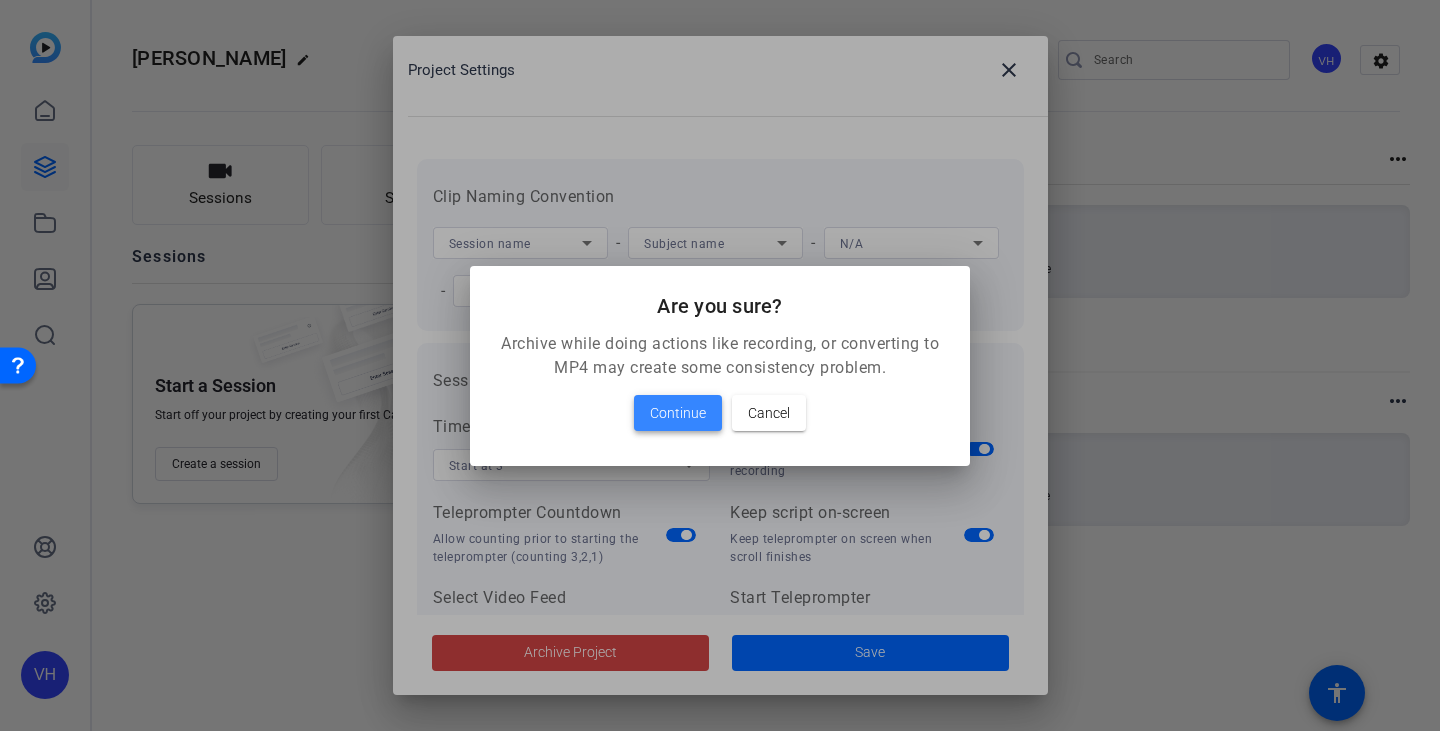 click on "Continue" at bounding box center [678, 413] 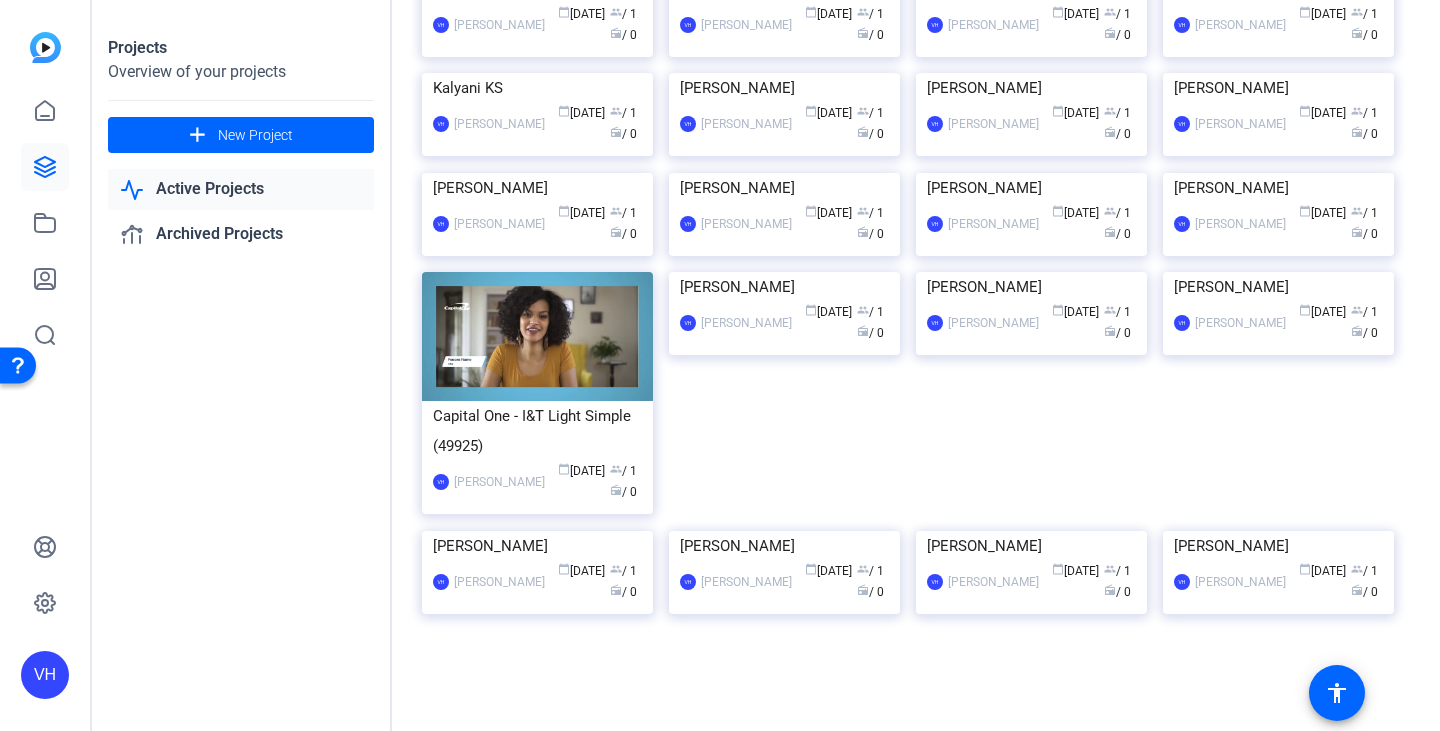 scroll, scrollTop: 2204, scrollLeft: 0, axis: vertical 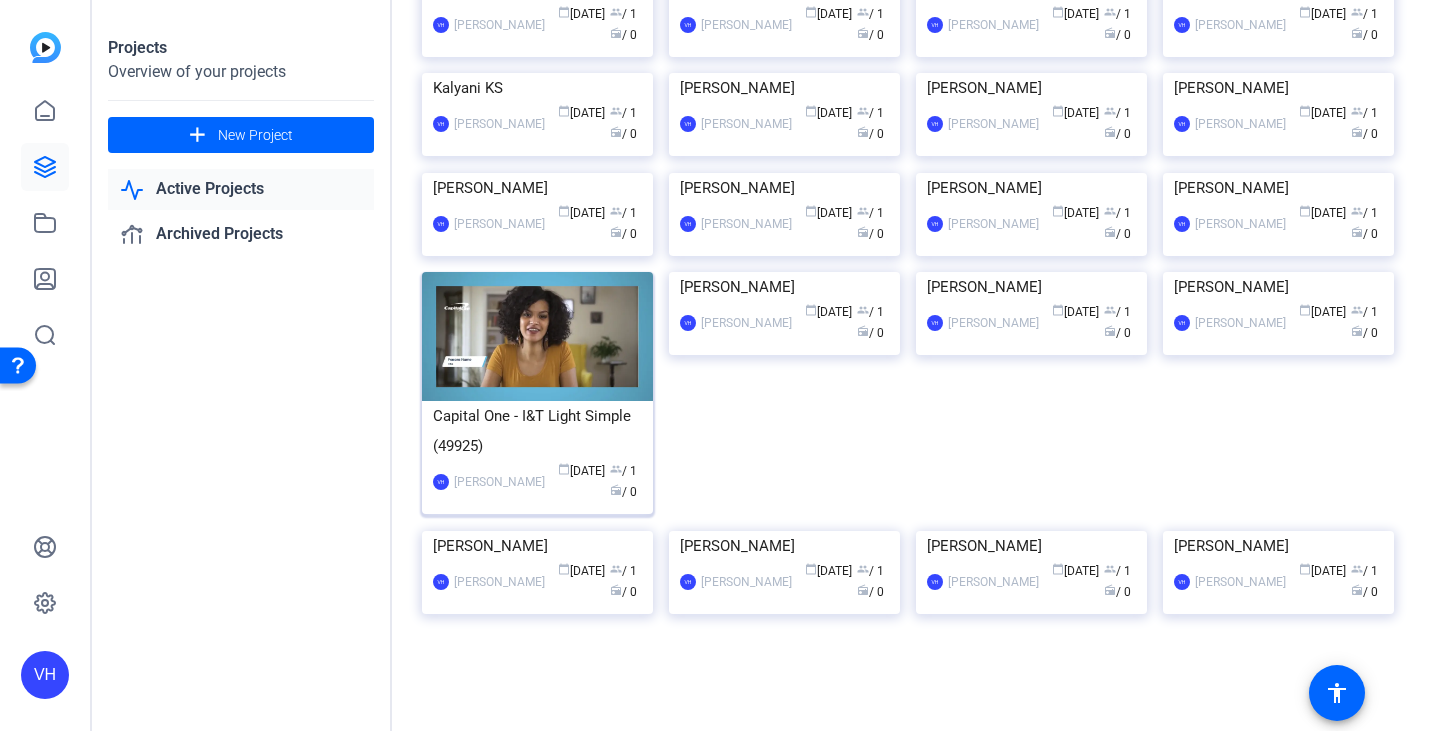 click on "Capital One - I&T Light Simple (49925)" 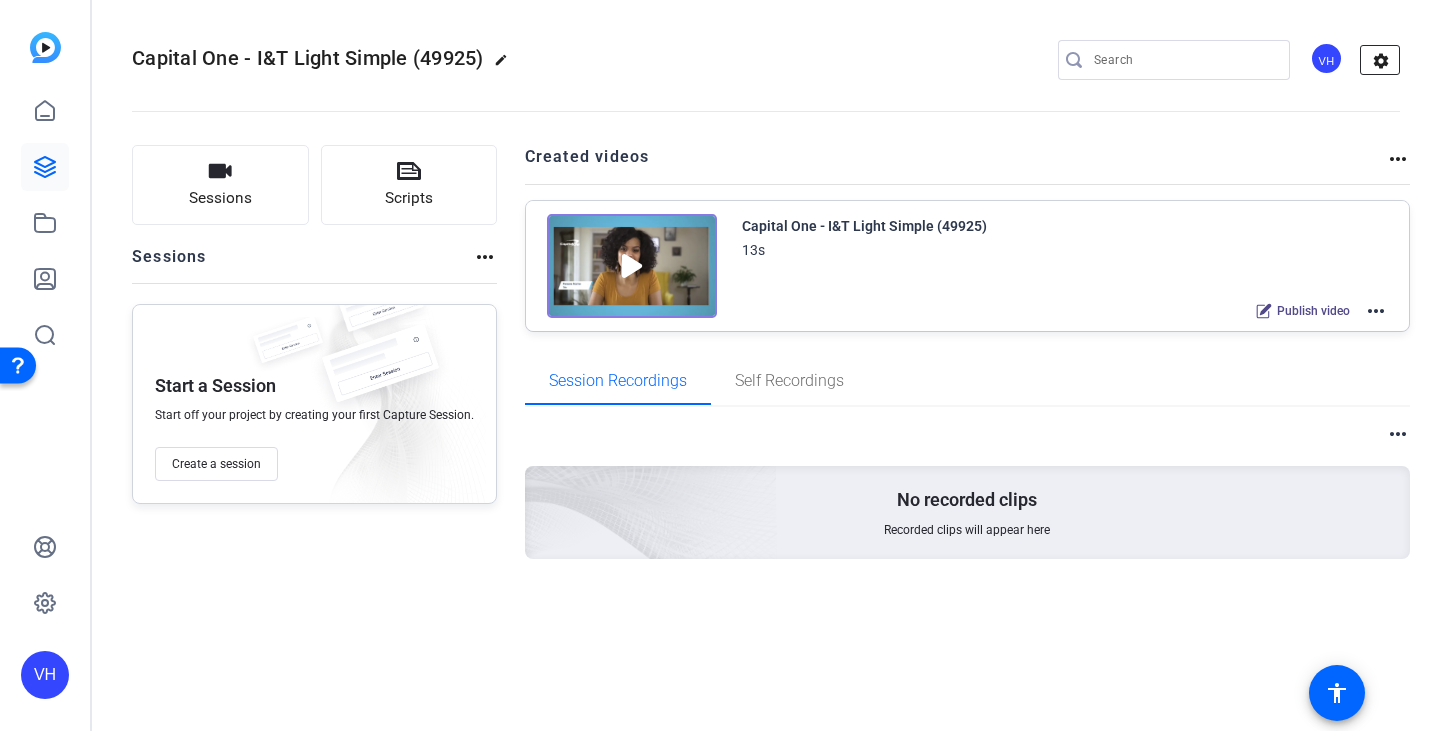 click on "settings" 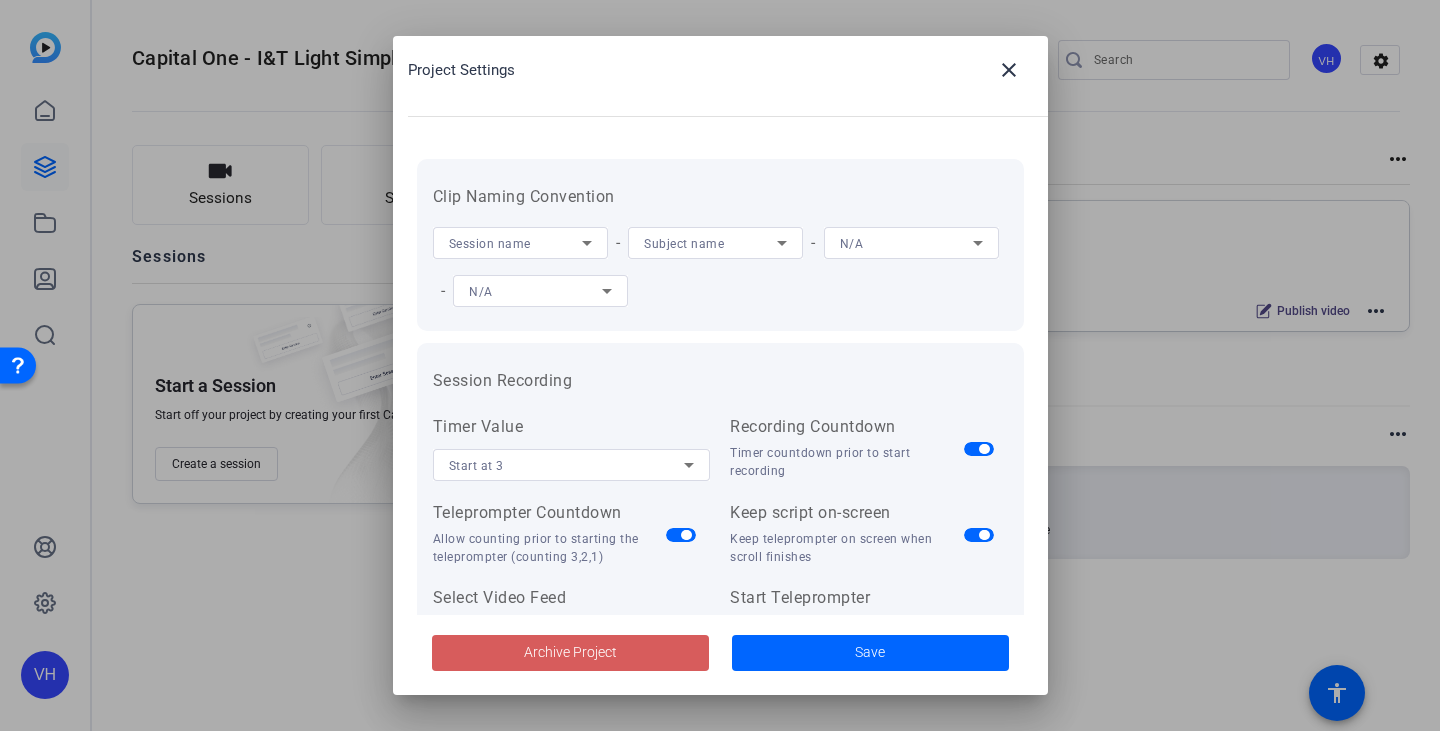 click 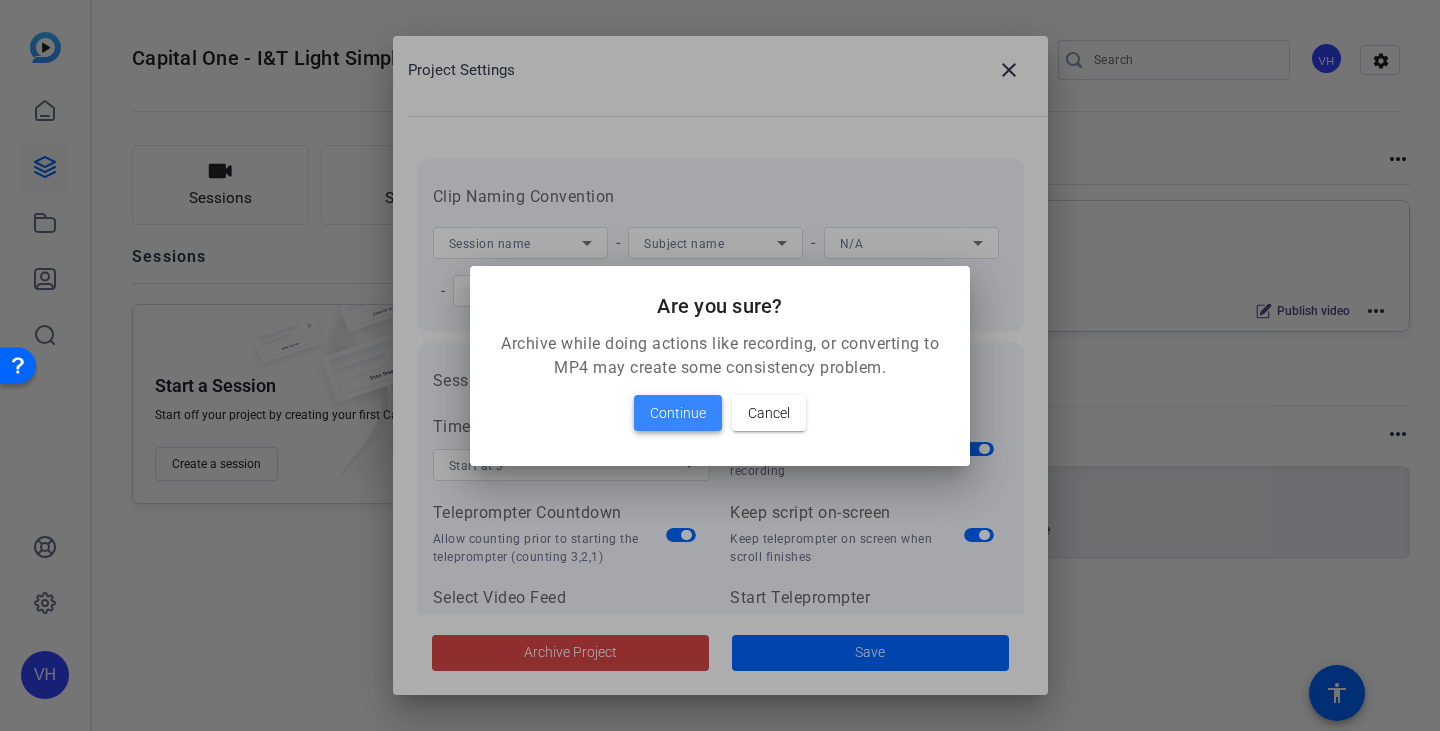 click on "Continue" at bounding box center (678, 413) 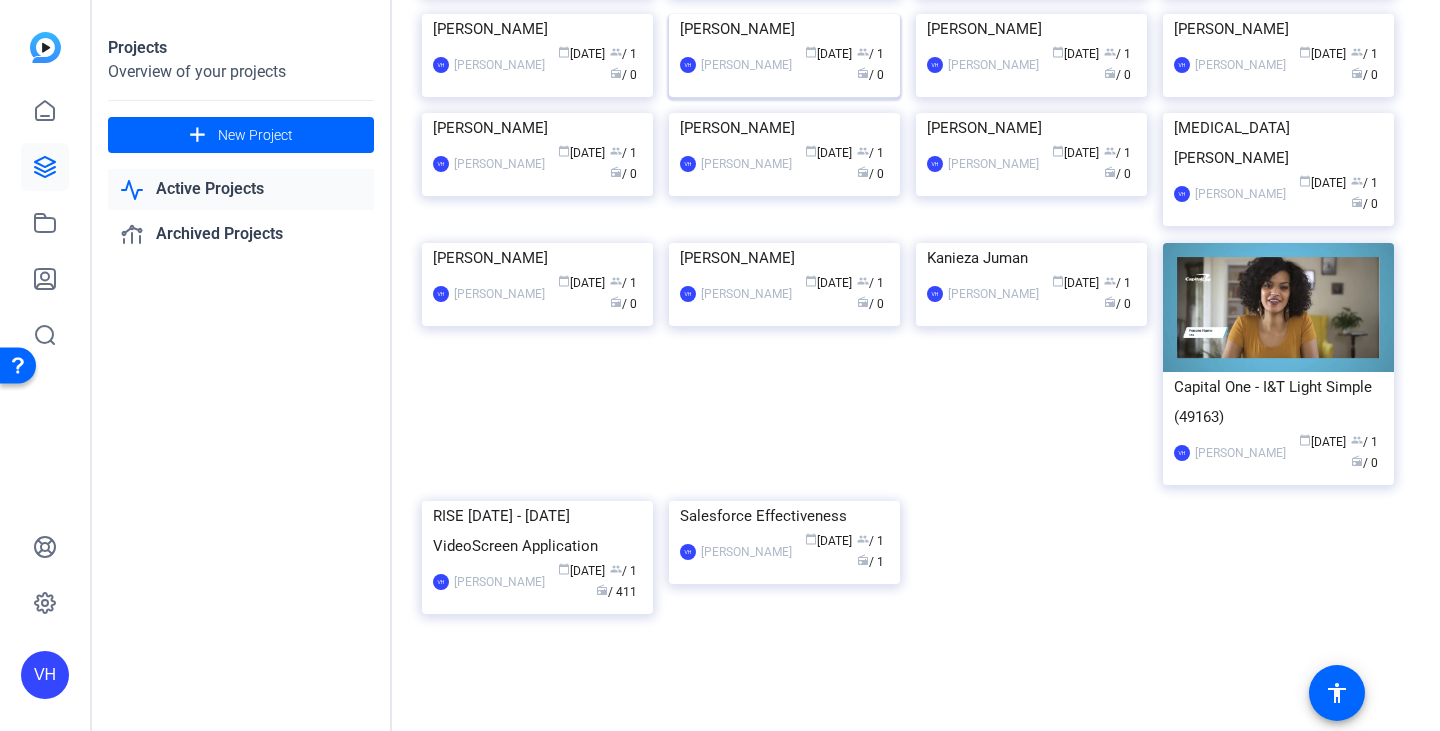 scroll, scrollTop: 2892, scrollLeft: 0, axis: vertical 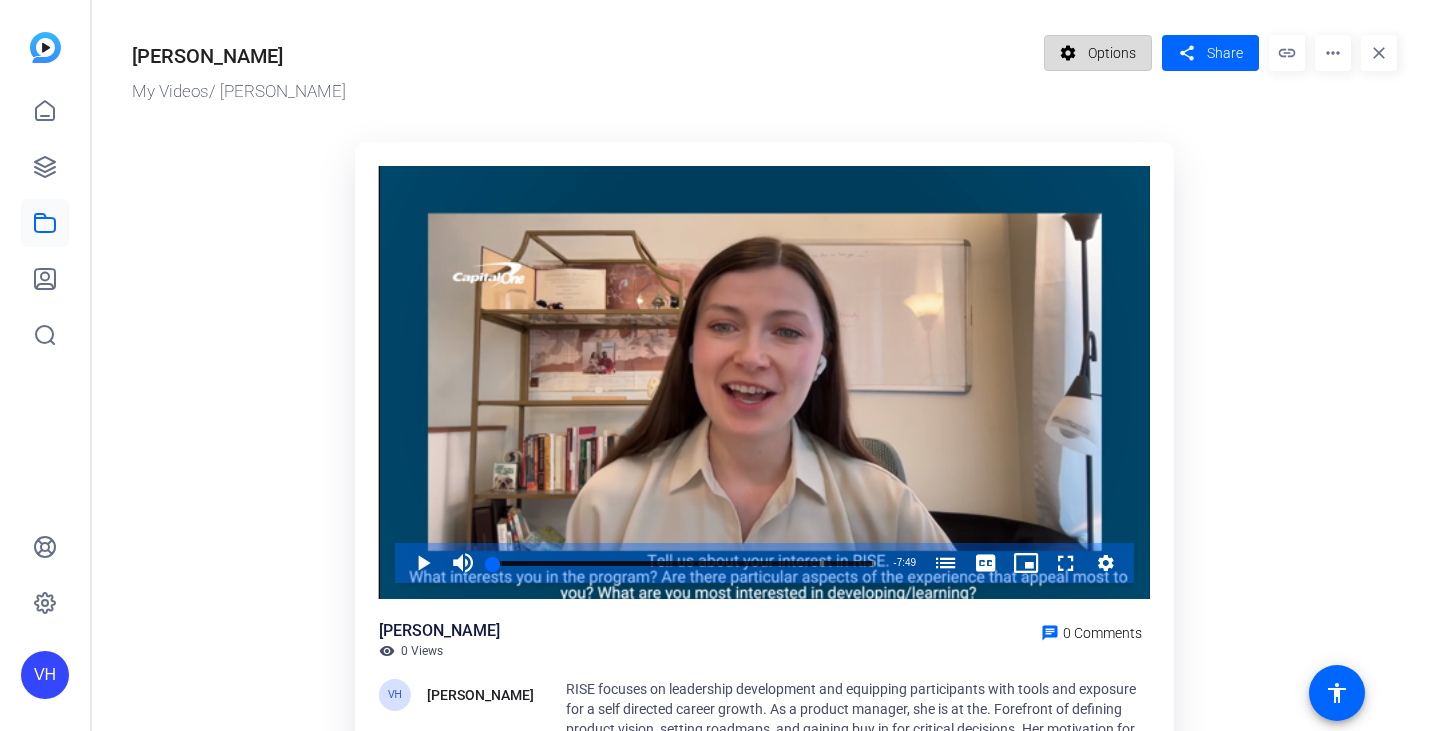 click on "Options" 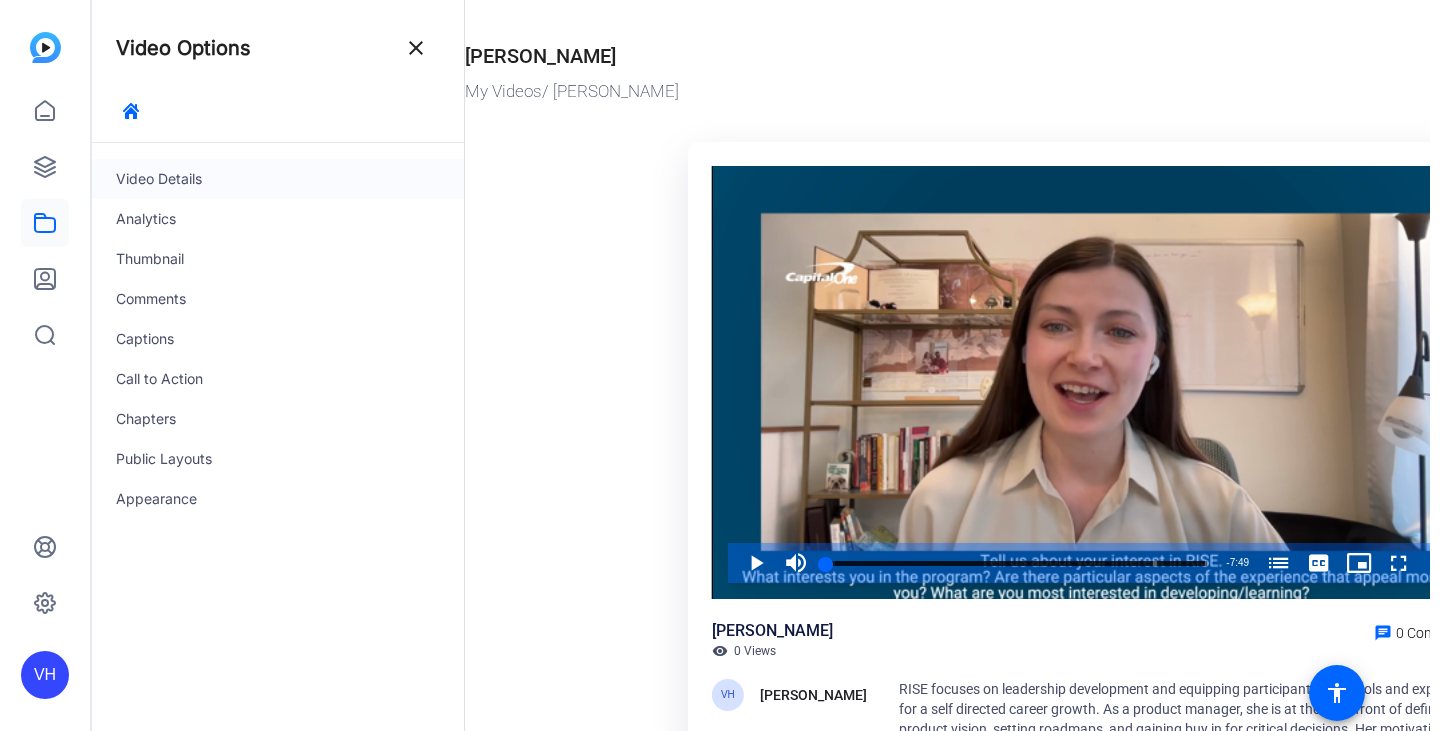 click on "Video Details" 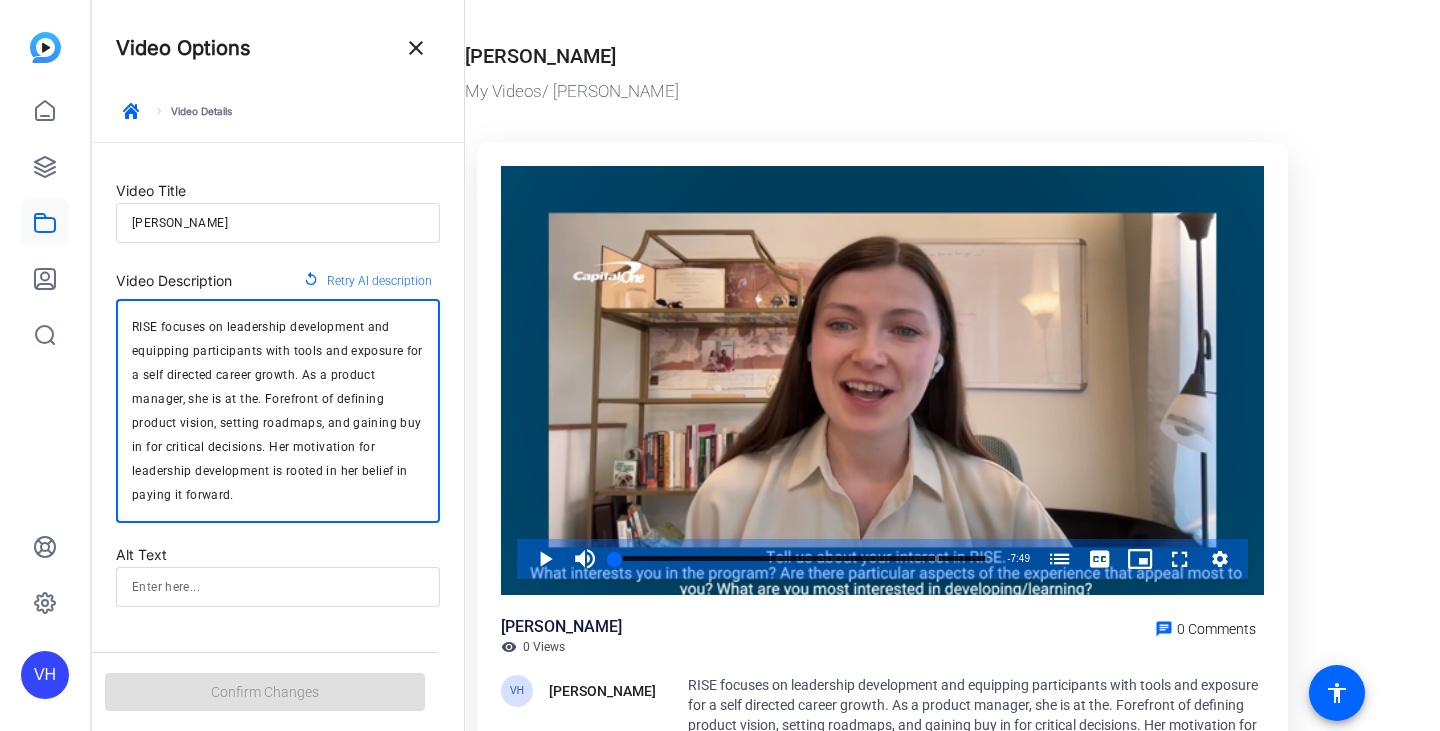 click on "RISE focuses on leadership development and equipping participants with tools and exposure for a self directed career growth. As a product manager, she is at the. Forefront of defining product vision, setting roadmaps, and gaining buy in for critical decisions. Her motivation for leadership development is rooted in her belief in paying it forward." at bounding box center [278, 411] 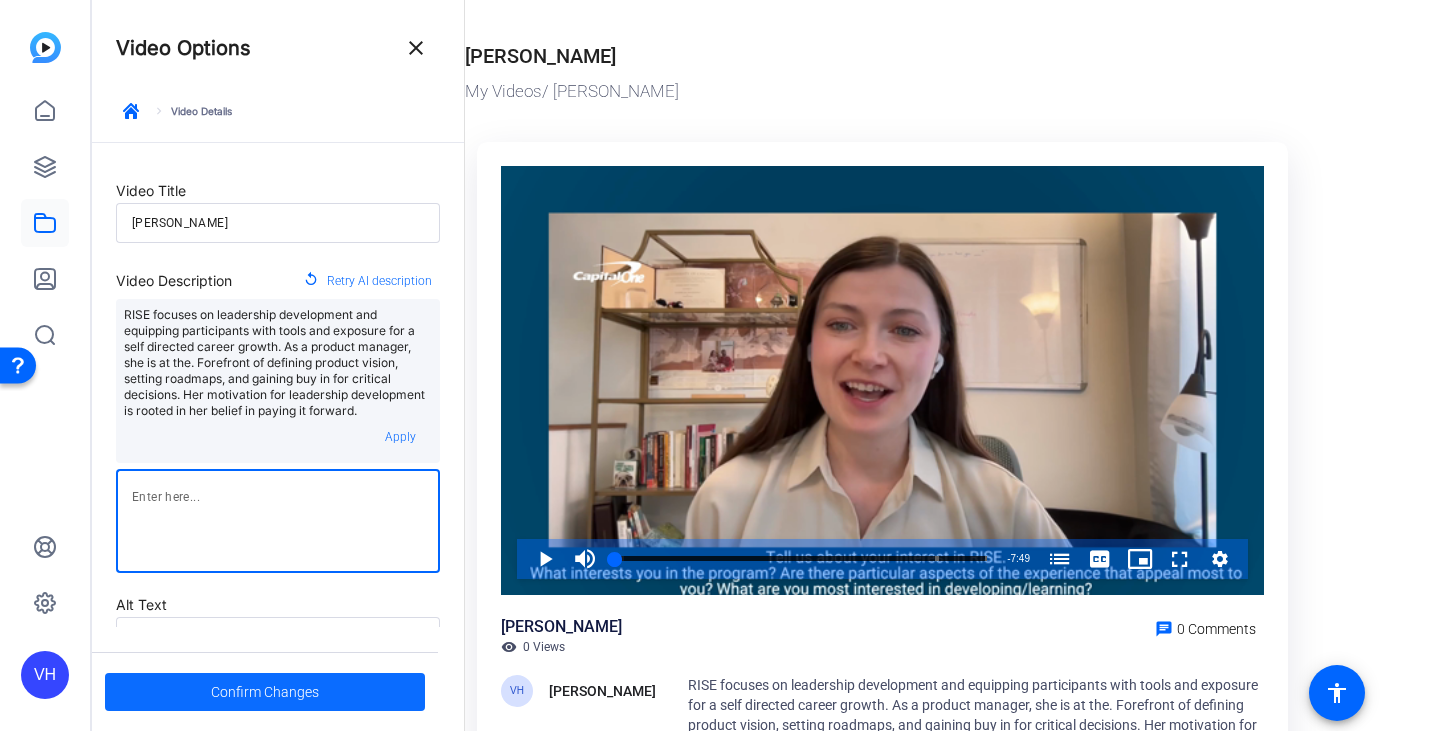 type 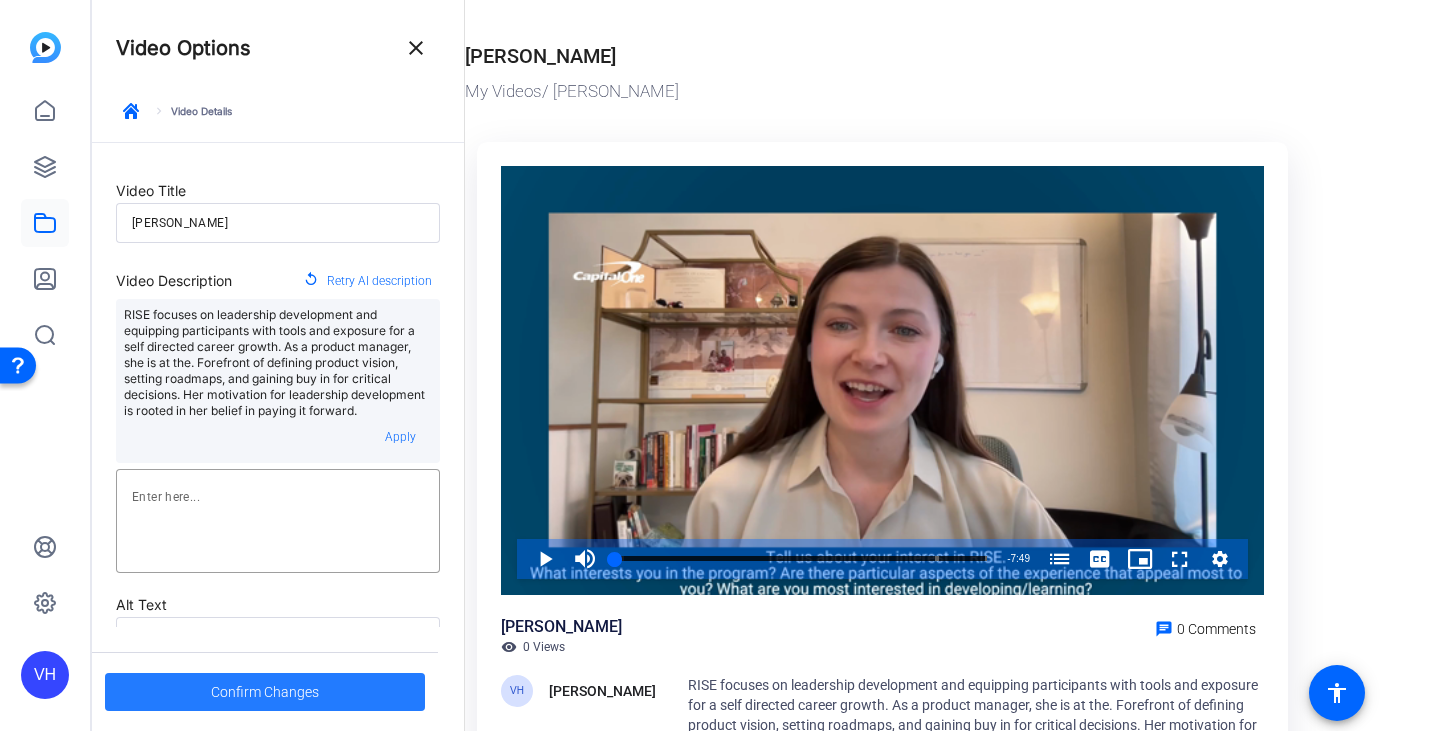 click 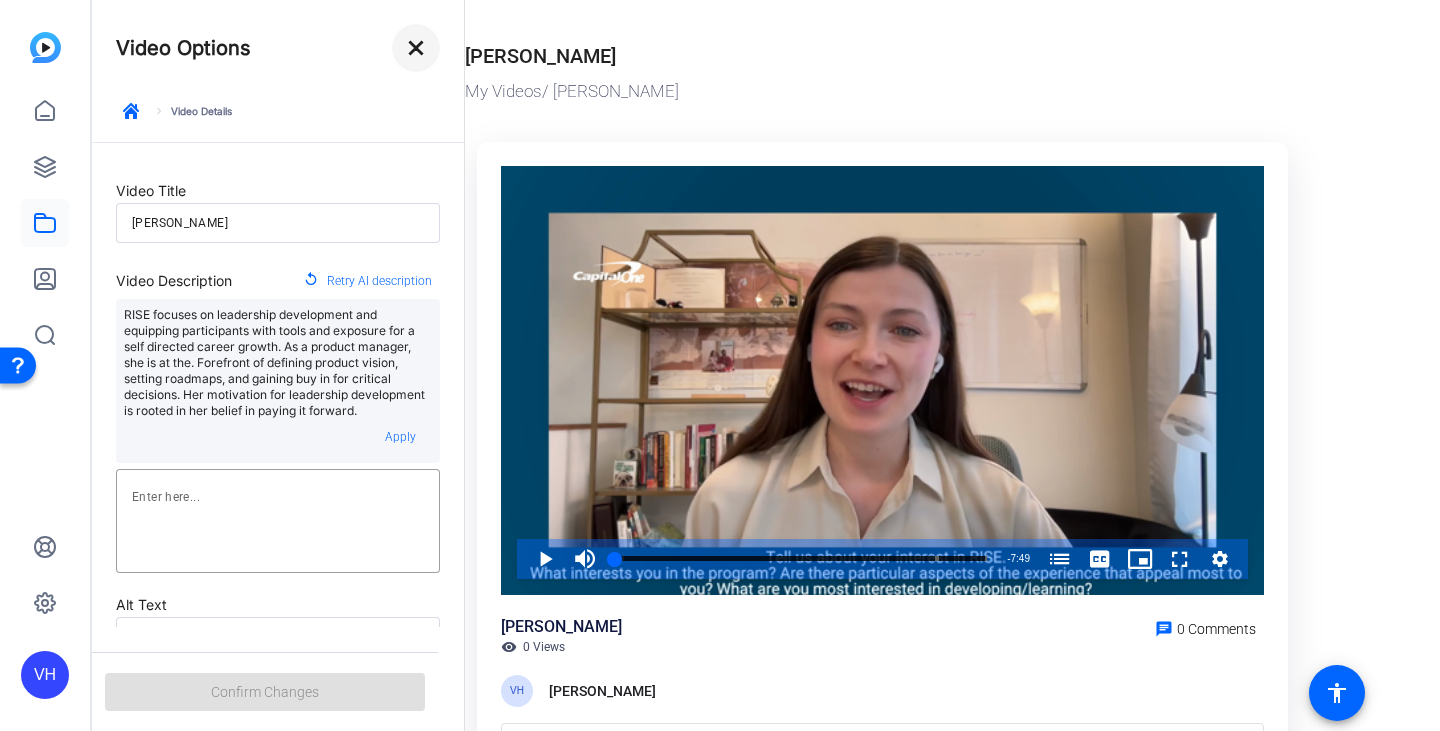 click on "close" 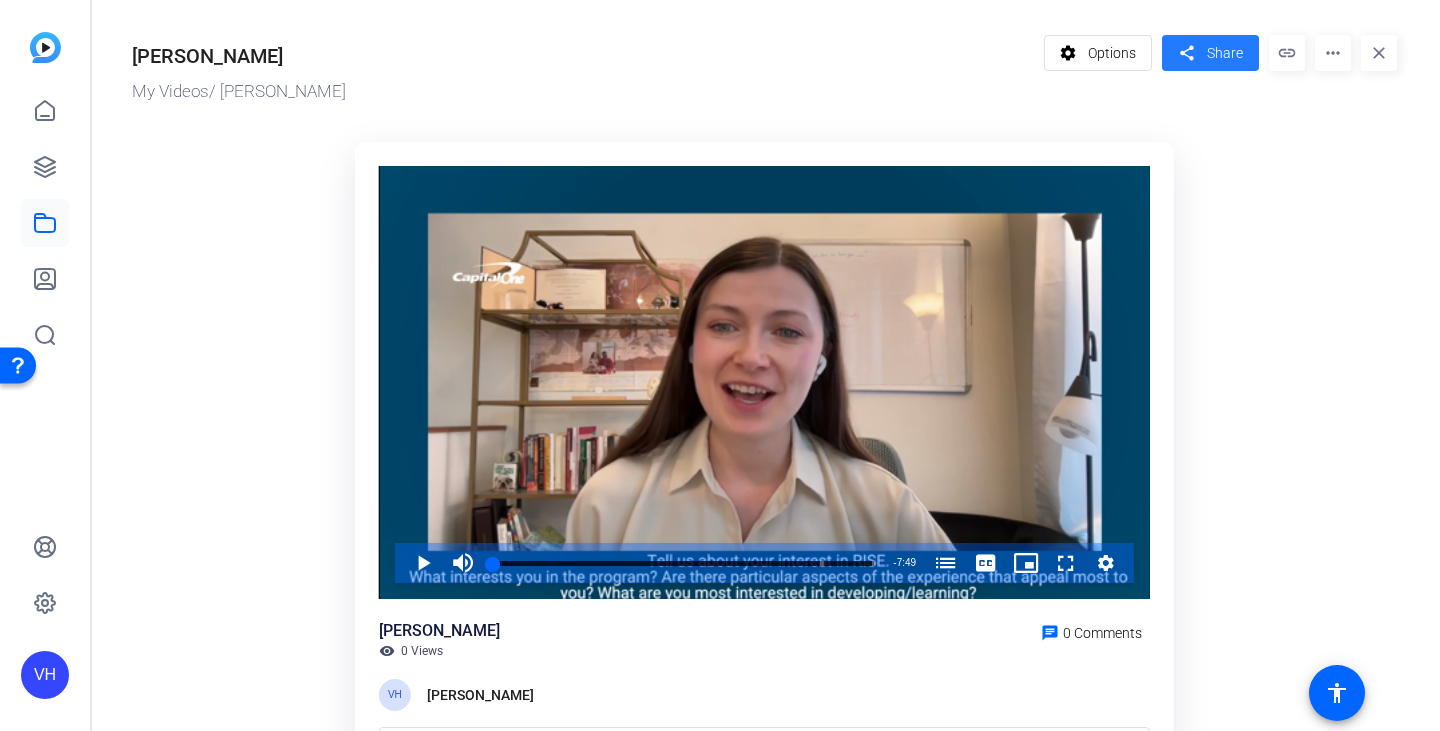 click 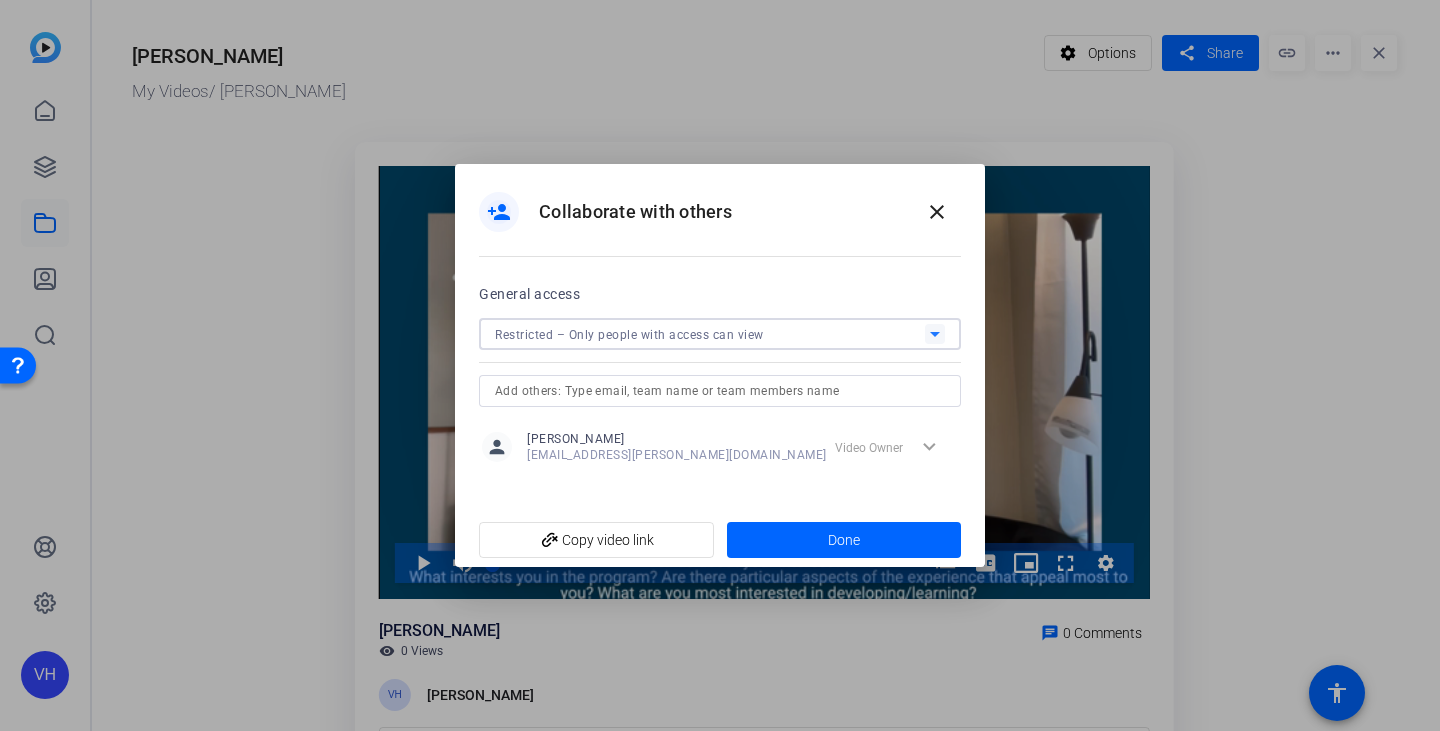 click on "Restricted – Only people with access can view" at bounding box center (629, 335) 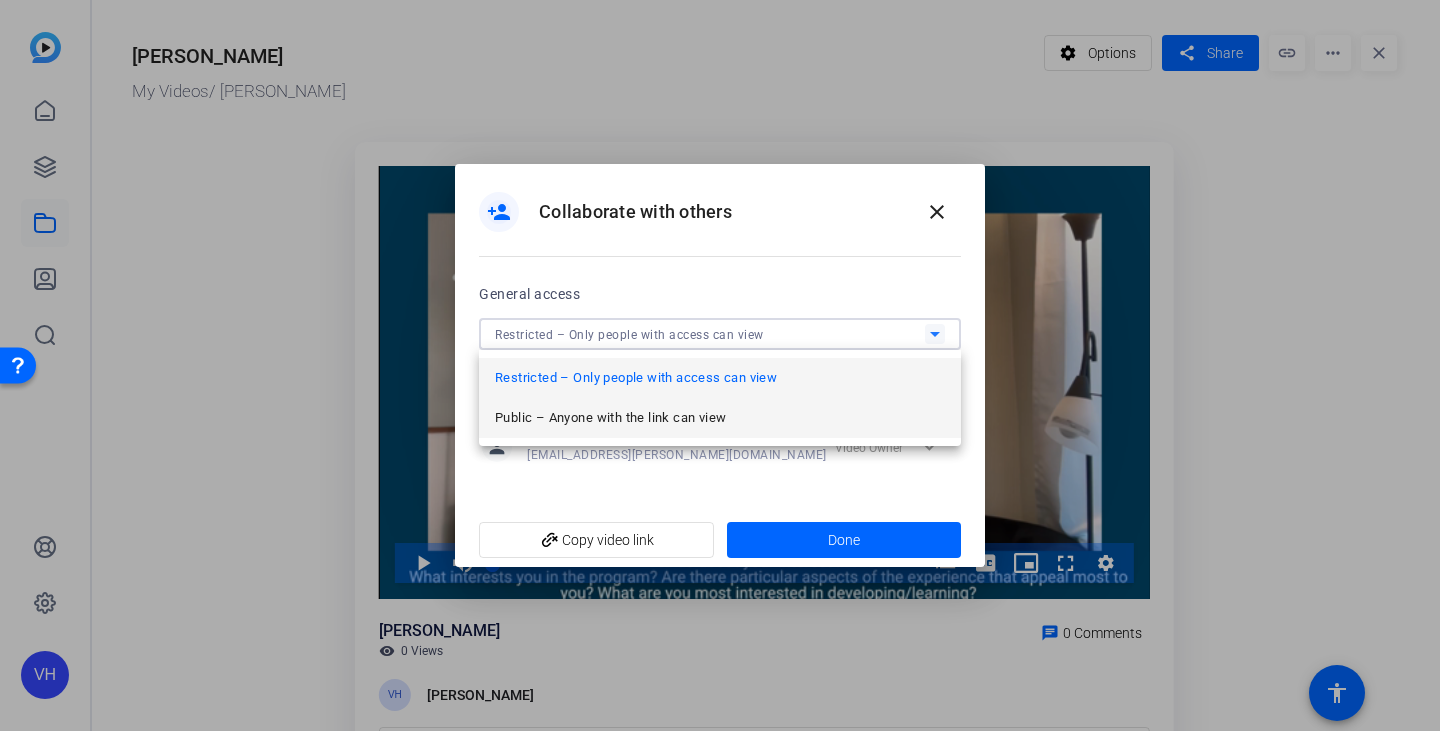 click on "Public – Anyone with the link can view" at bounding box center [720, 418] 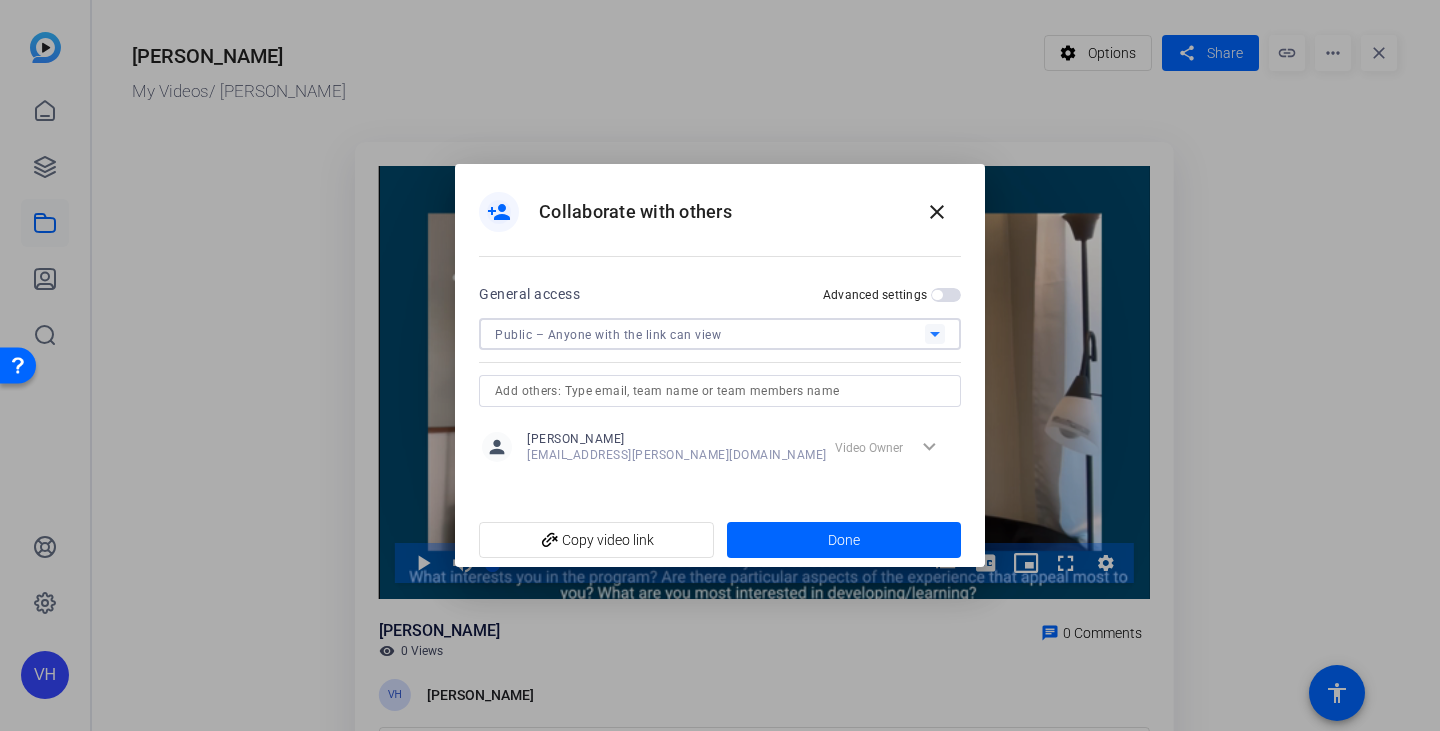 click on "add_link  Copy video link" 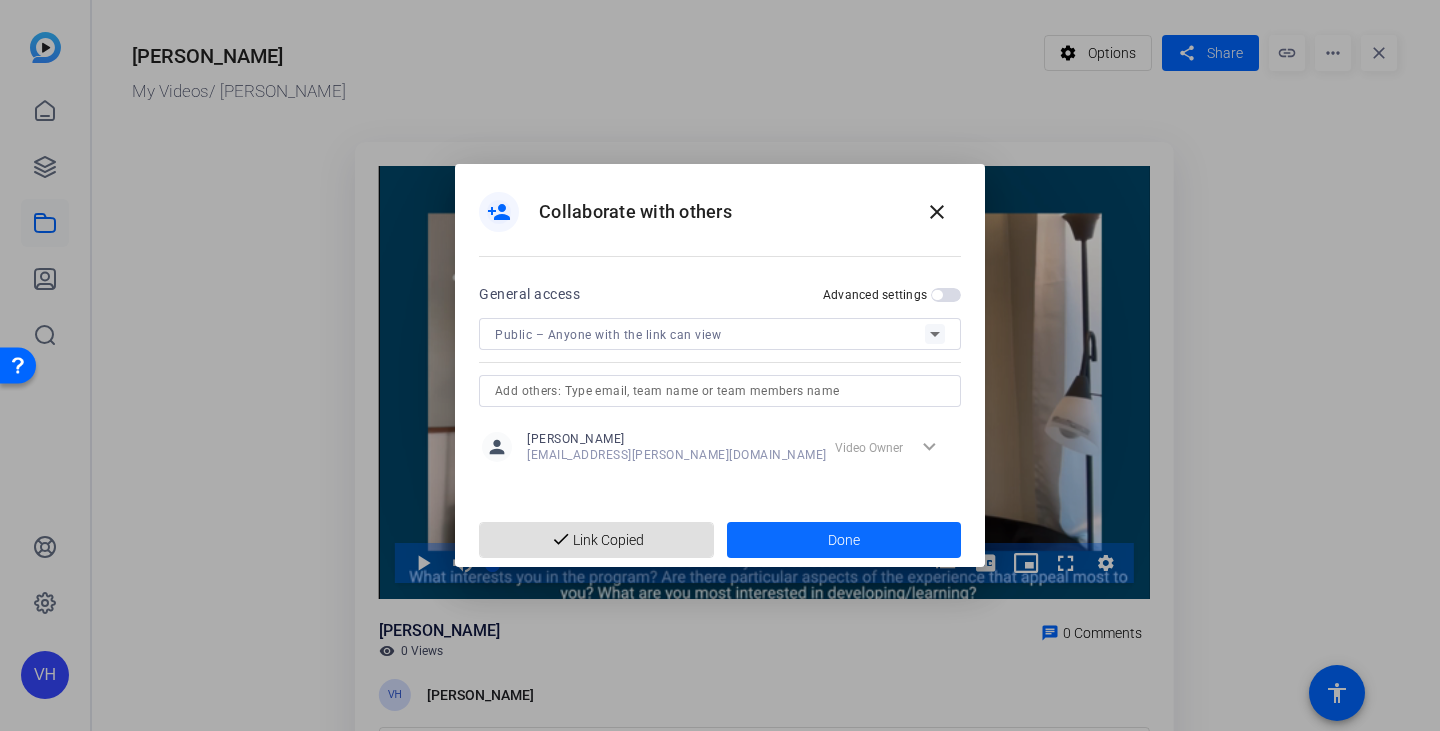 click 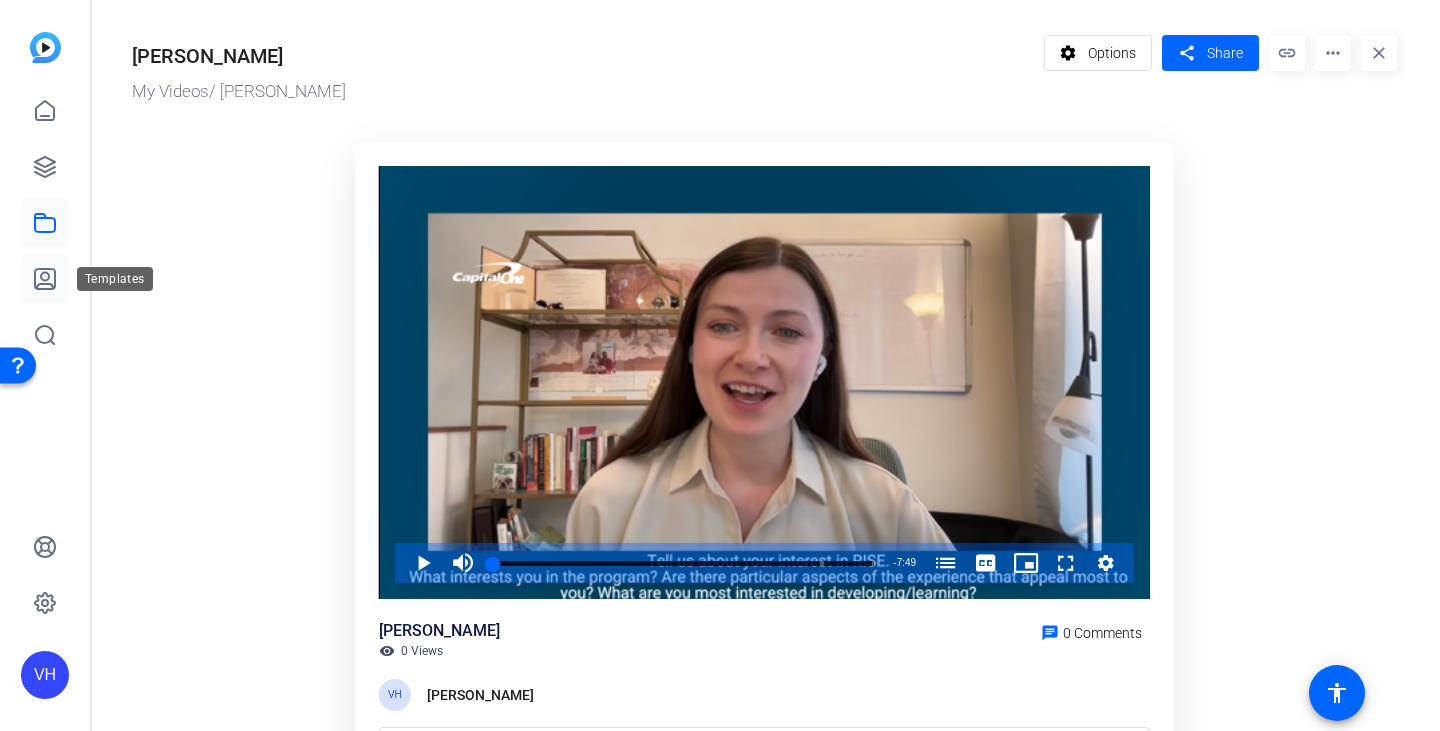 click 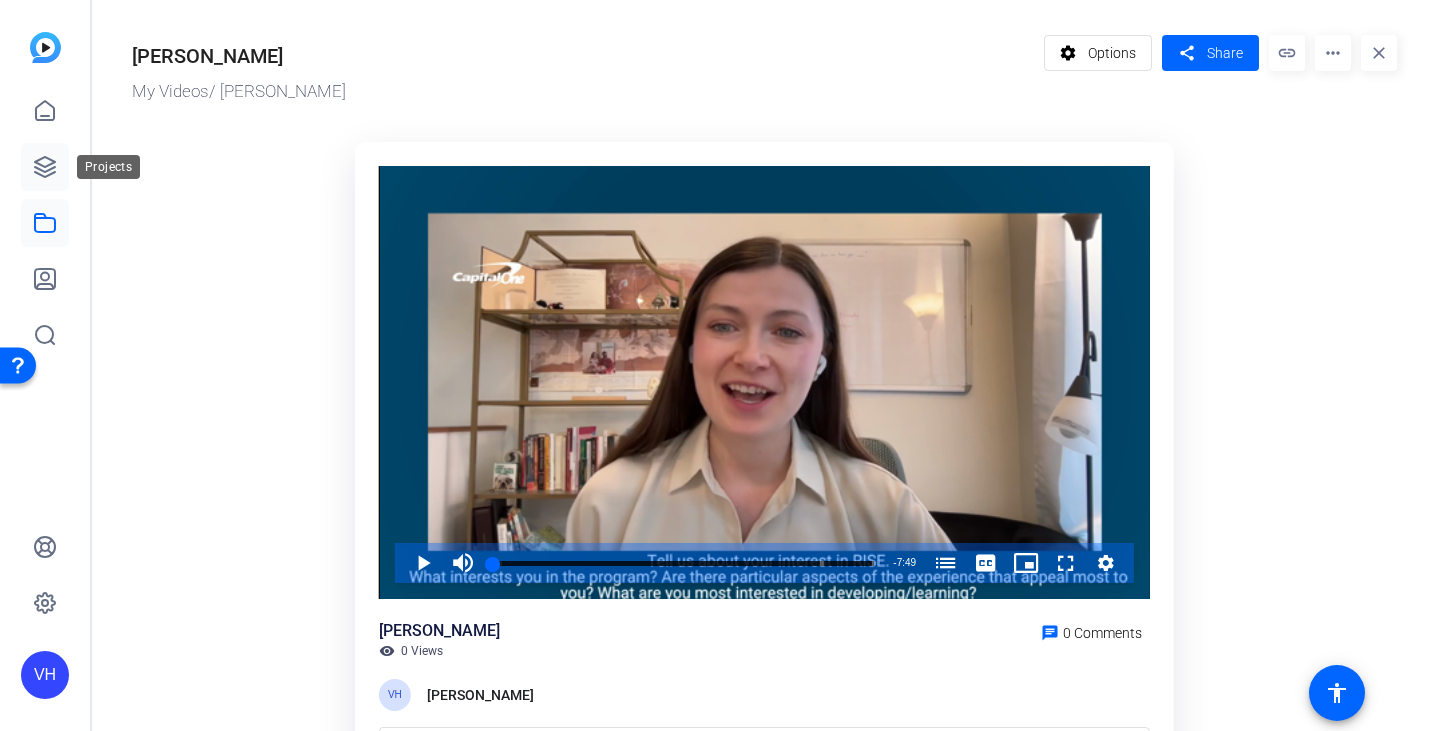 click 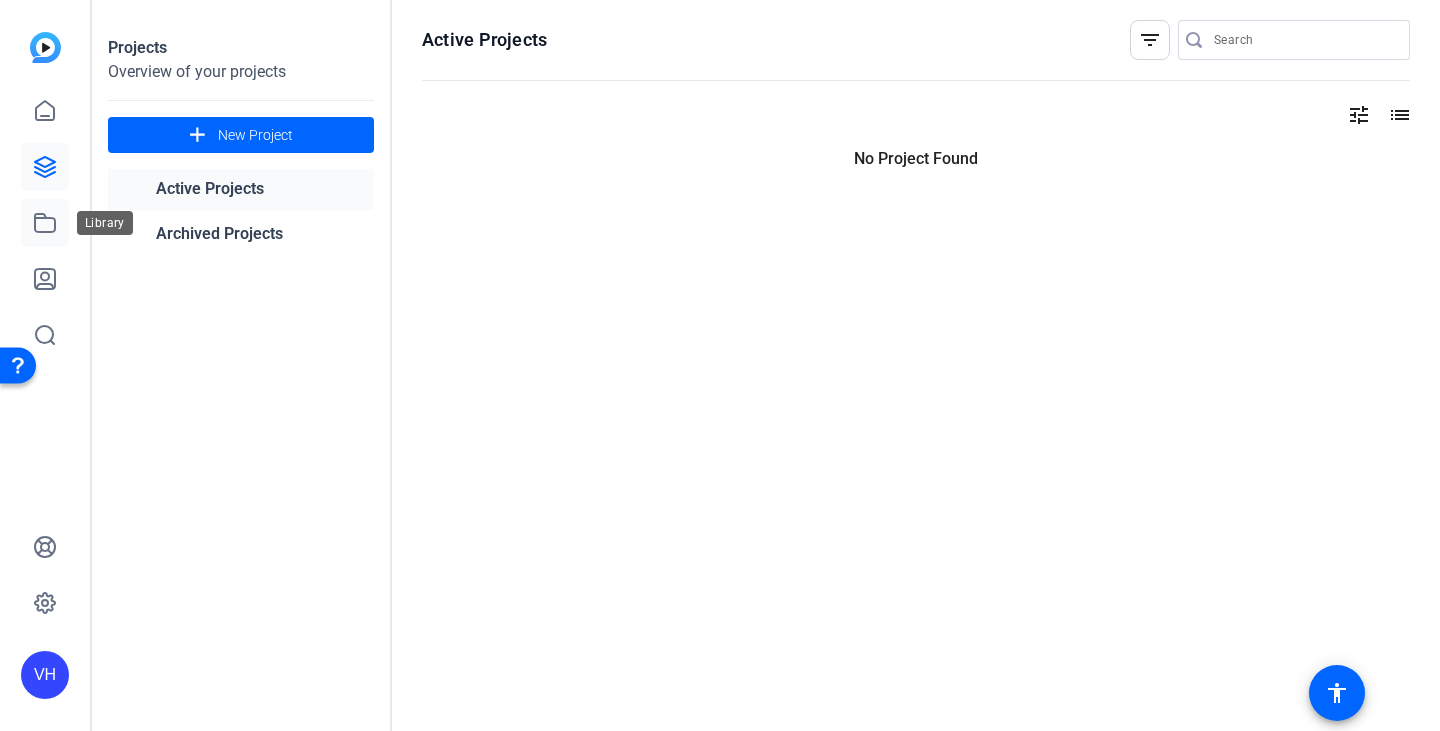 click 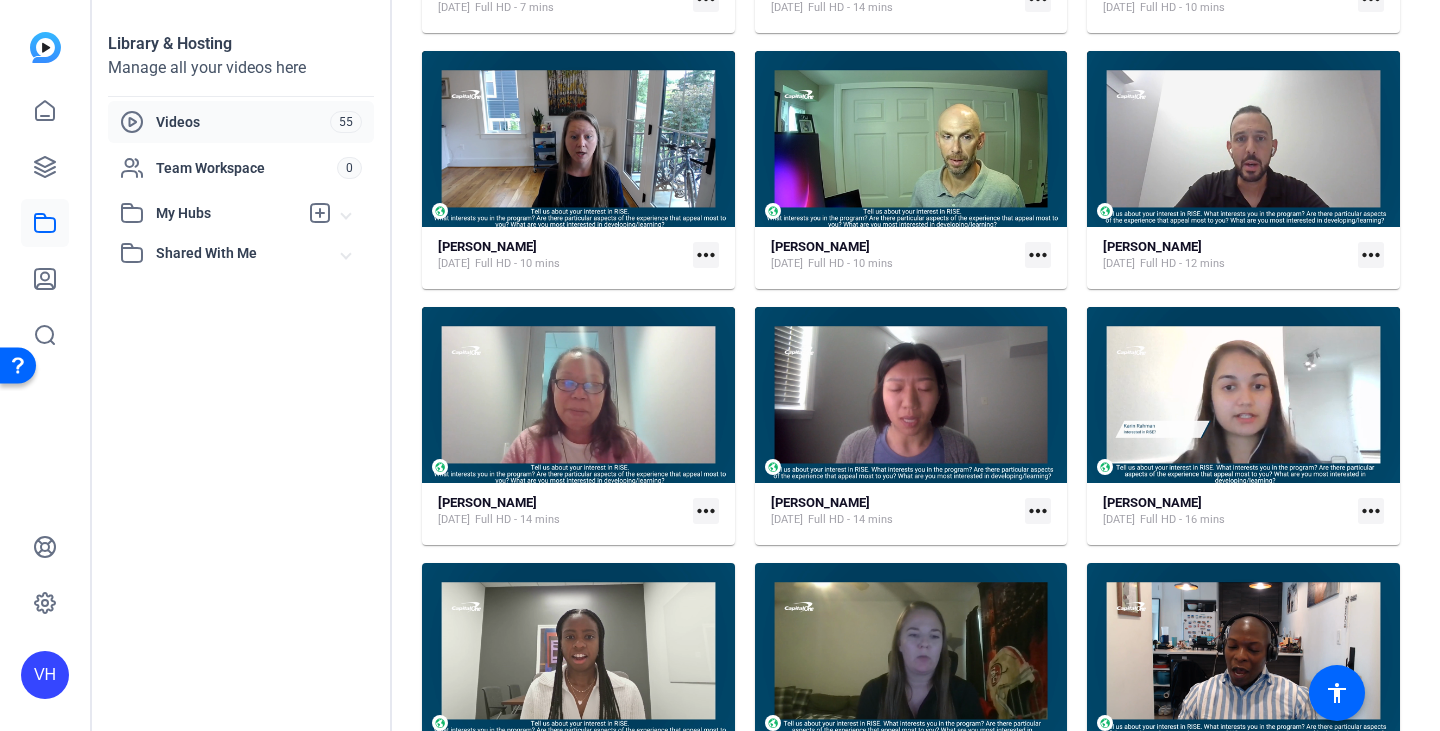scroll, scrollTop: 2974, scrollLeft: 0, axis: vertical 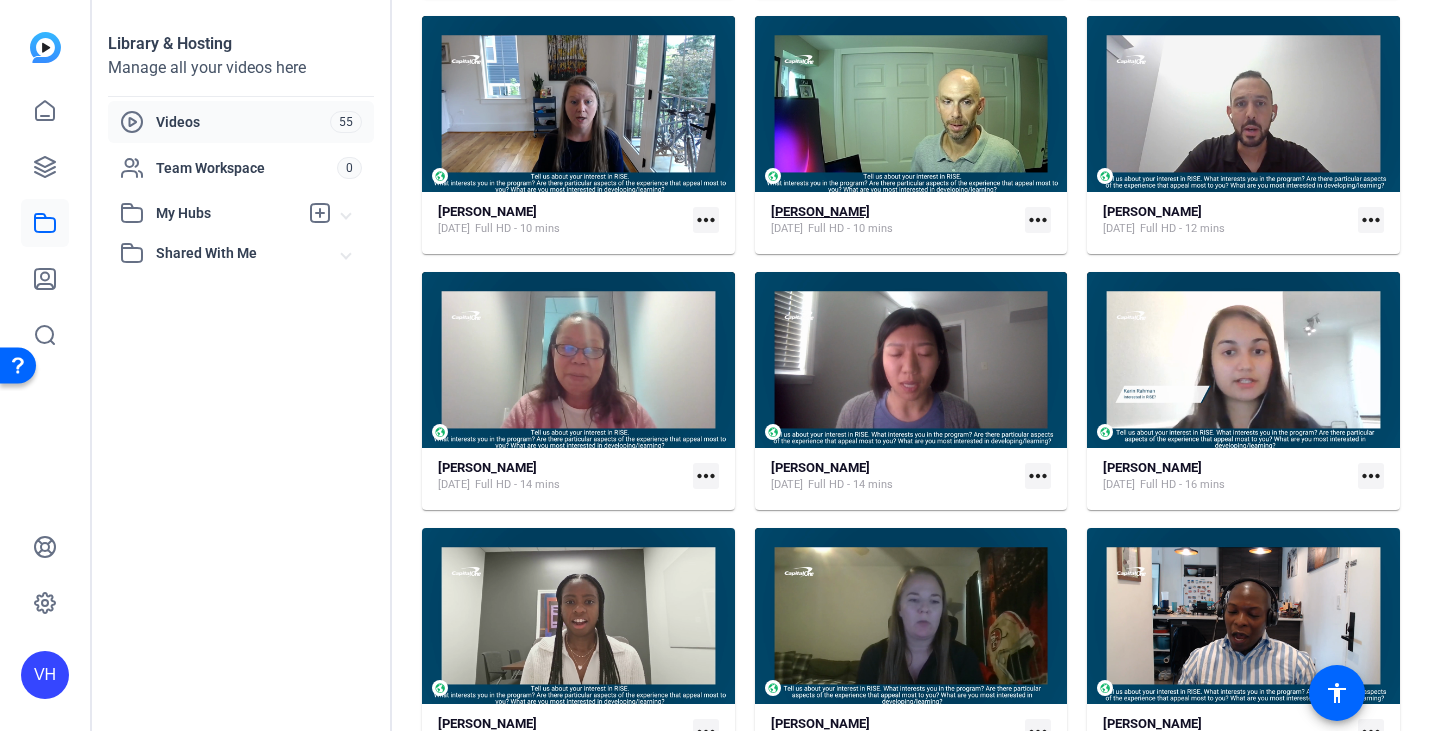 click on "Bill Cardinale Jul 20, 2025  Full HD - 10 mins" 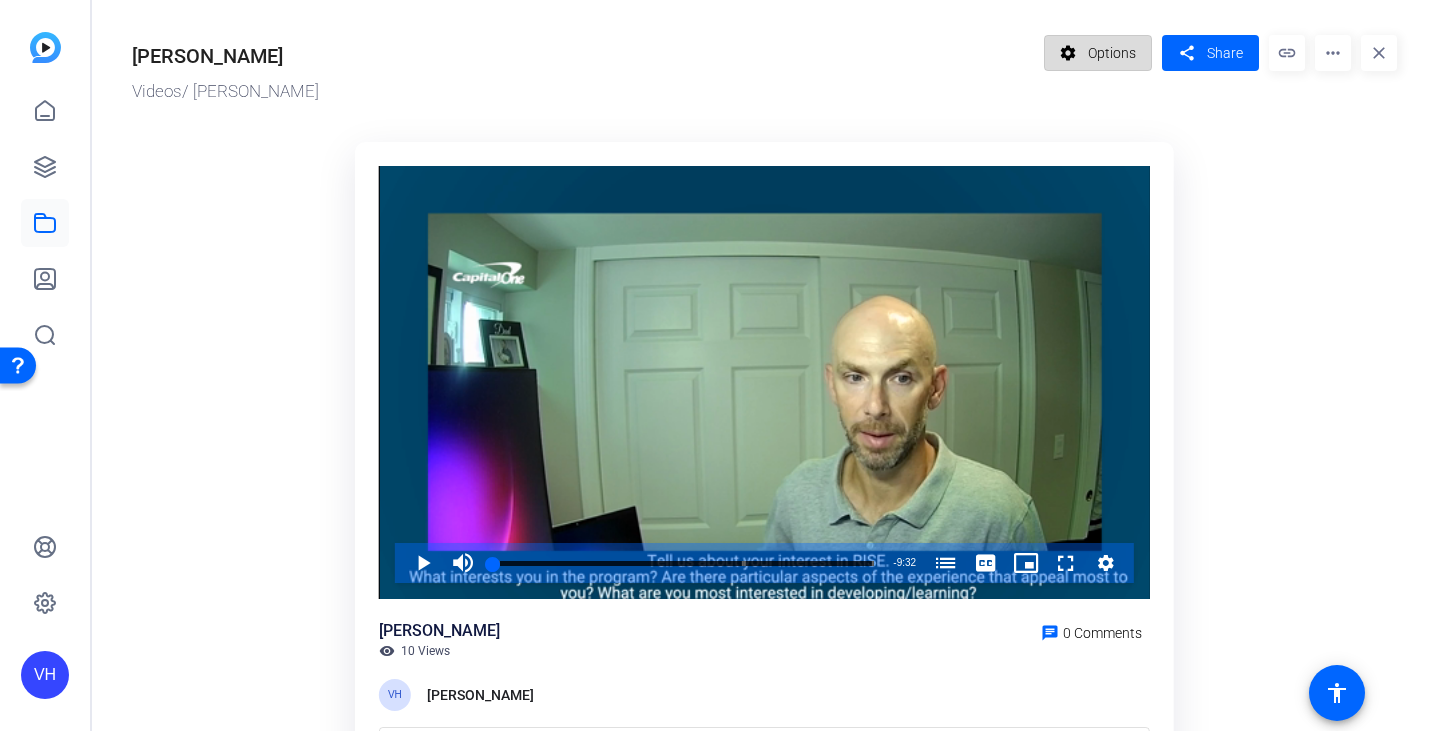 click on "Options" 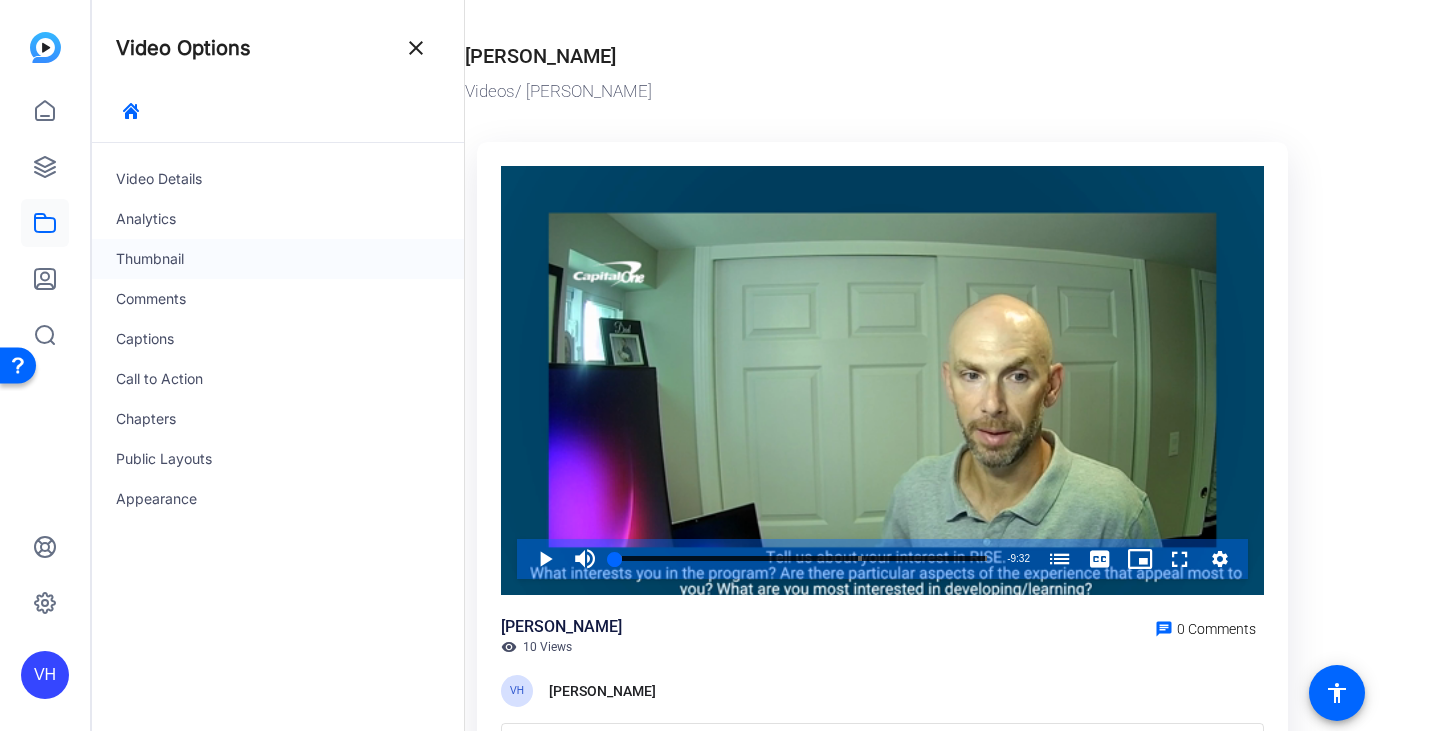 click on "Thumbnail" 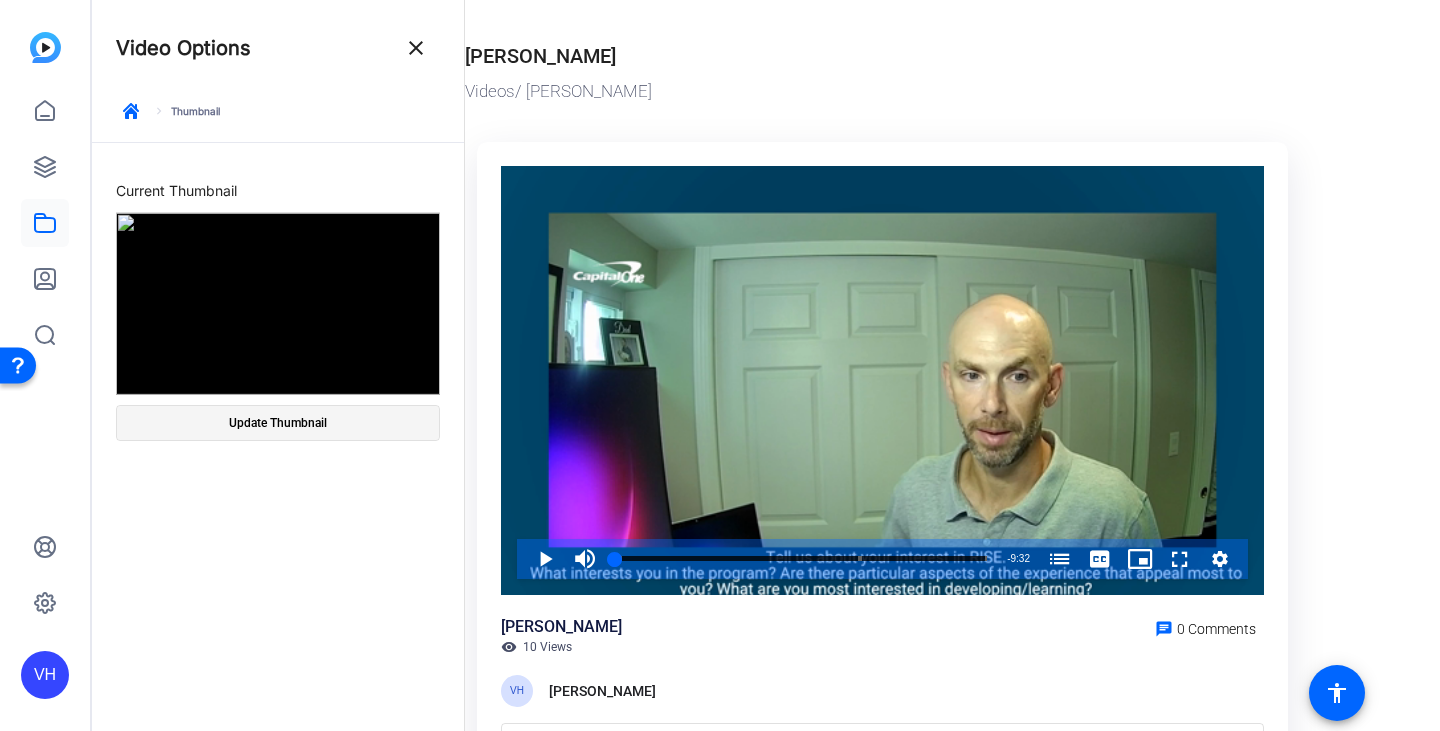 click on "Update Thumbnail" 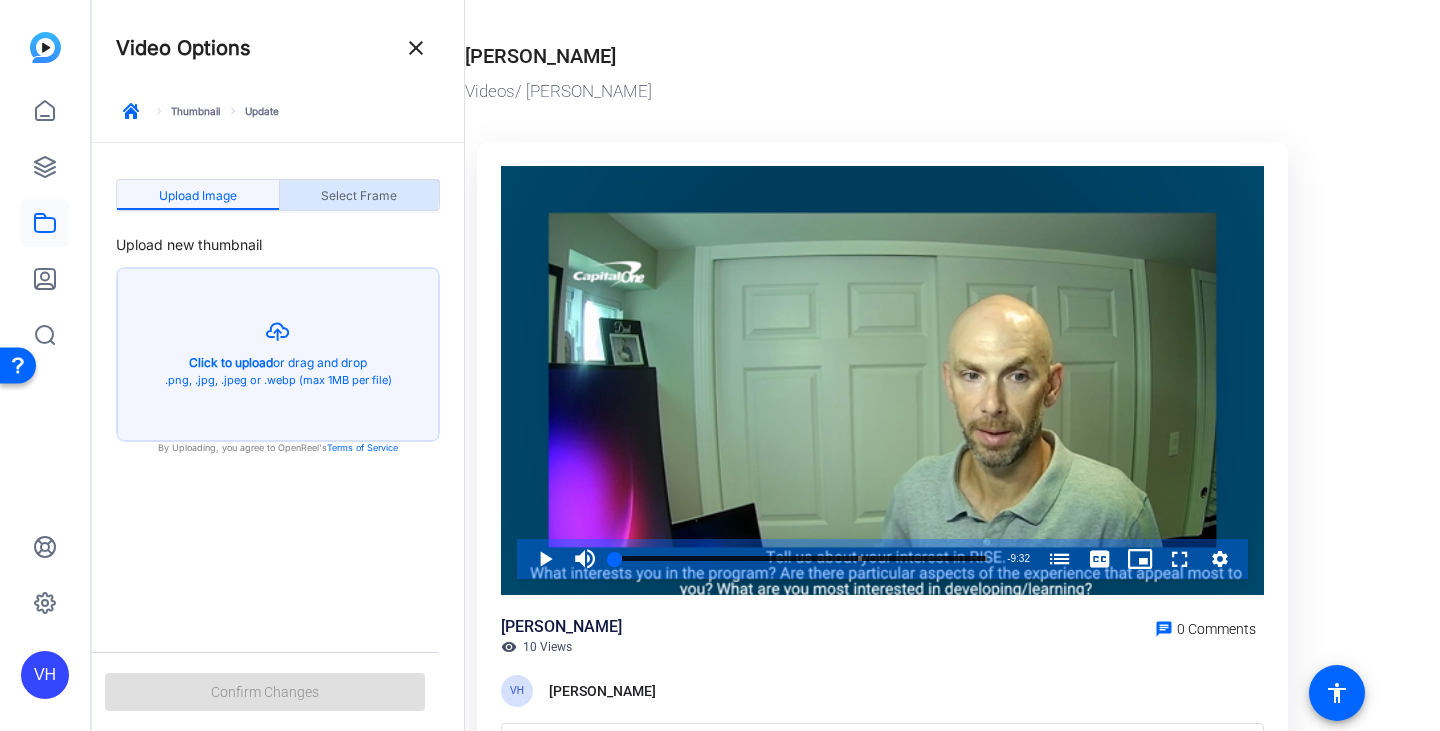 click on "Select Frame" at bounding box center [359, 196] 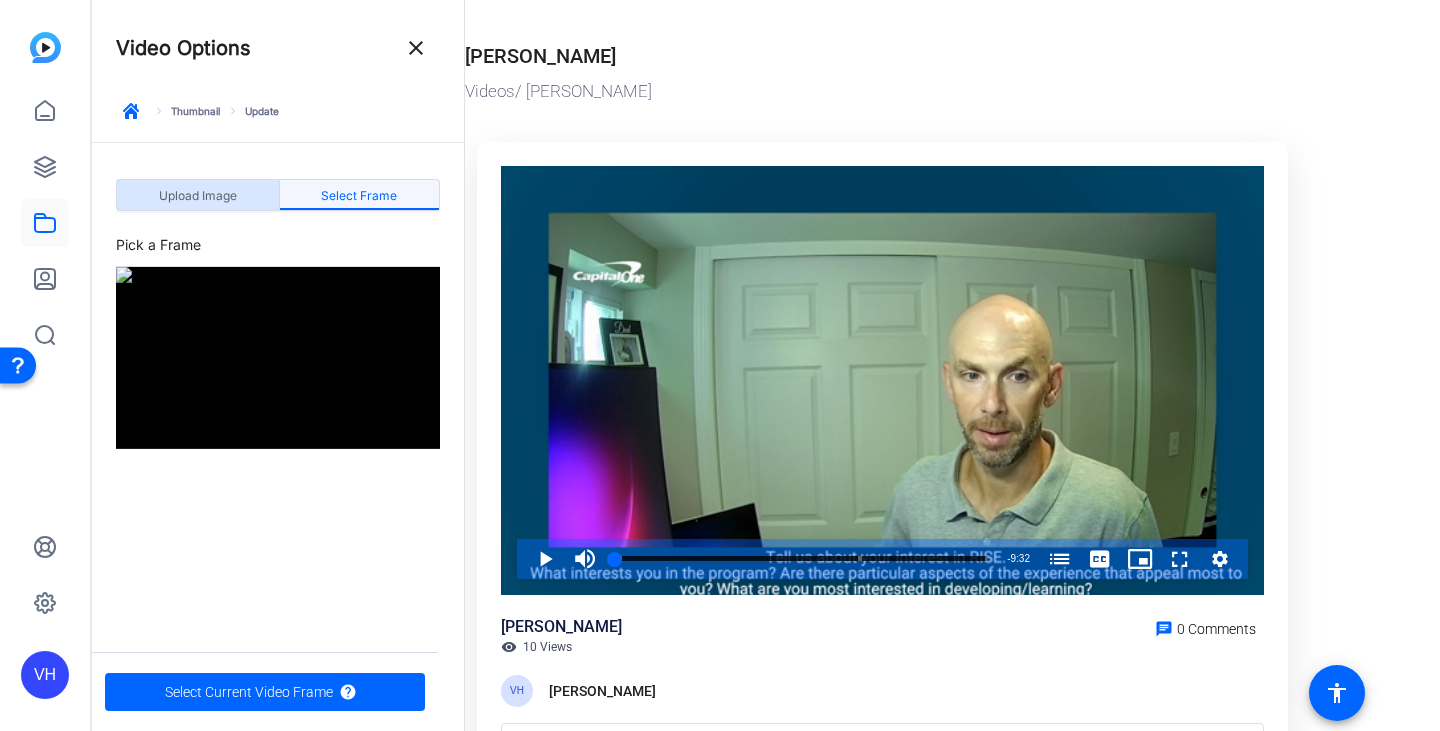 click on "Upload Image" at bounding box center (198, 196) 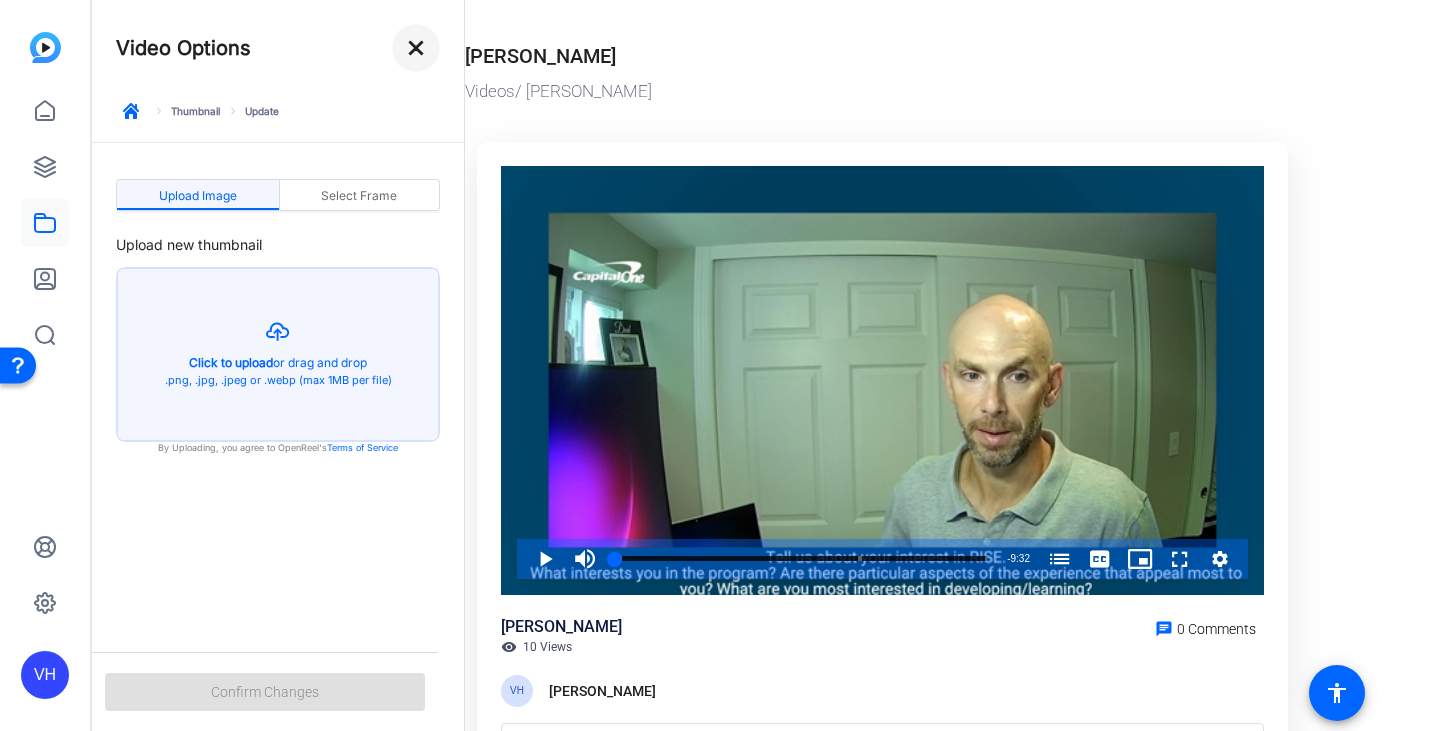 click on "close" 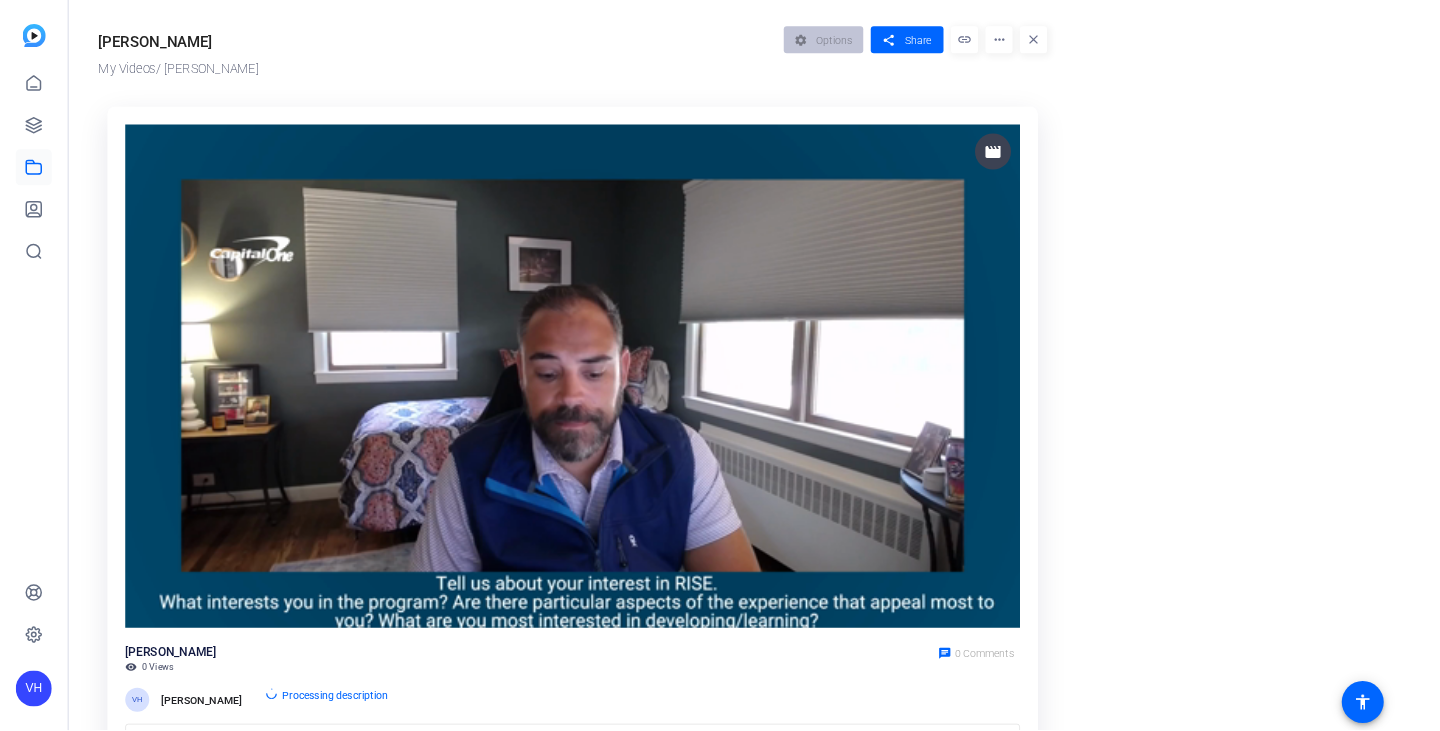 scroll, scrollTop: 0, scrollLeft: 0, axis: both 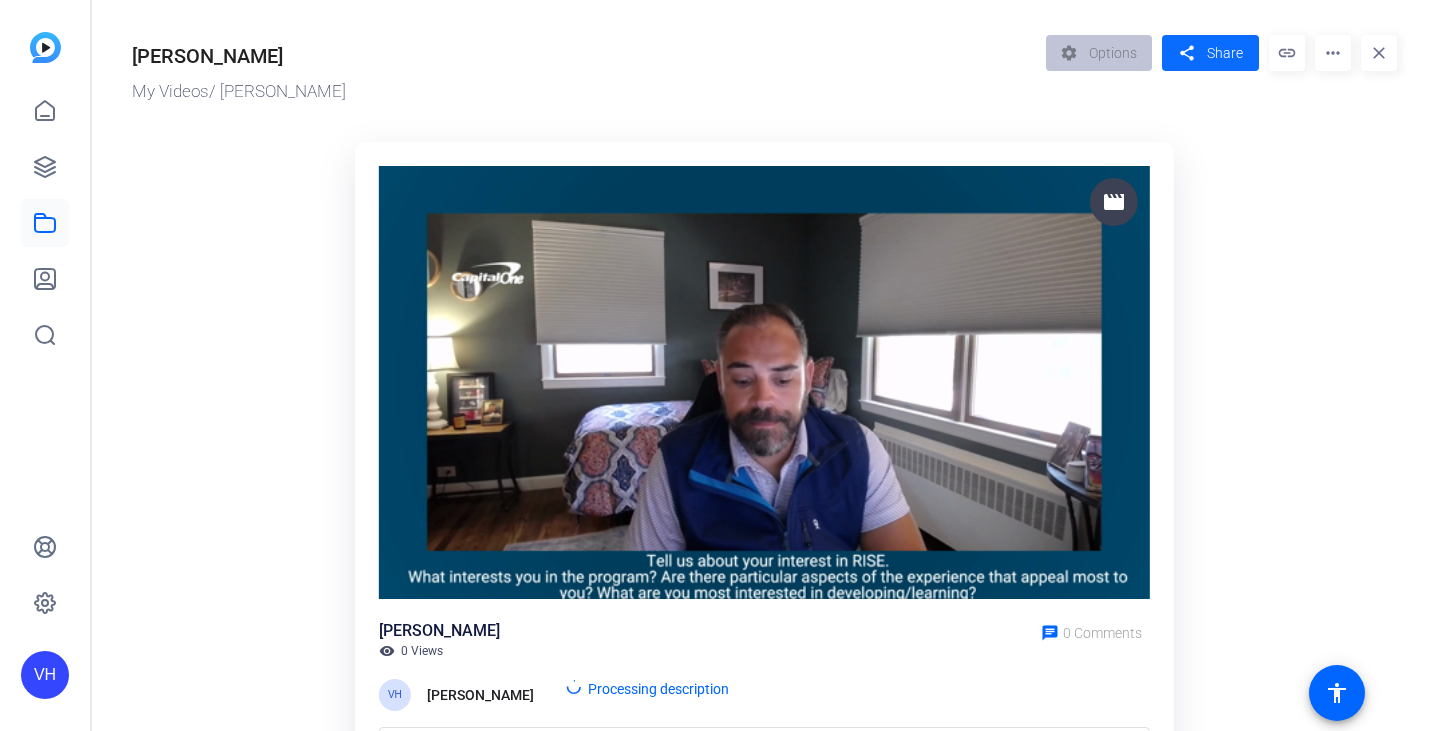 click on "share" 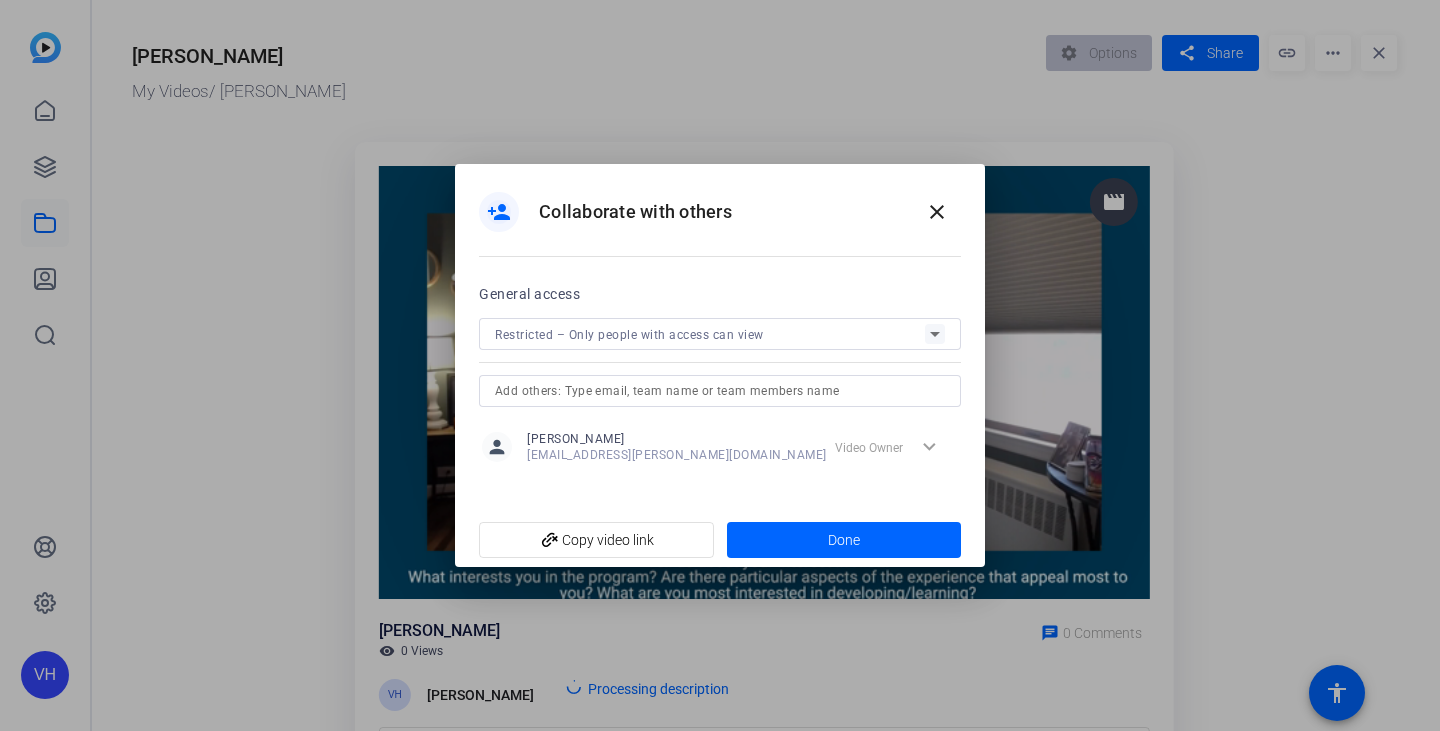 click on "Restricted – Only people with access can view" at bounding box center [710, 334] 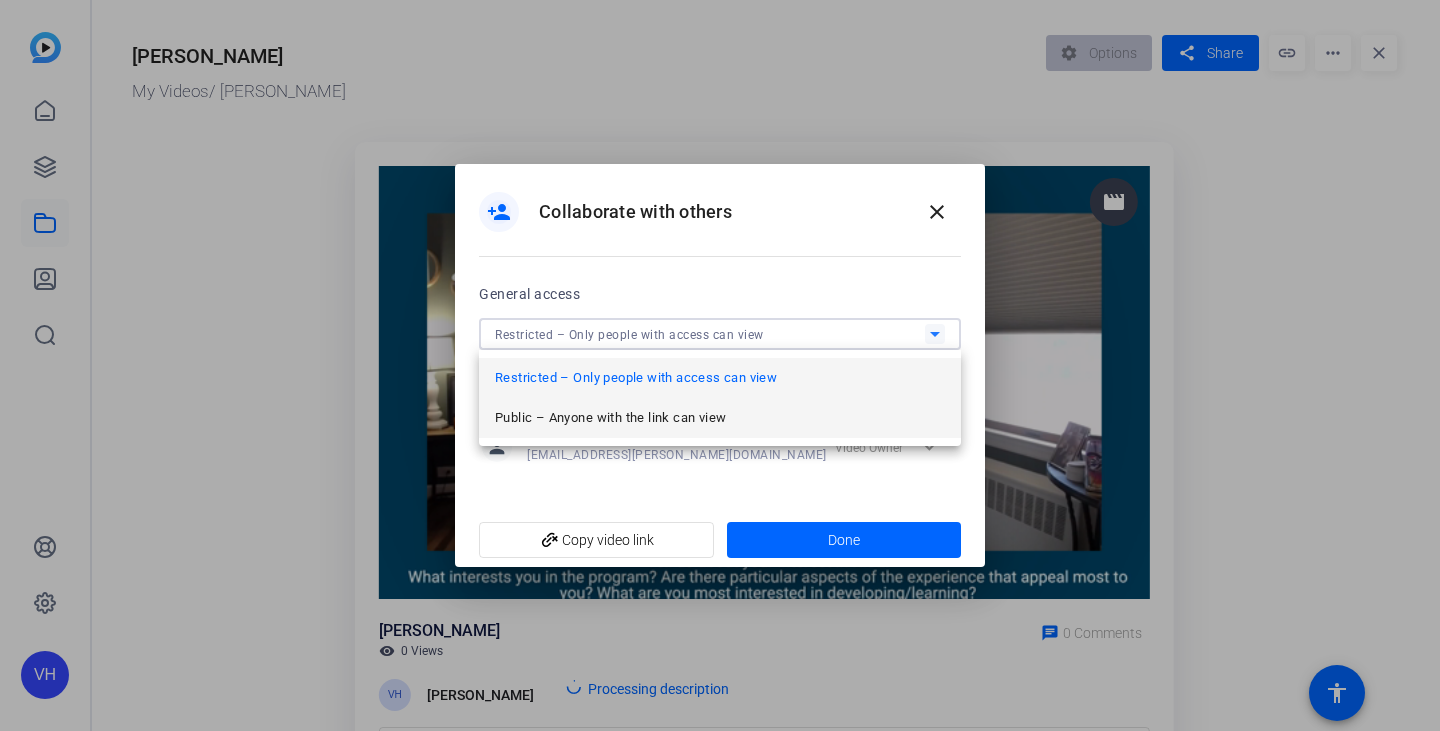 click on "Public – Anyone with the link can view" at bounding box center [720, 418] 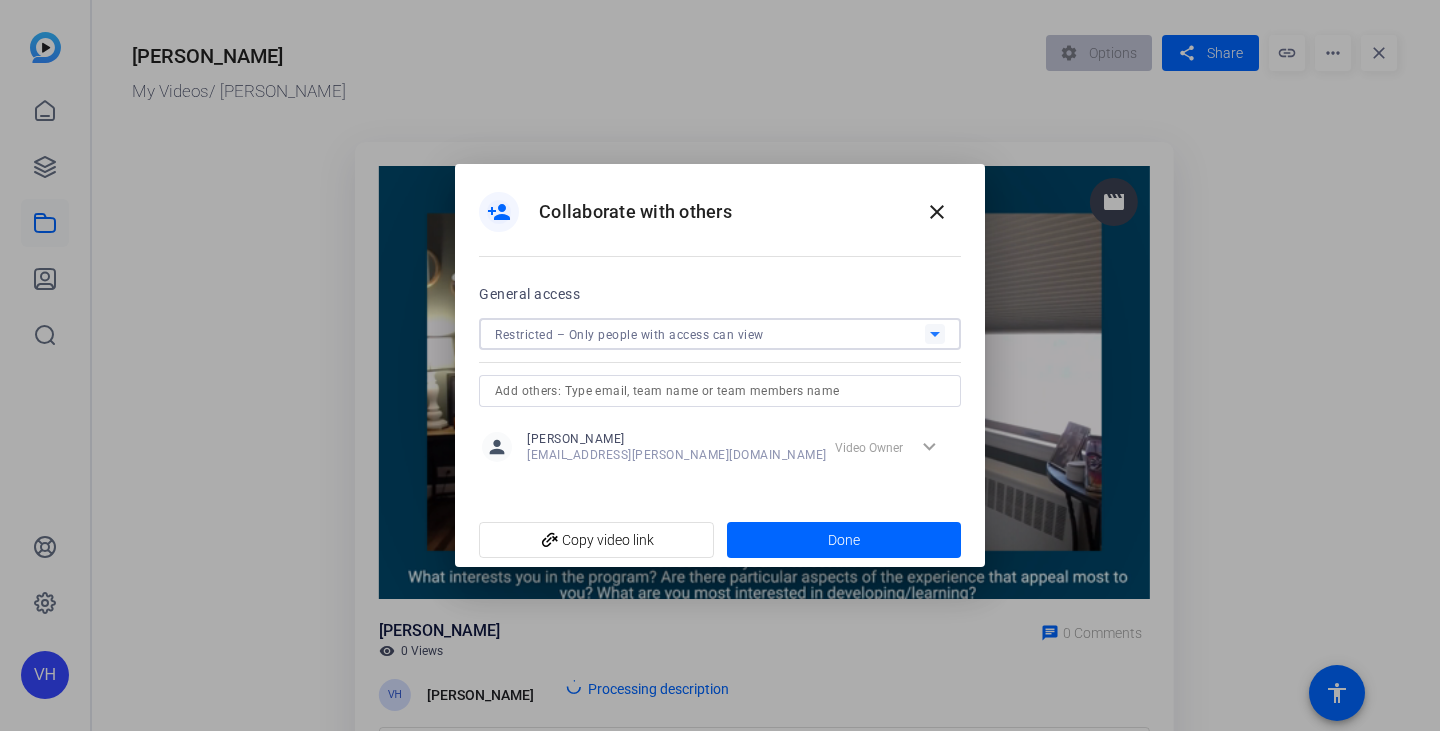 scroll, scrollTop: 0, scrollLeft: 0, axis: both 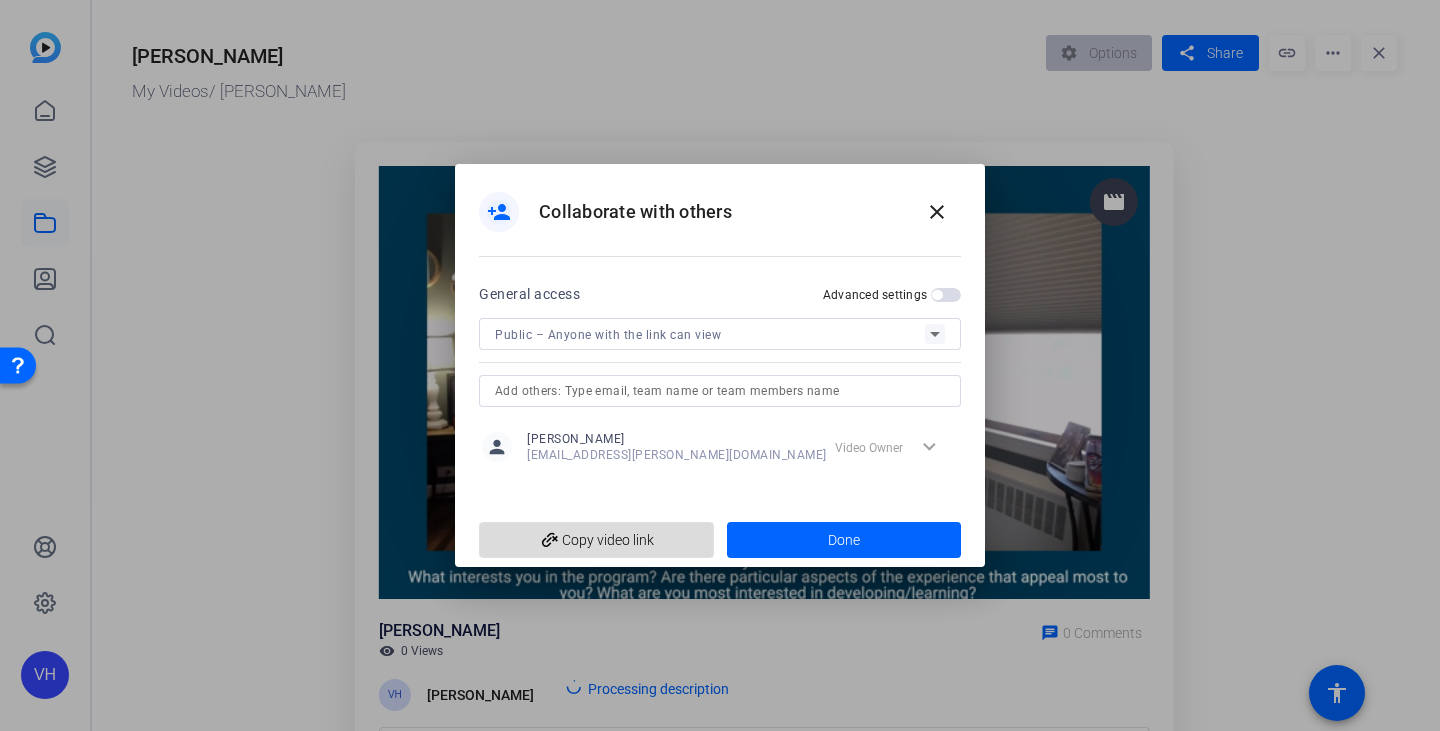 click on "add_link  Copy video link" 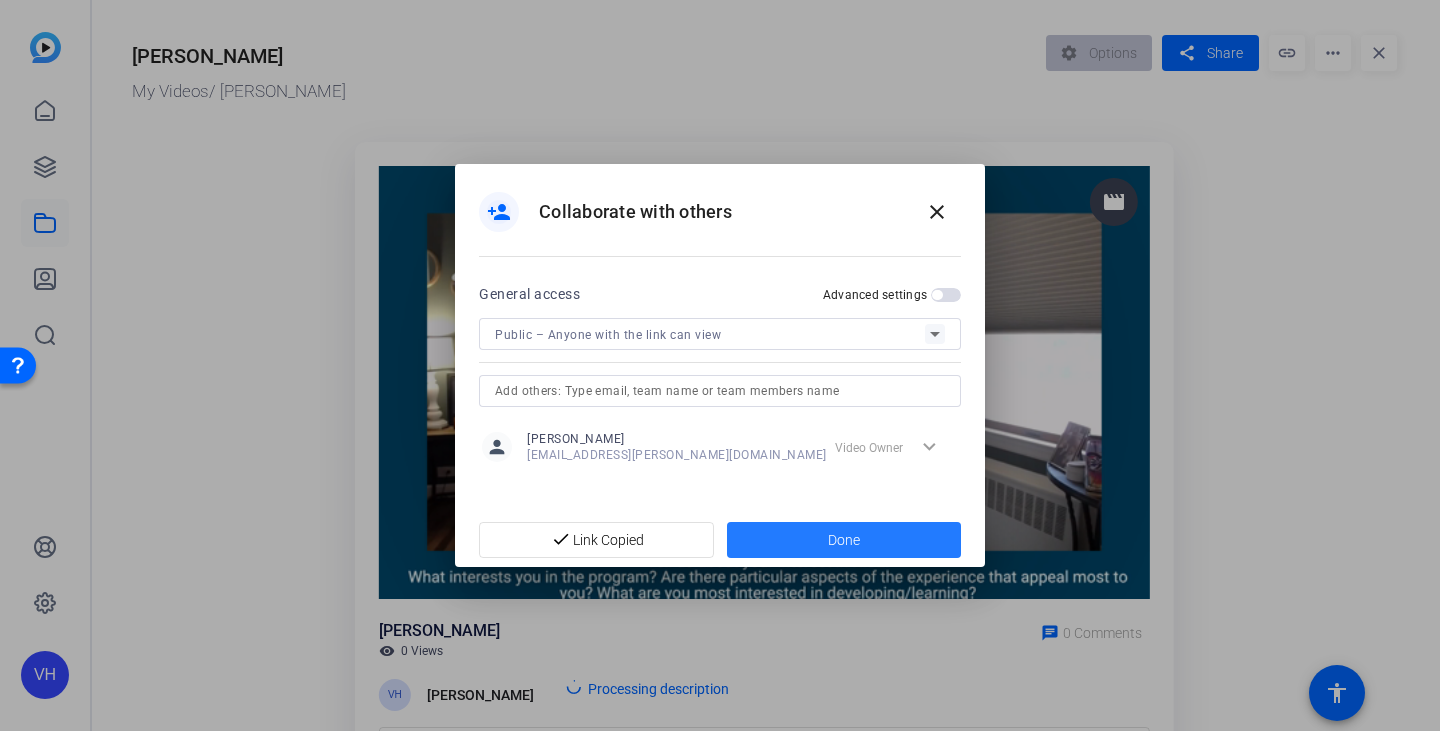click 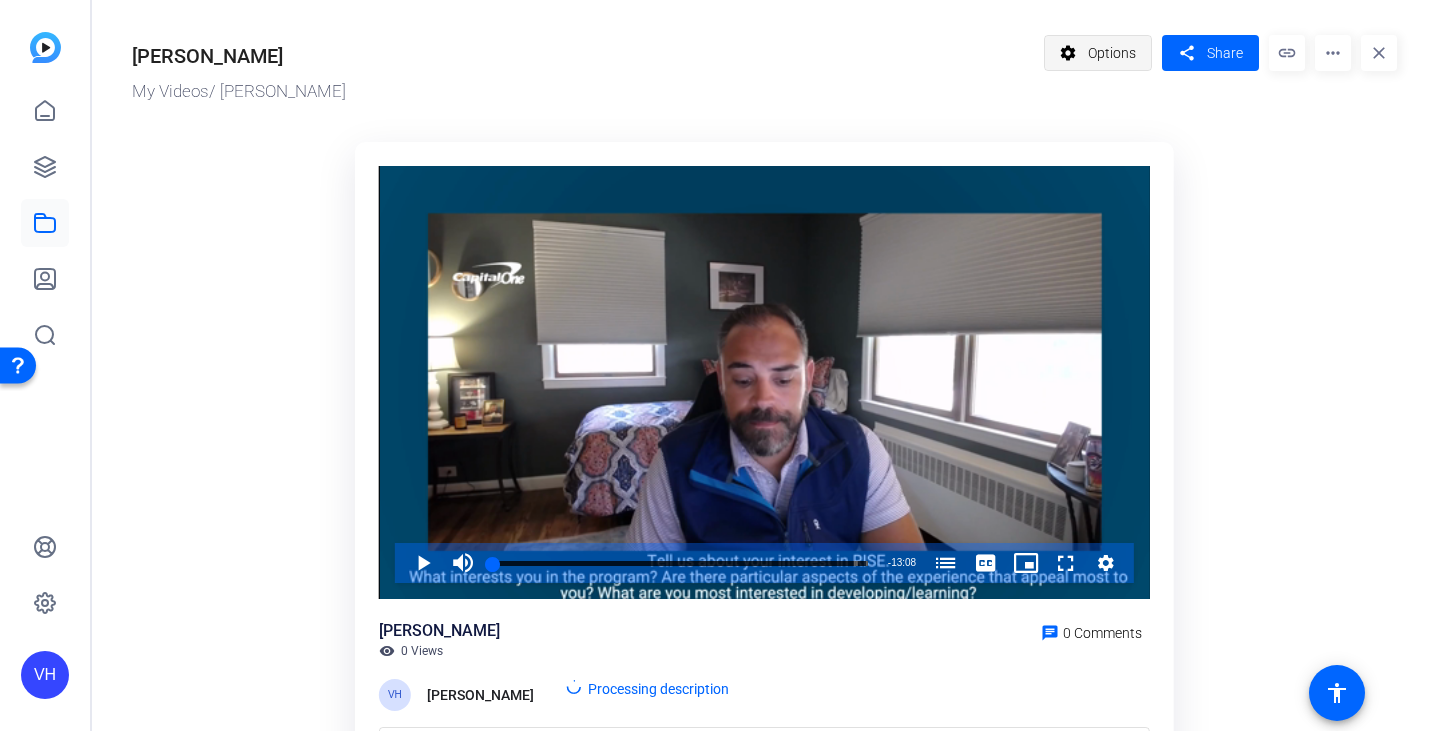 click on "Options" 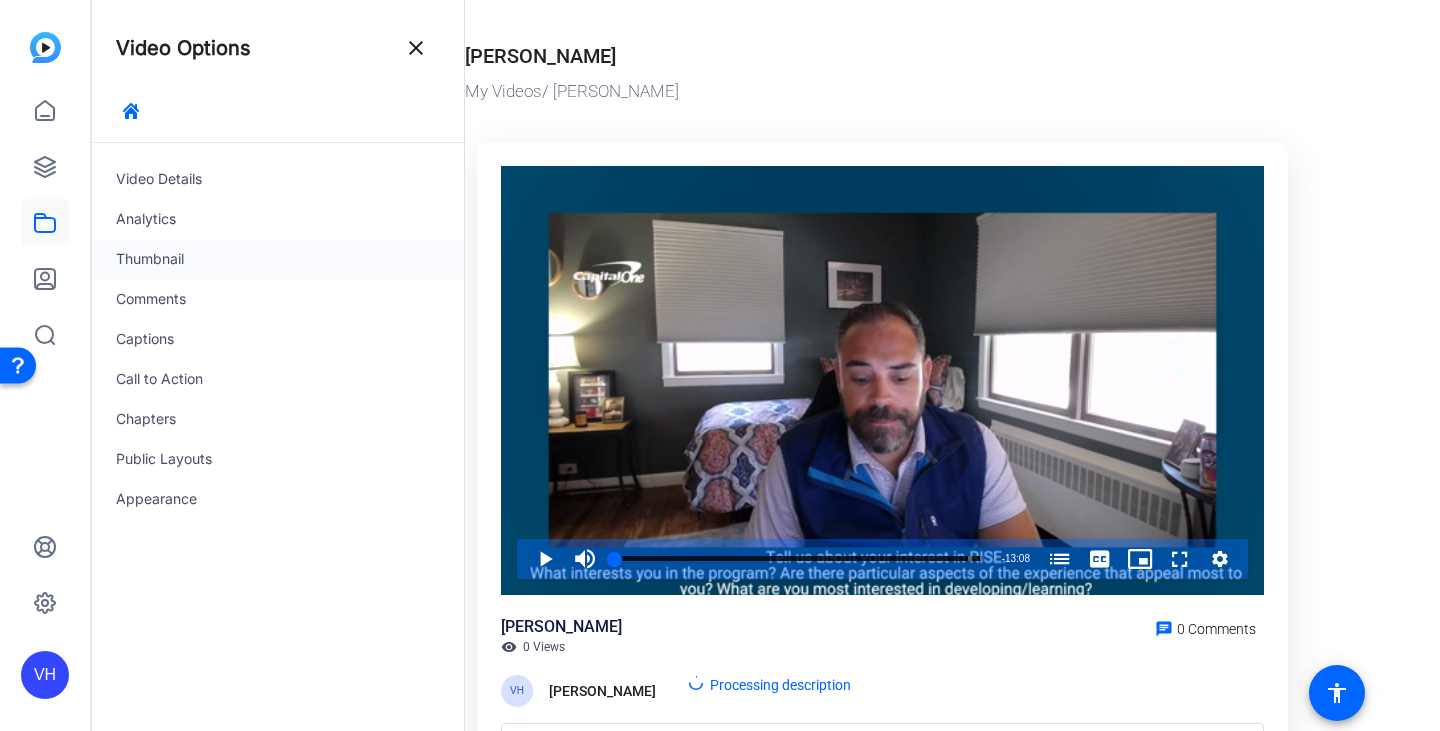 click on "Thumbnail" 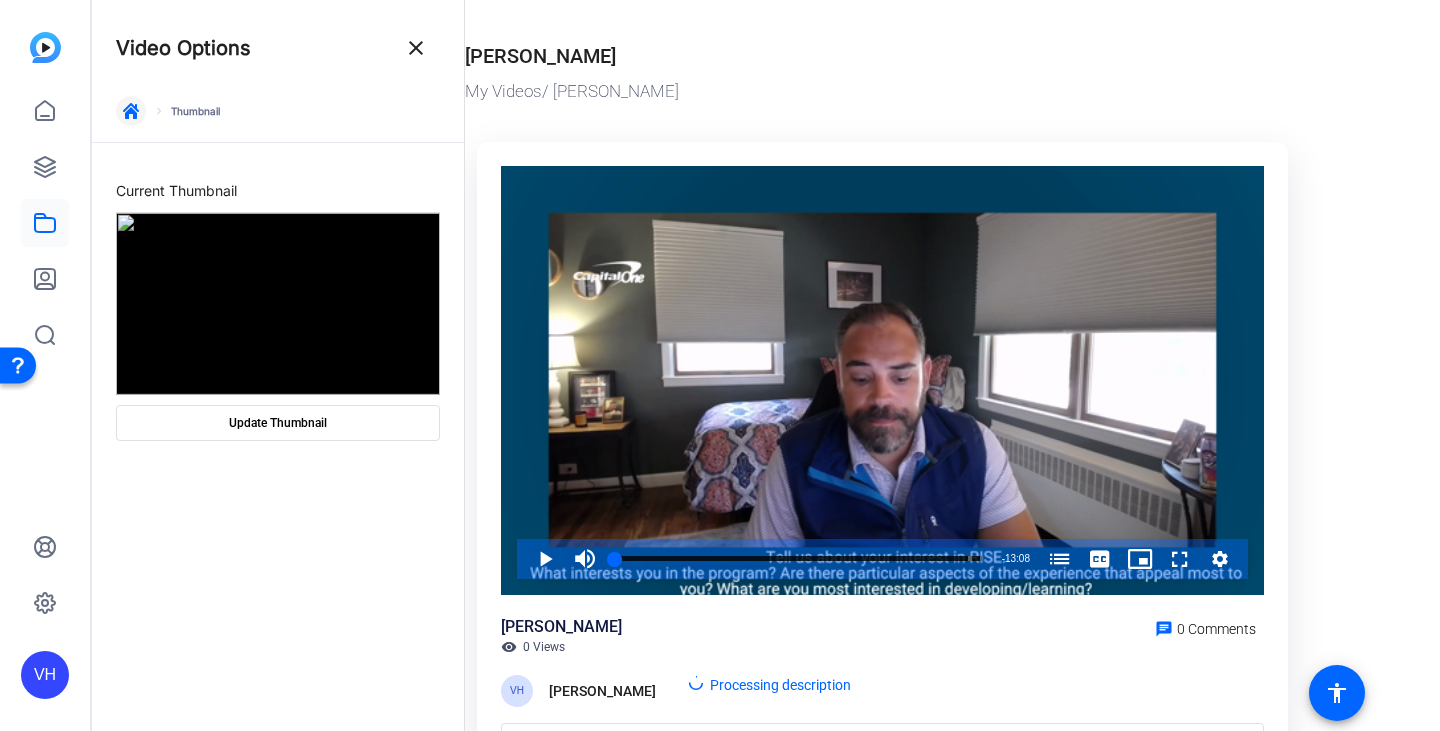 click 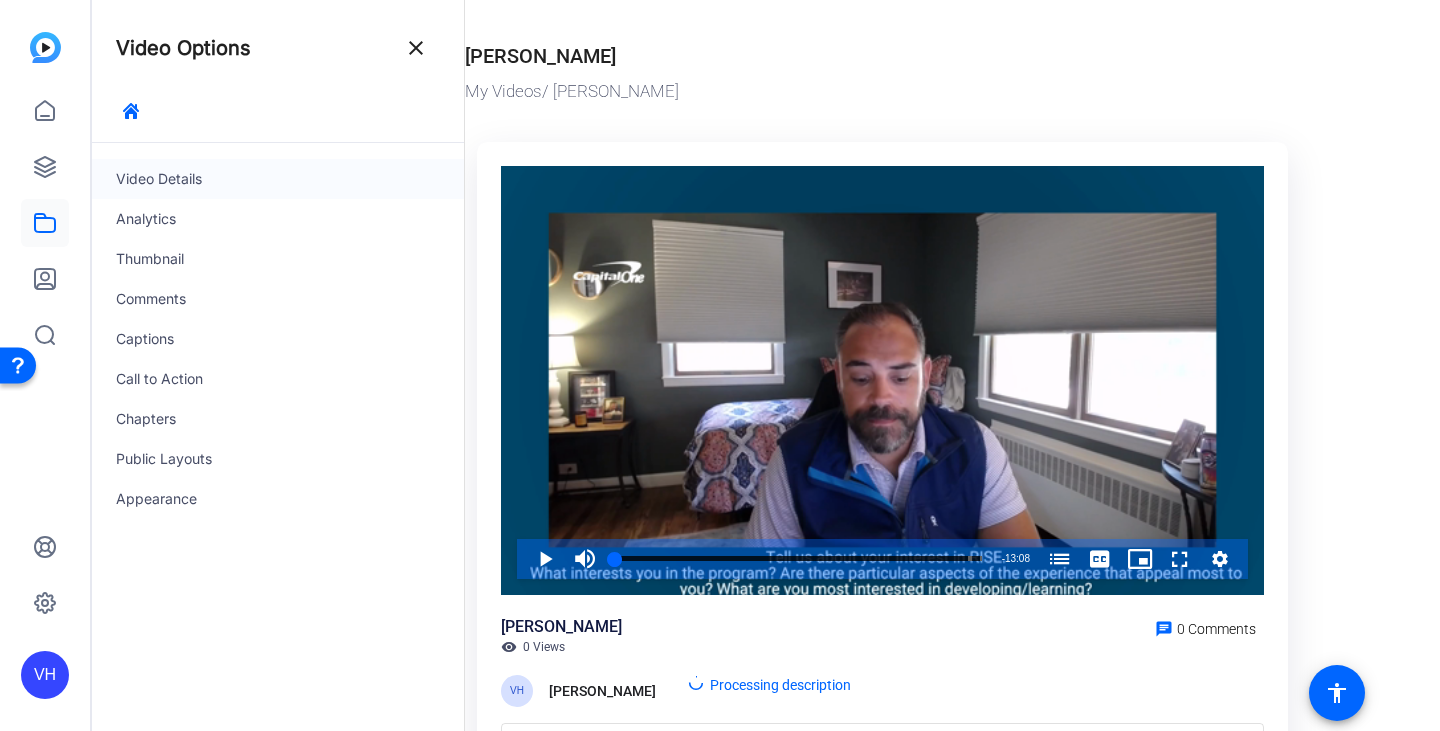 click on "Video Details" 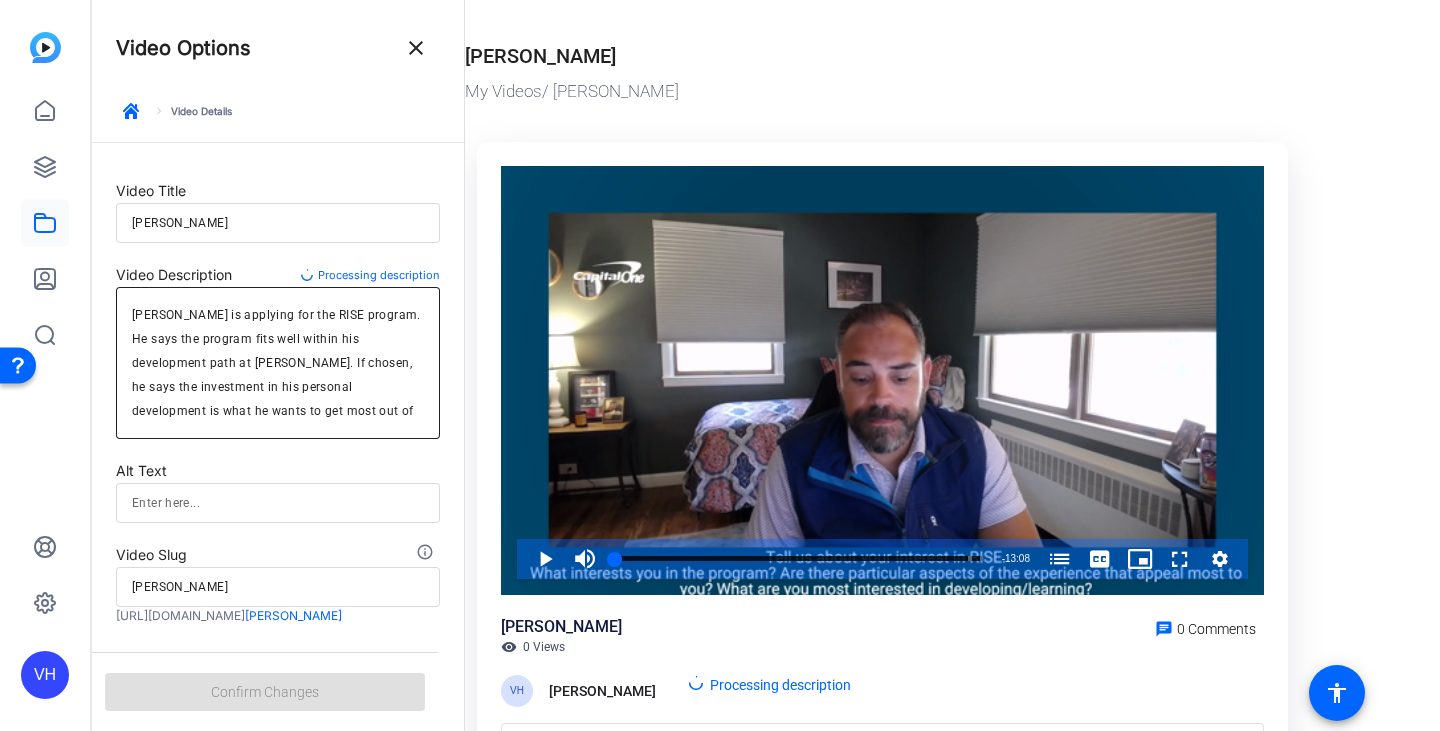 click on "Christopher Pizarro is applying for the RISE program. He says the program fits well within his development path at John Roebuck. If chosen, he says the investment in his personal development is what he wants to get most out of the program." at bounding box center (278, 363) 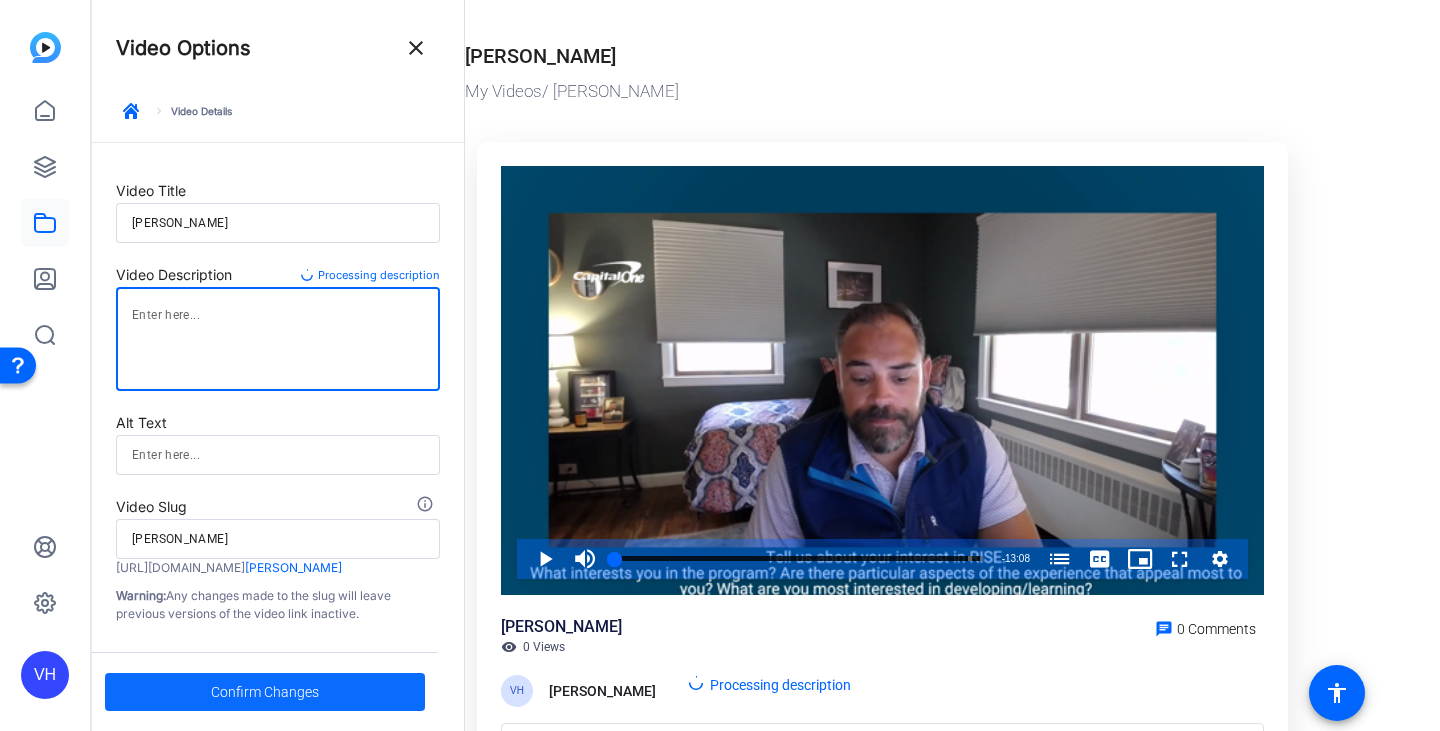 type 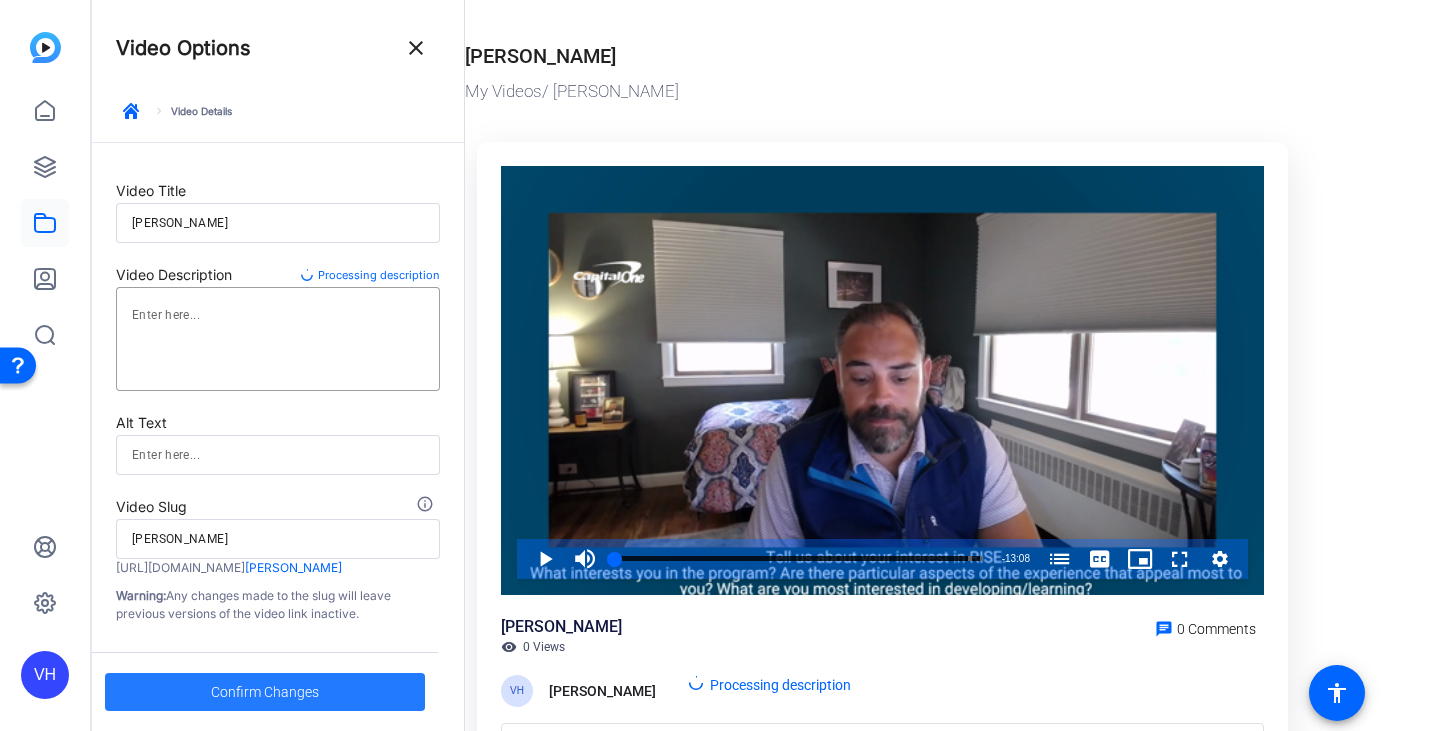 click 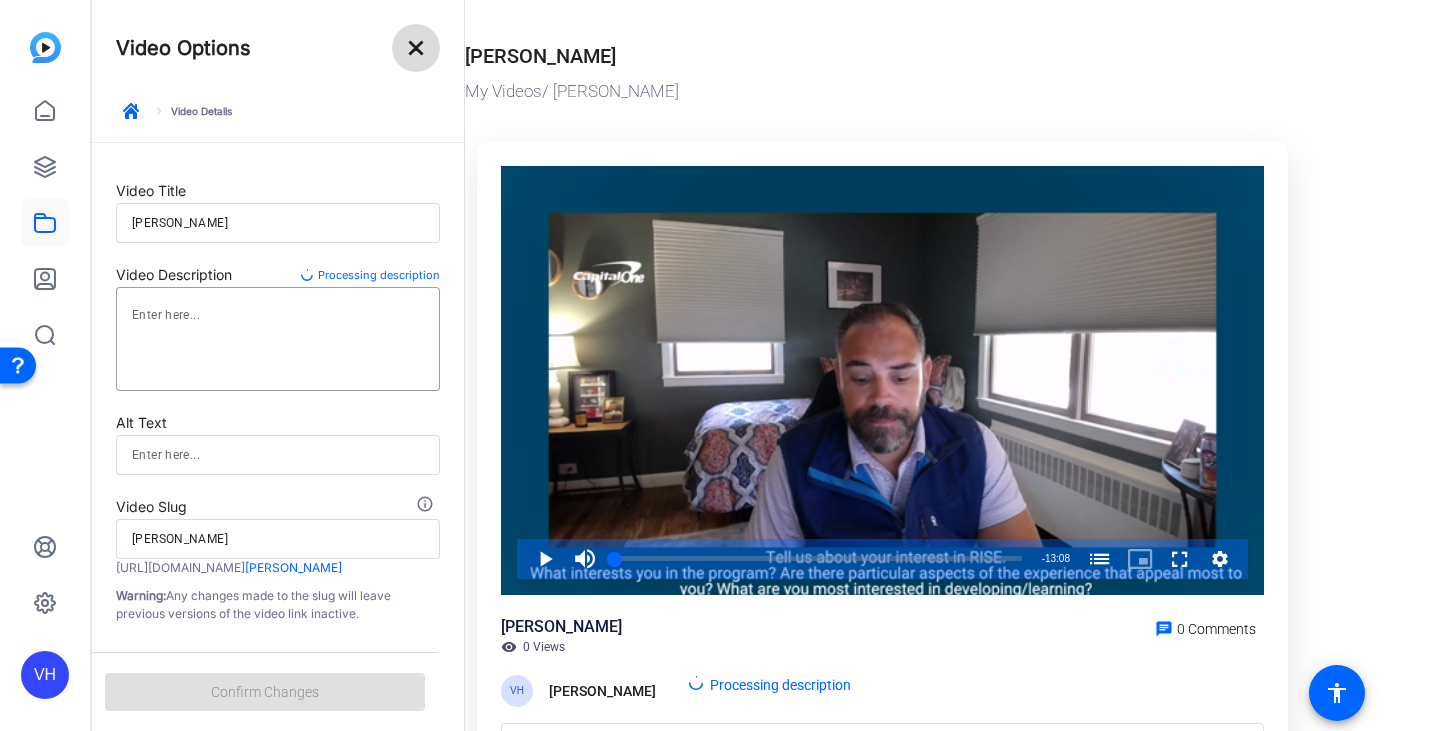 click on "close" 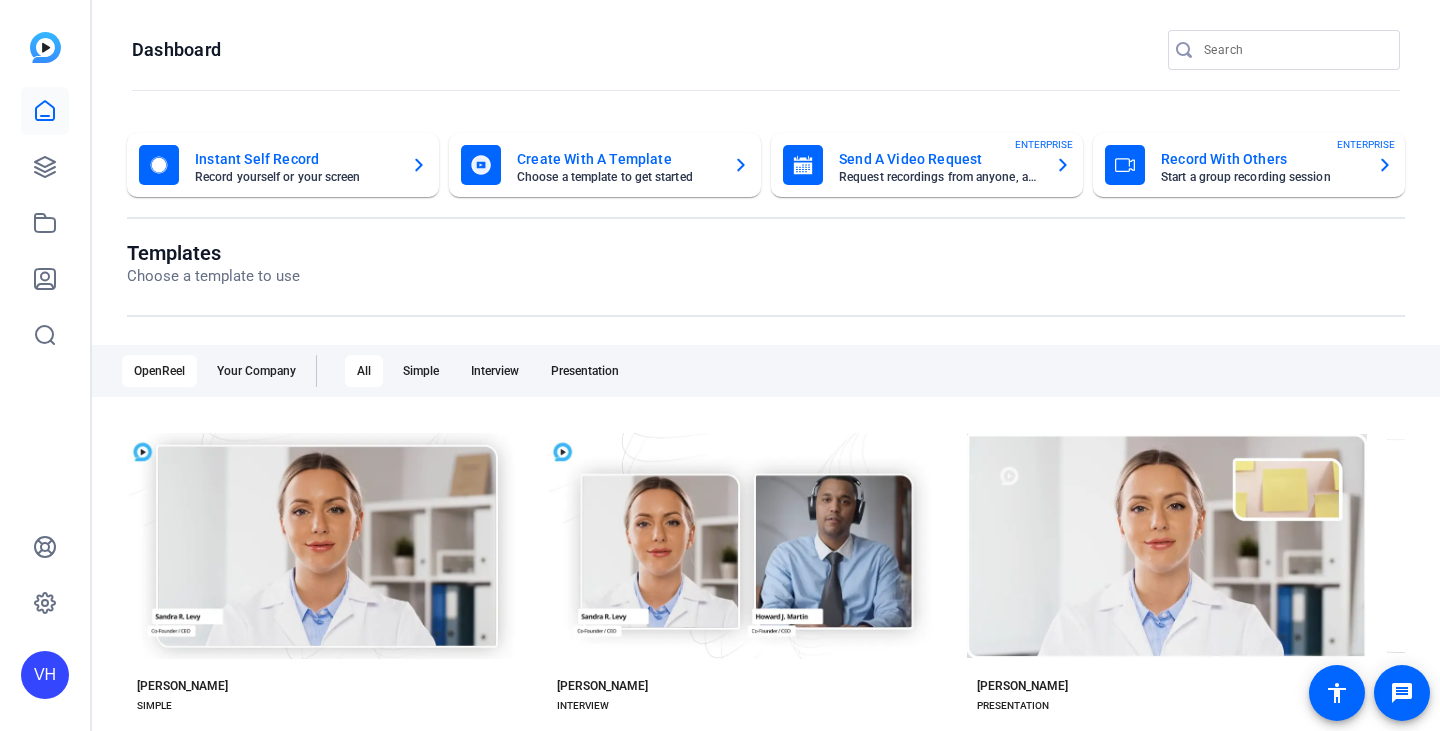 scroll, scrollTop: 0, scrollLeft: 0, axis: both 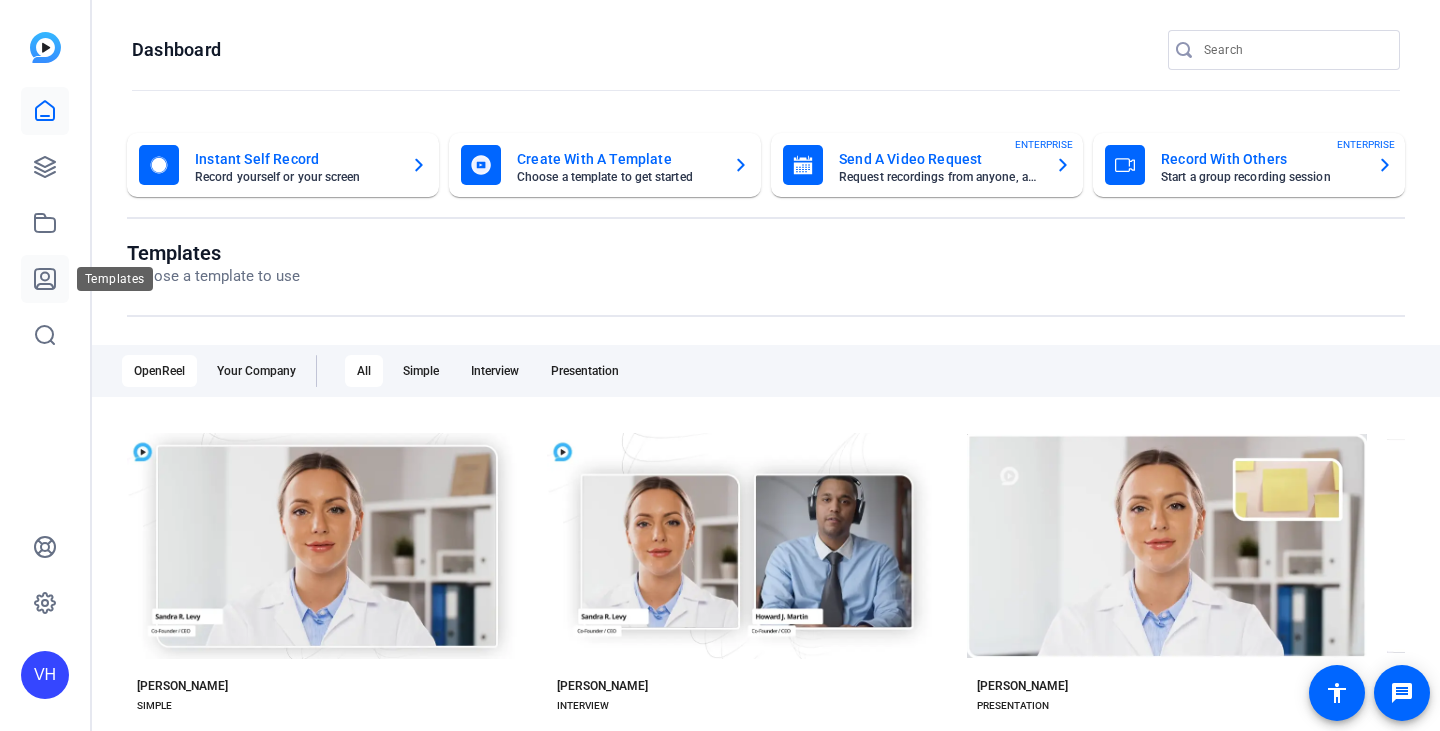 click 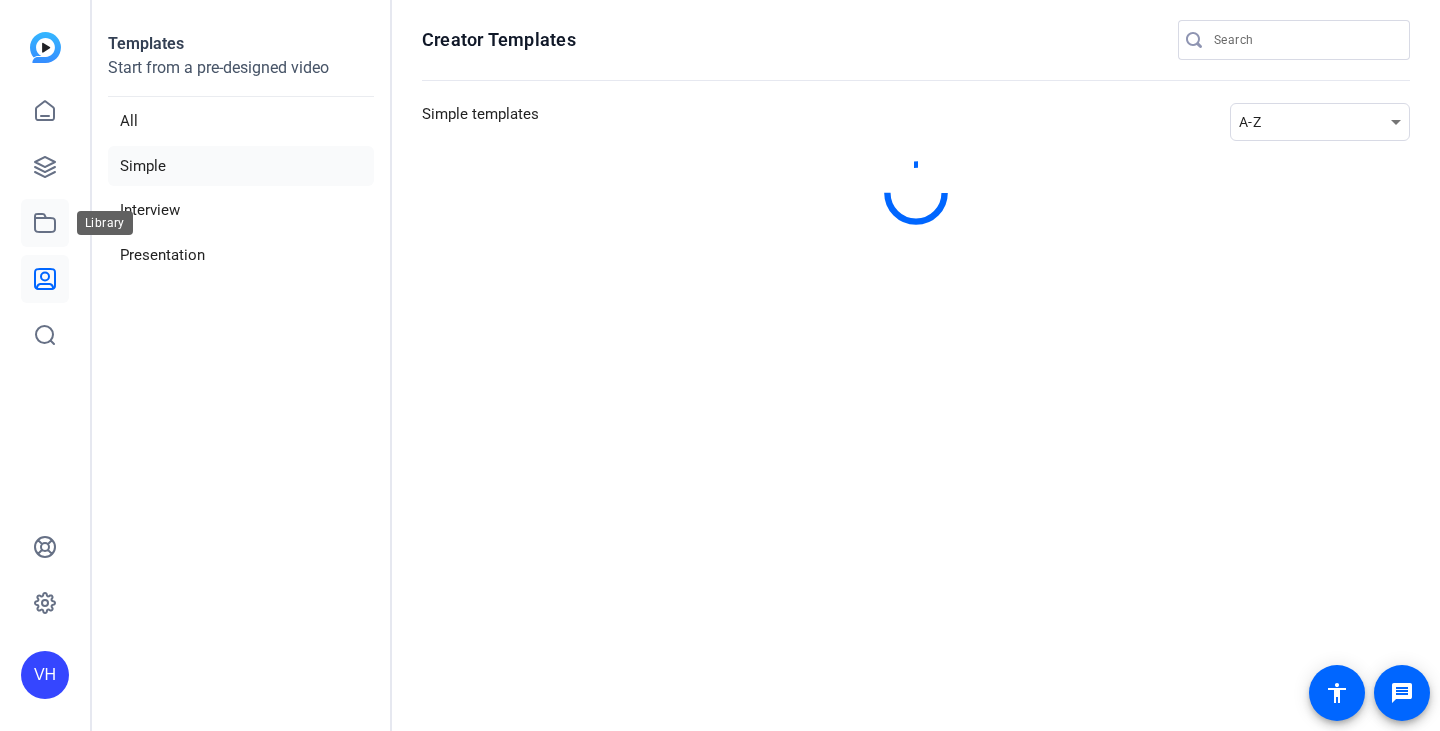 click 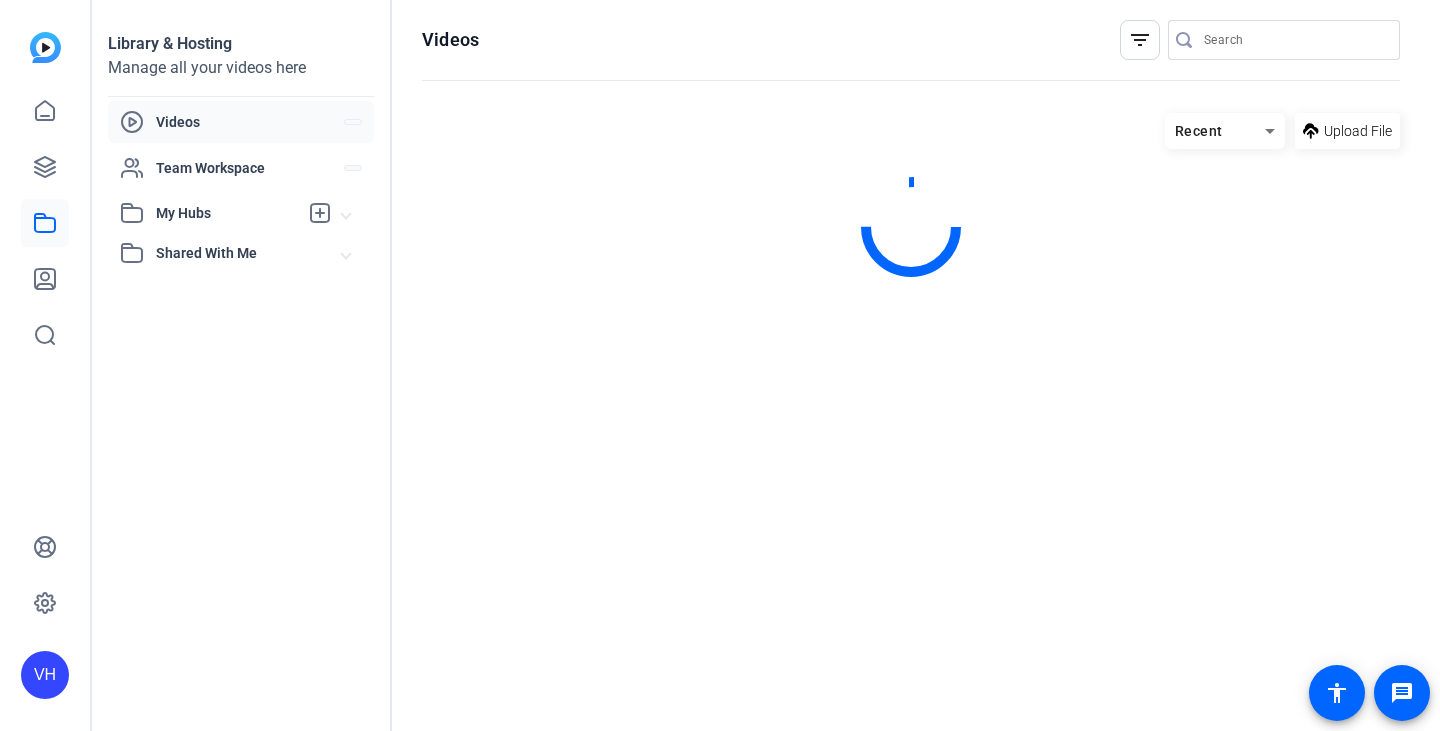 scroll, scrollTop: 0, scrollLeft: 0, axis: both 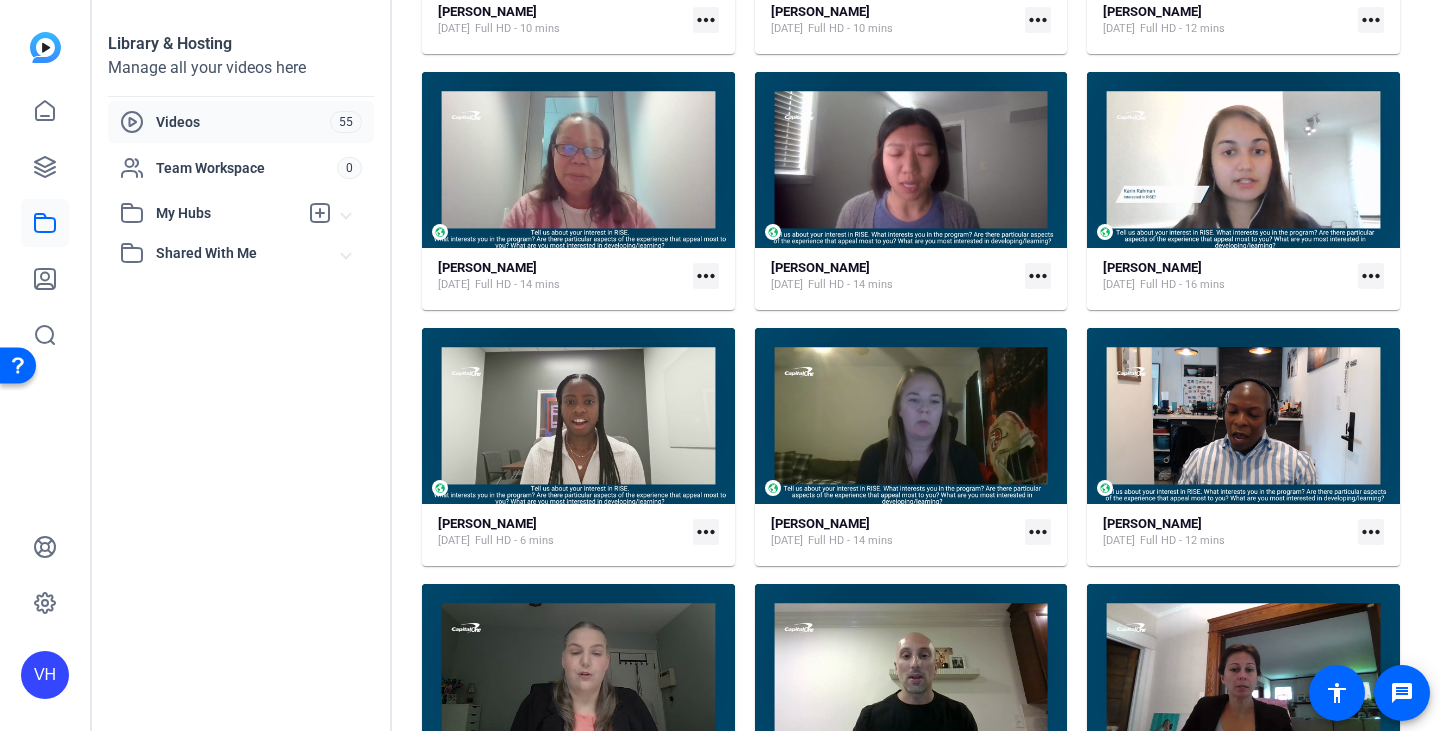 click on "more_horiz" 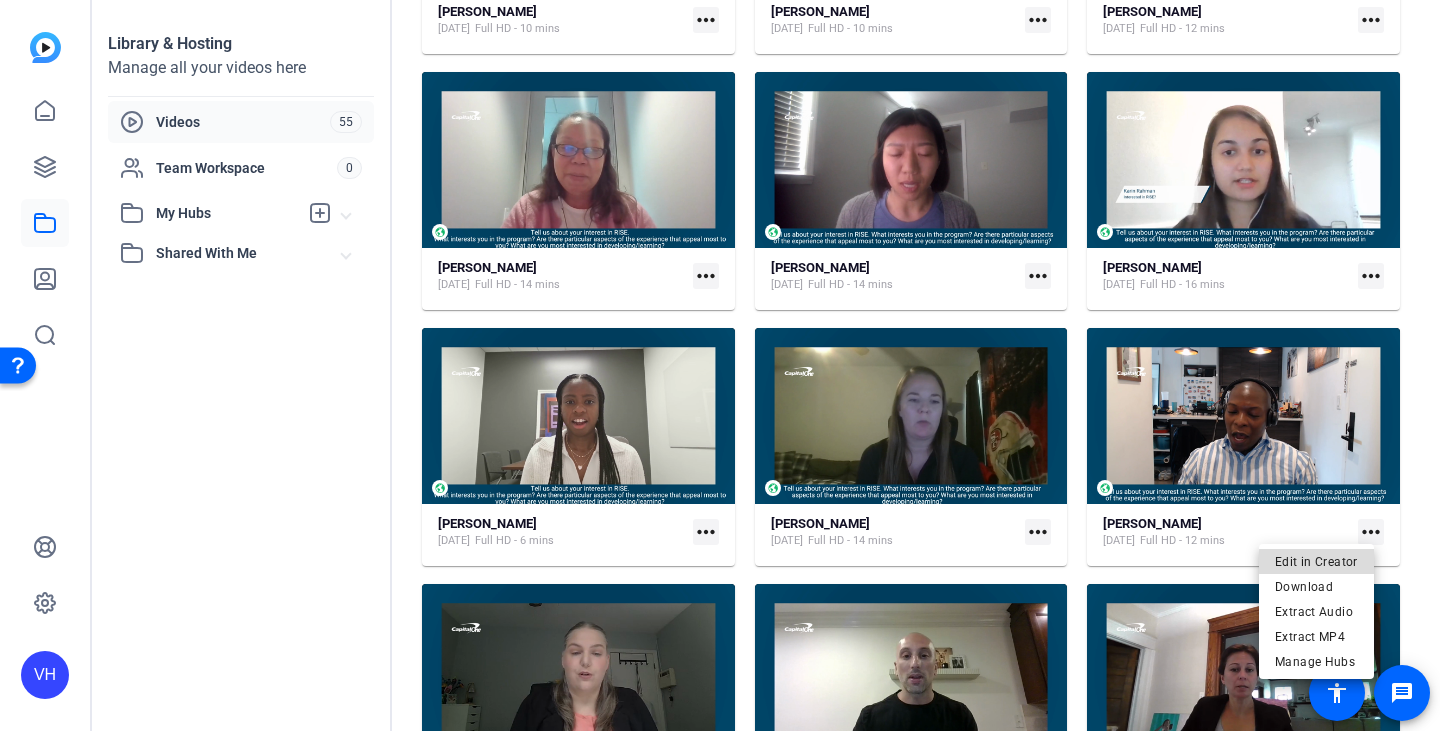 click on "Edit in Creator" at bounding box center [1316, 561] 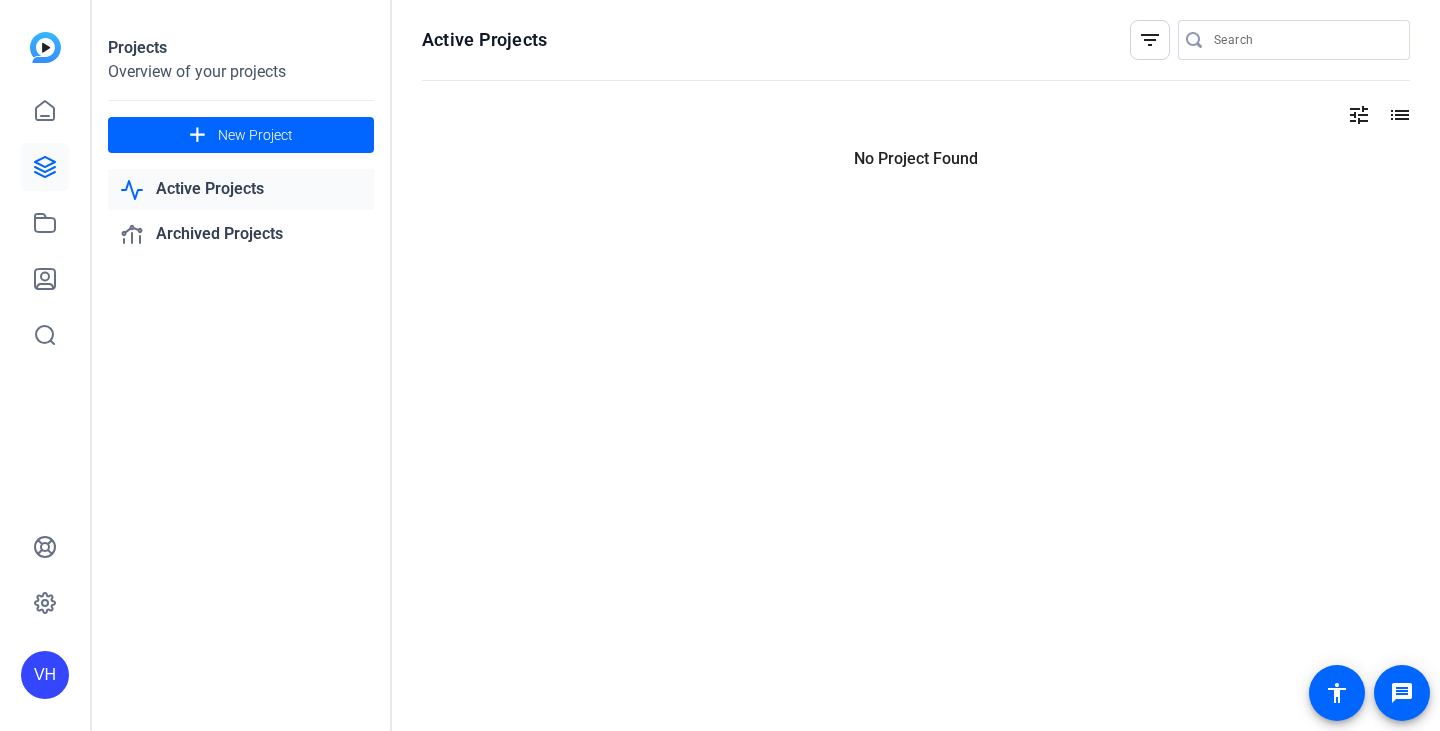 scroll, scrollTop: 0, scrollLeft: 0, axis: both 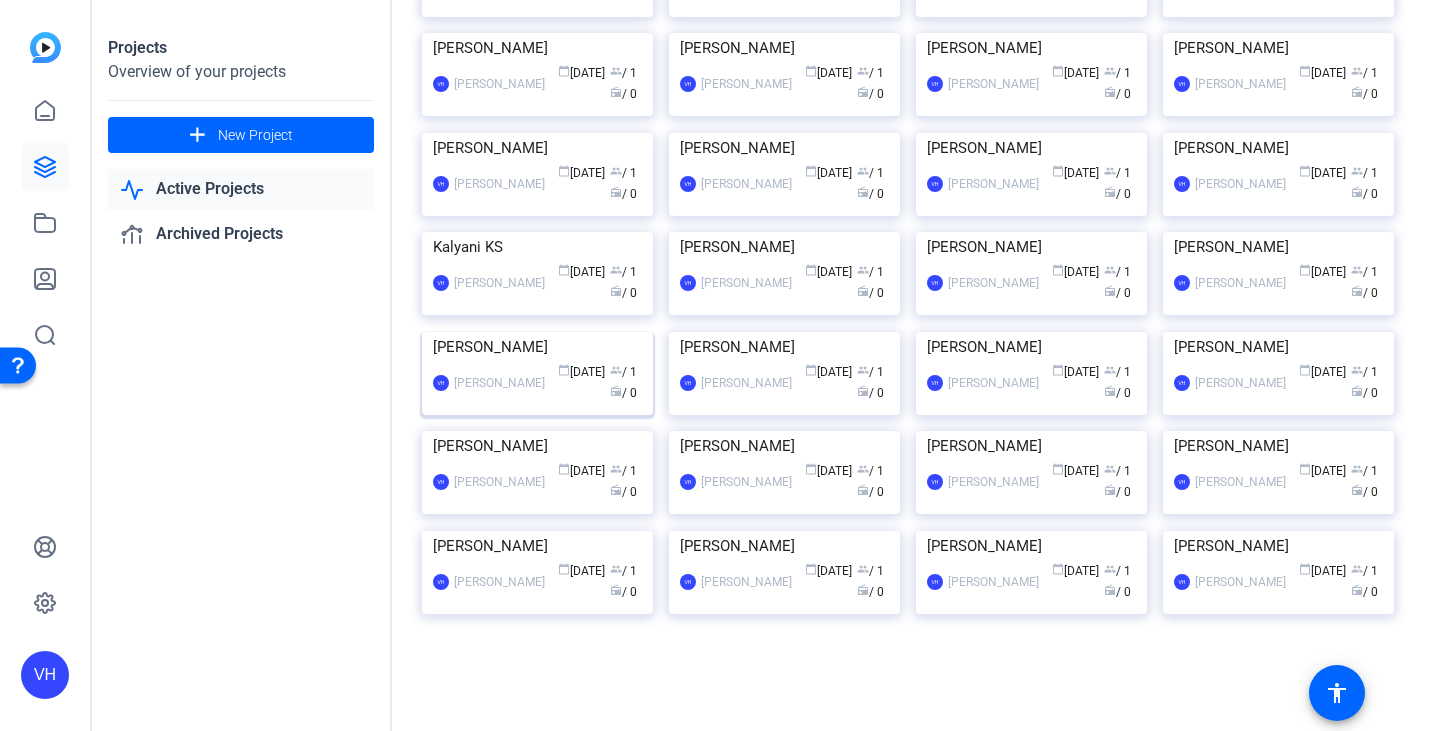 click on "[PERSON_NAME]" 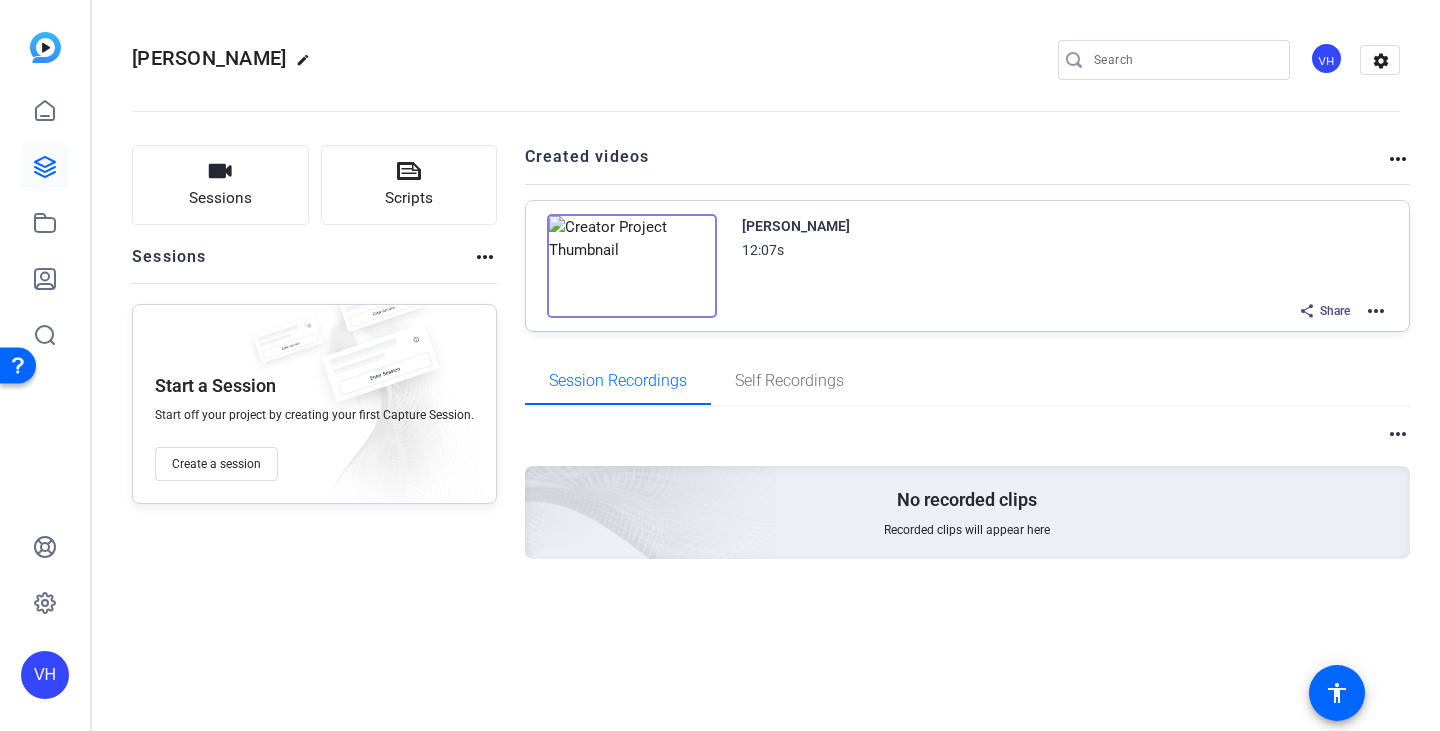 click on "[PERSON_NAME]" 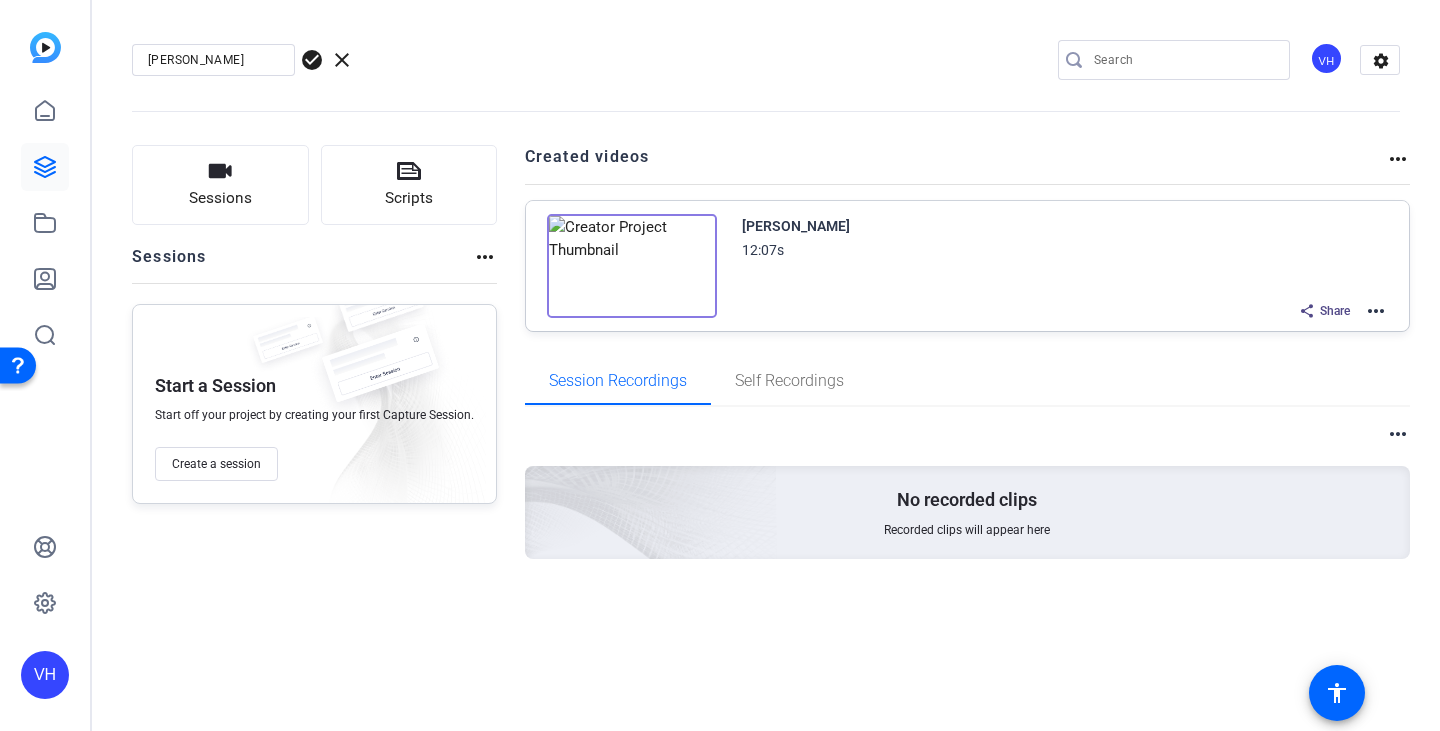 click on "[PERSON_NAME]" at bounding box center [213, 60] 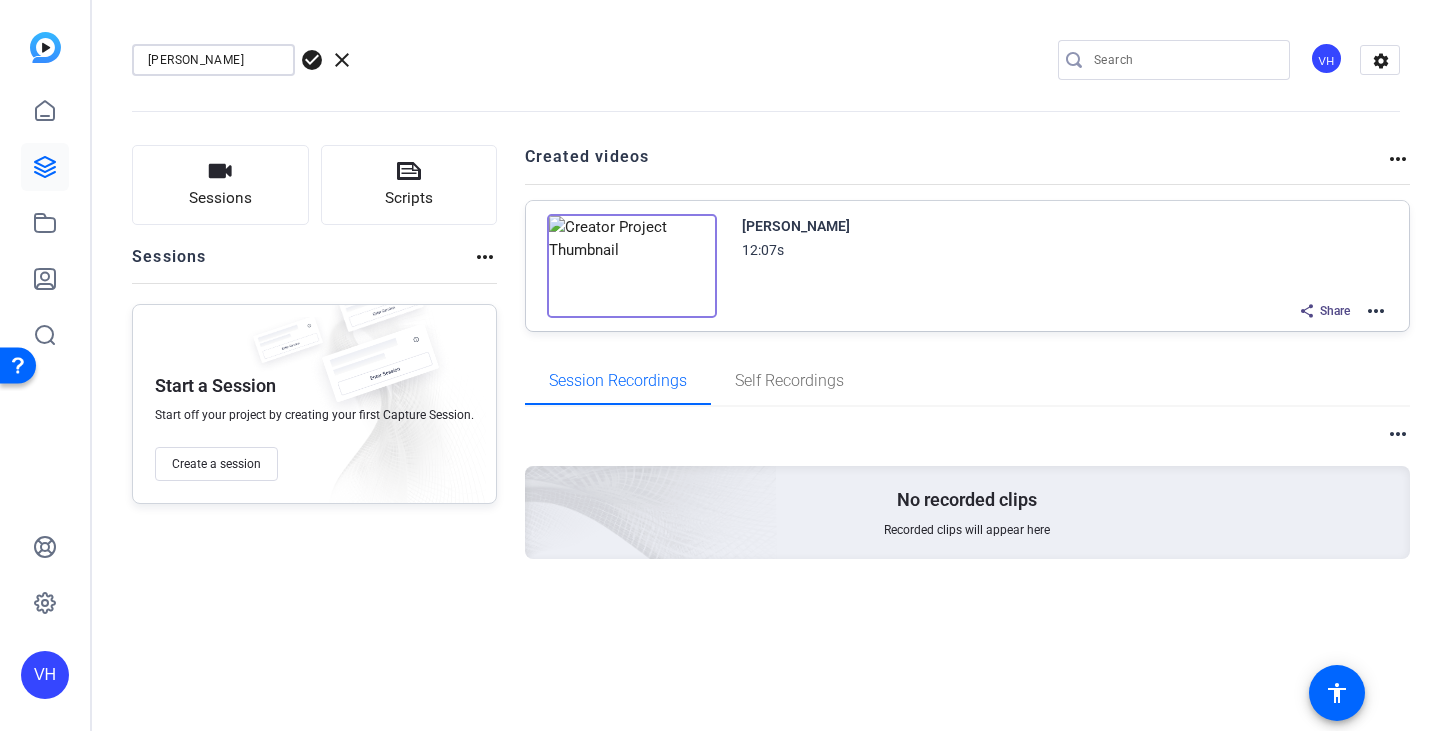 type on "[PERSON_NAME]" 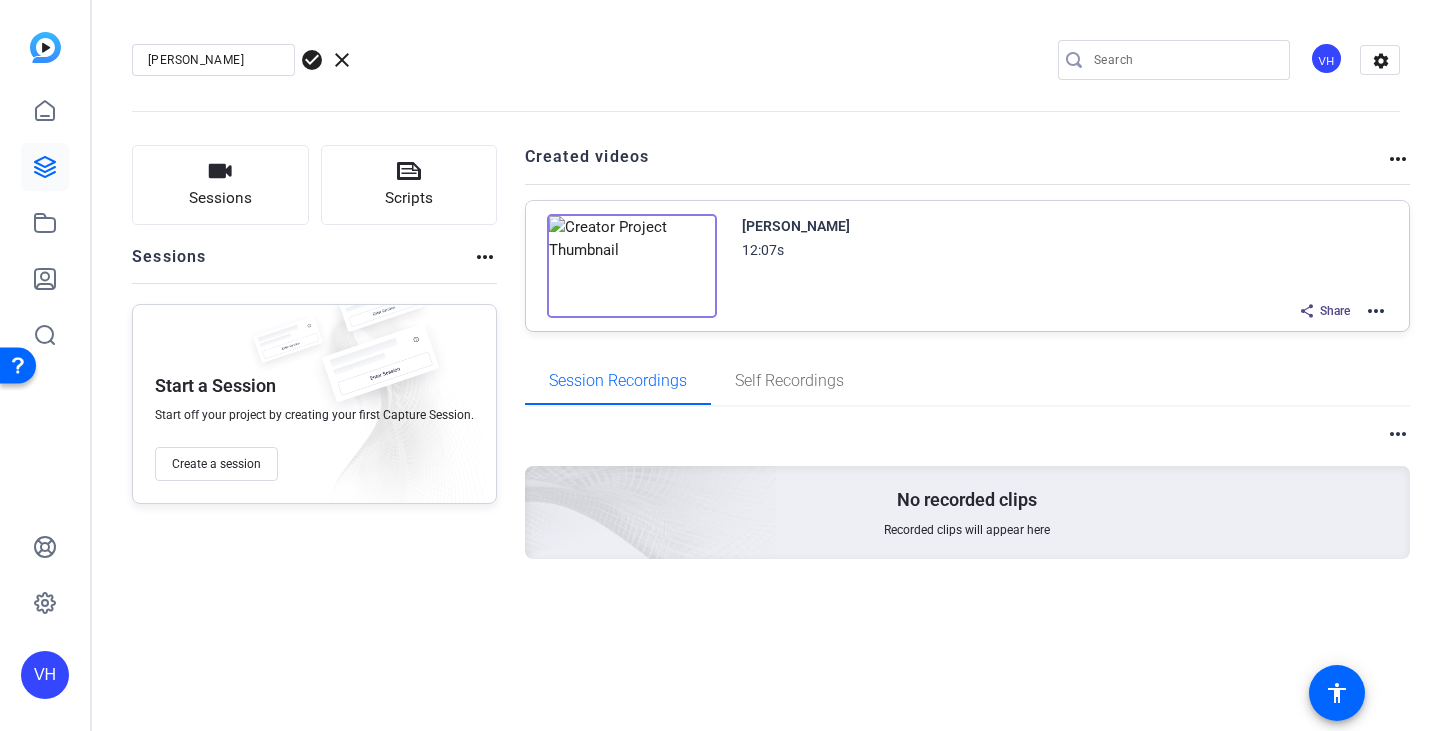 click on "check_circle" 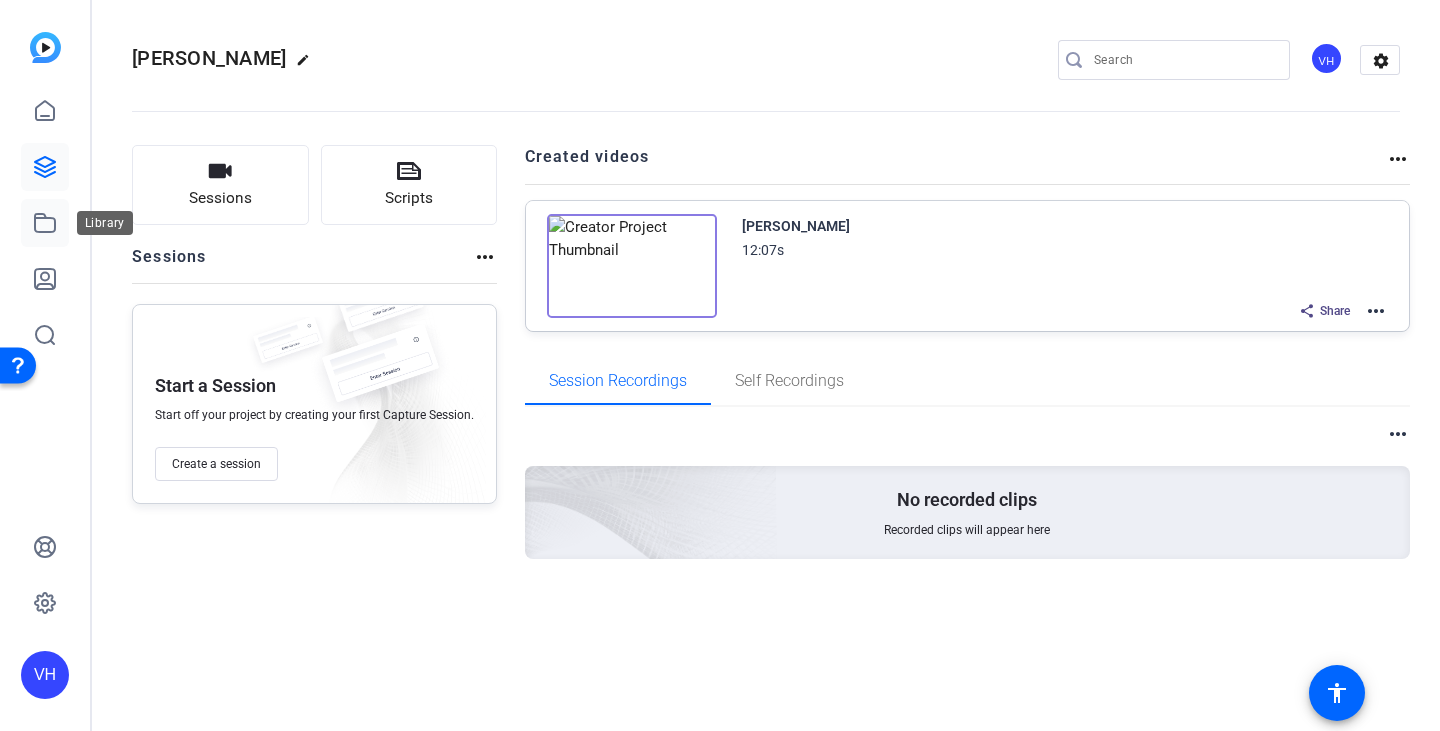 click 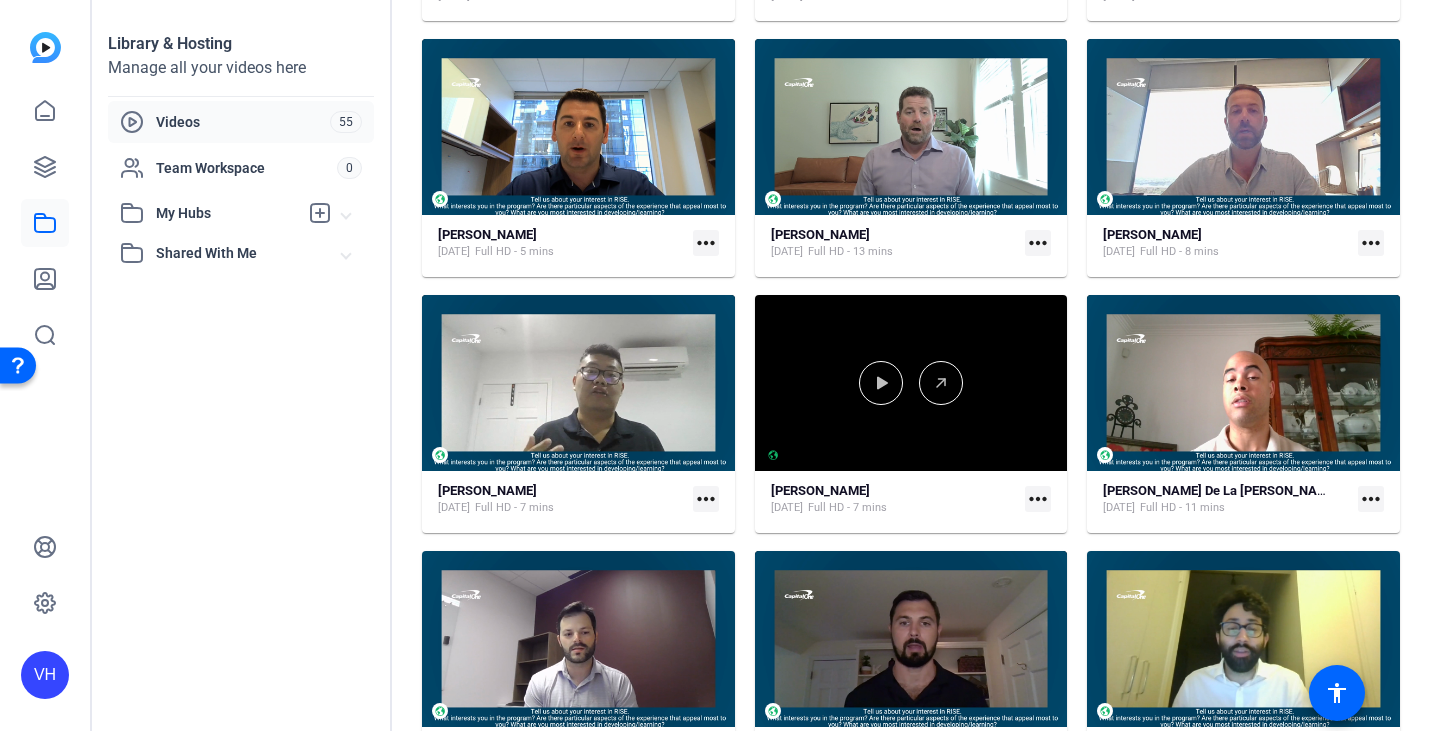 scroll, scrollTop: 400, scrollLeft: 0, axis: vertical 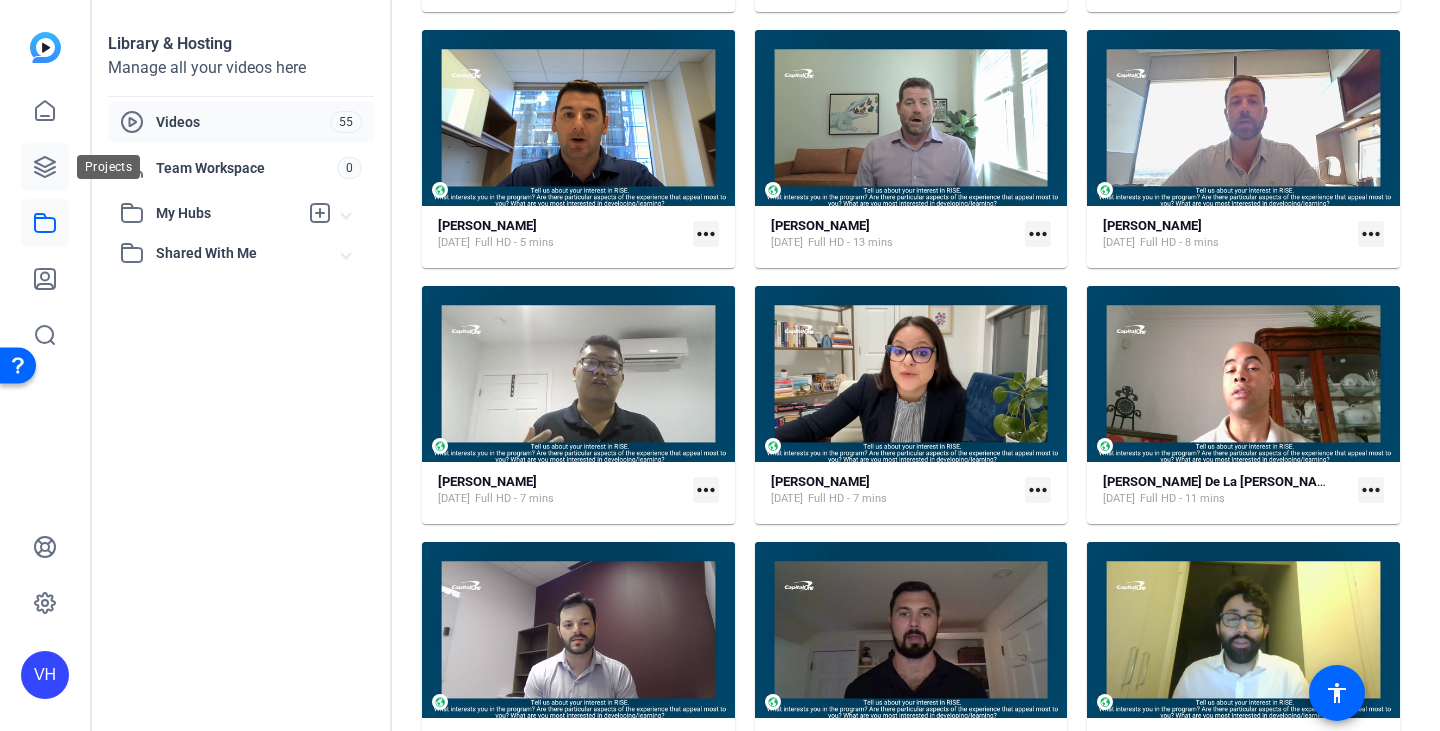 click 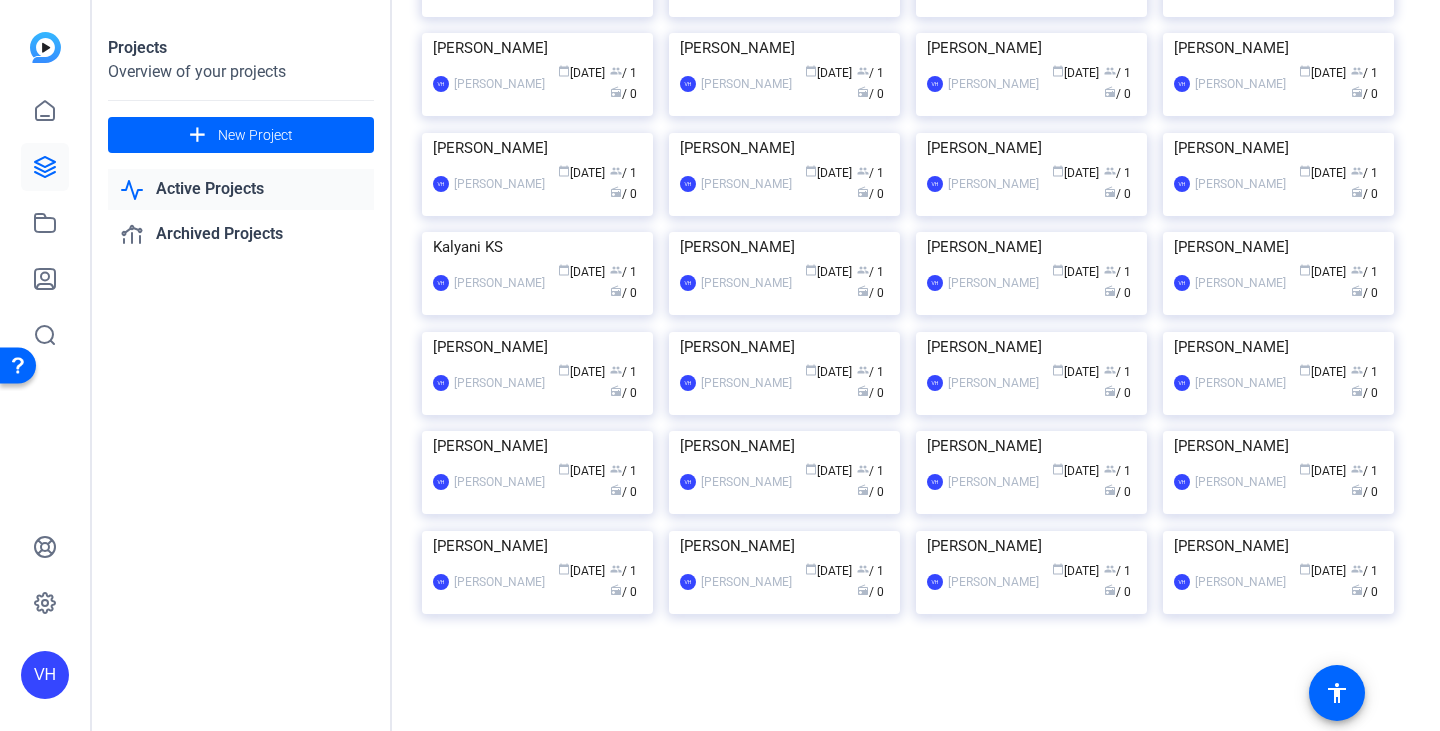 scroll, scrollTop: 2104, scrollLeft: 0, axis: vertical 